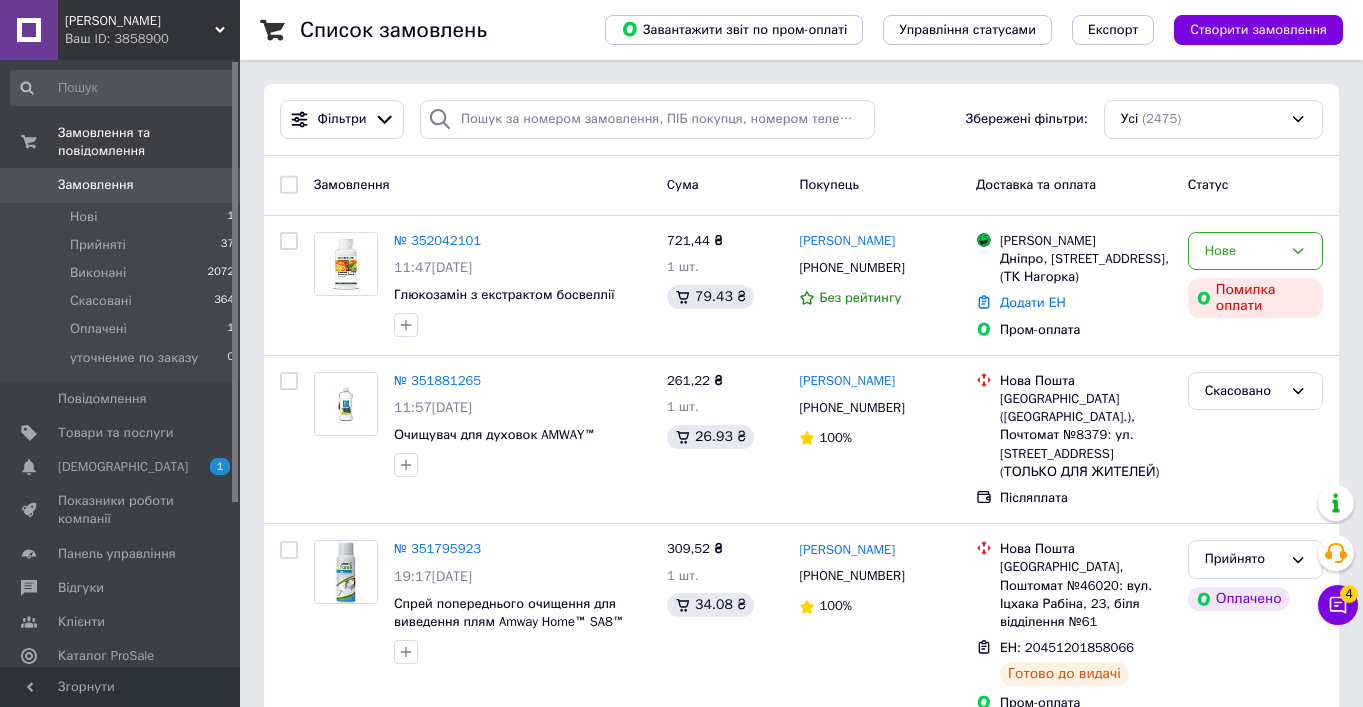 scroll, scrollTop: 0, scrollLeft: 0, axis: both 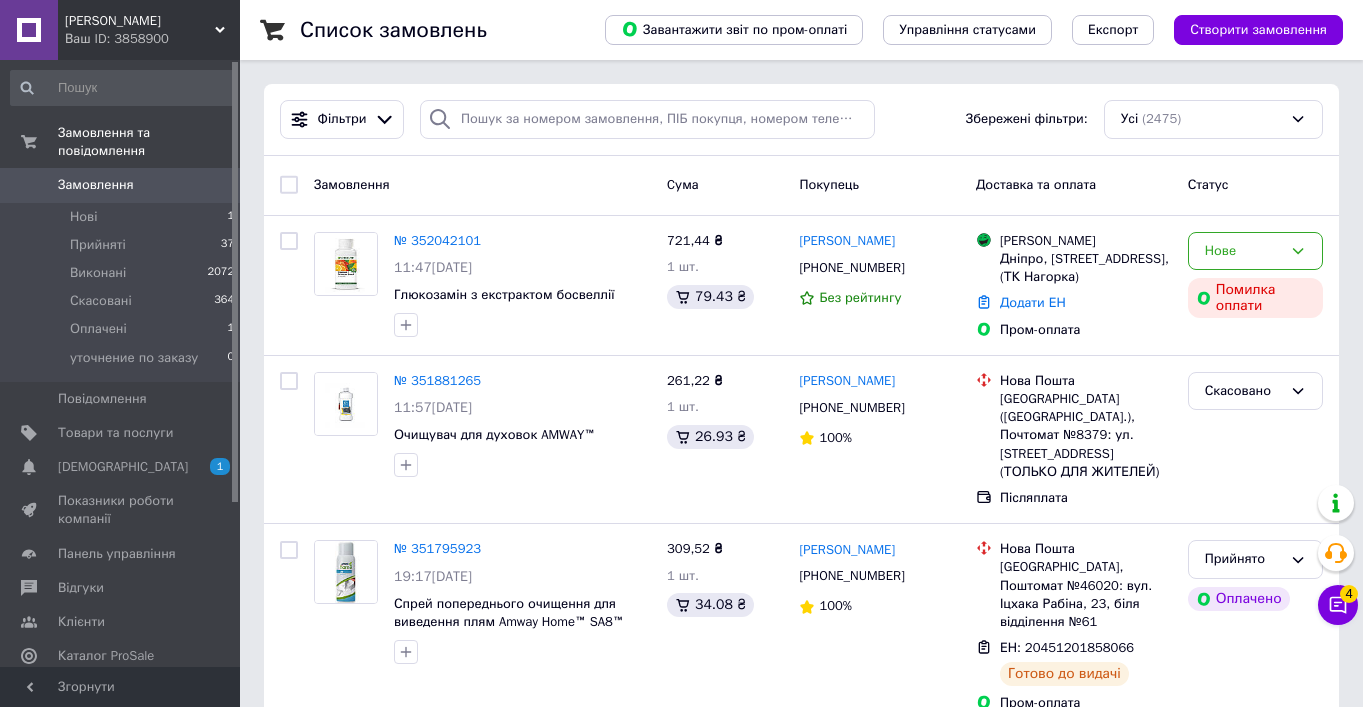 click on "Замовлення" at bounding box center (121, 185) 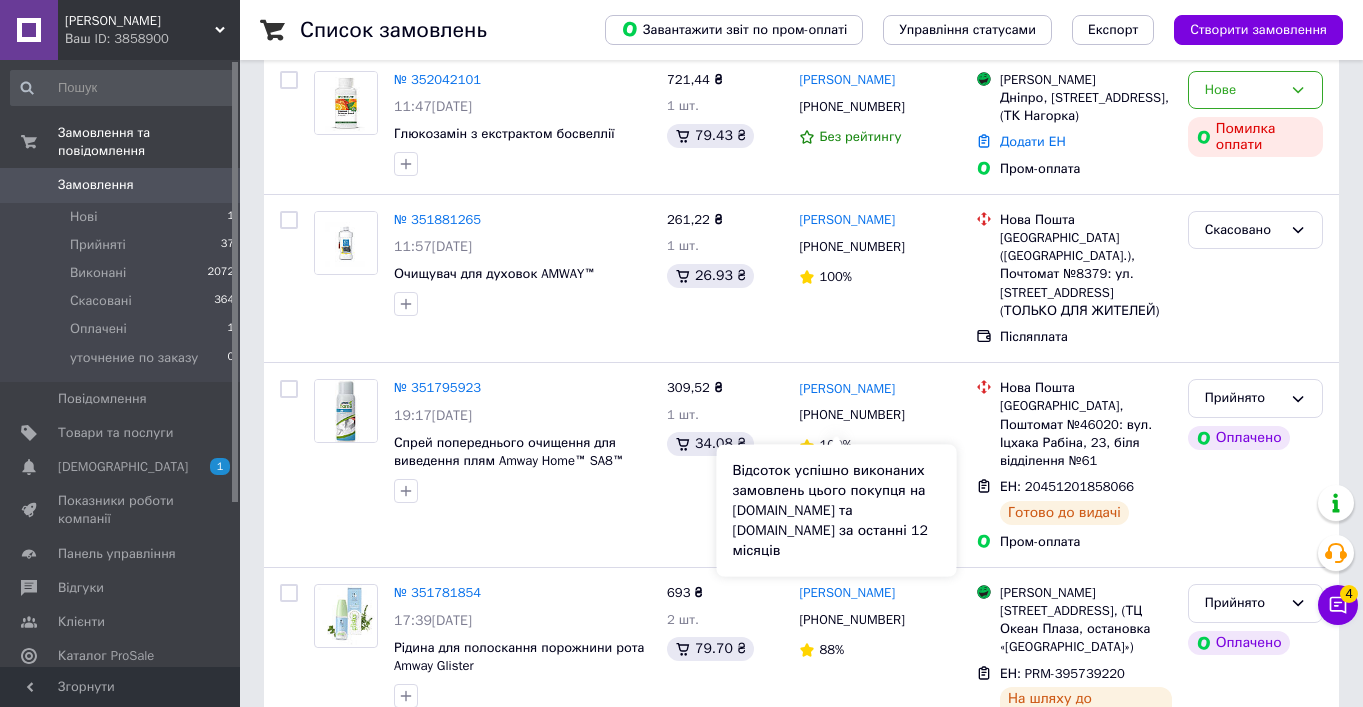 scroll, scrollTop: 161, scrollLeft: 0, axis: vertical 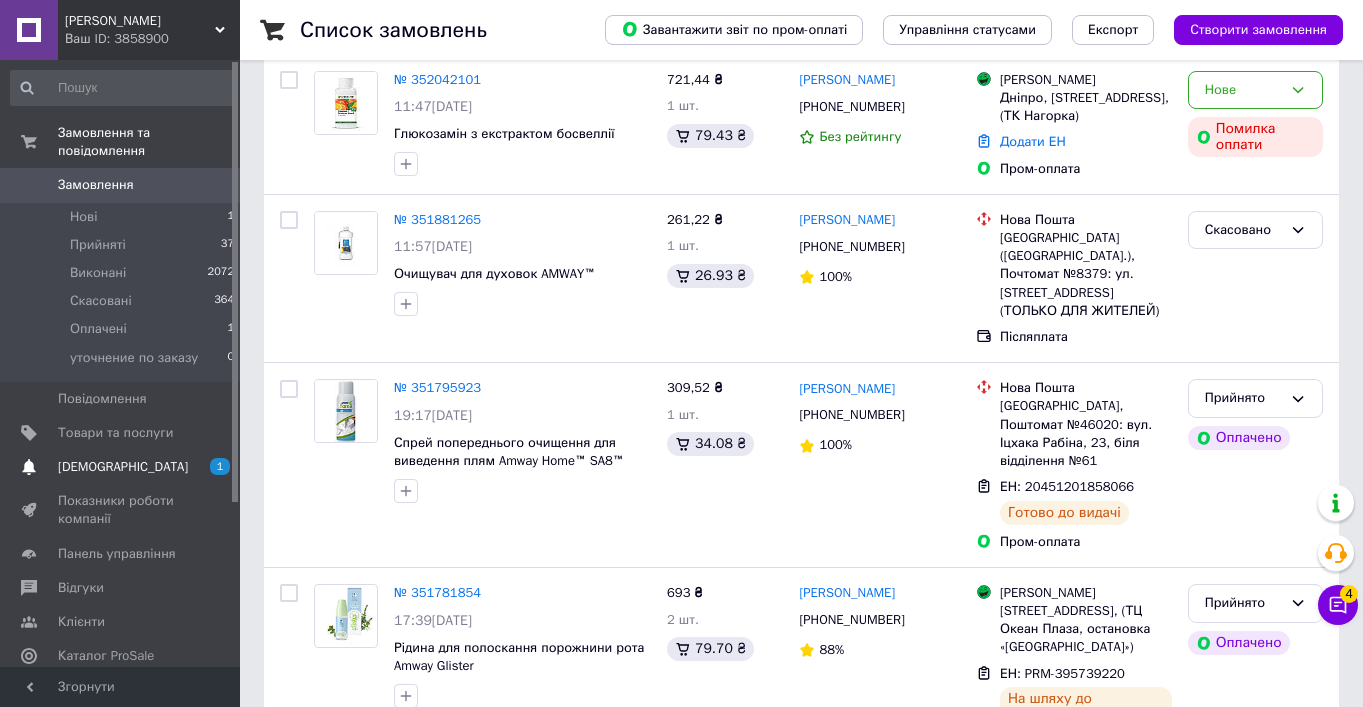 click on "[DEMOGRAPHIC_DATA]" at bounding box center (121, 467) 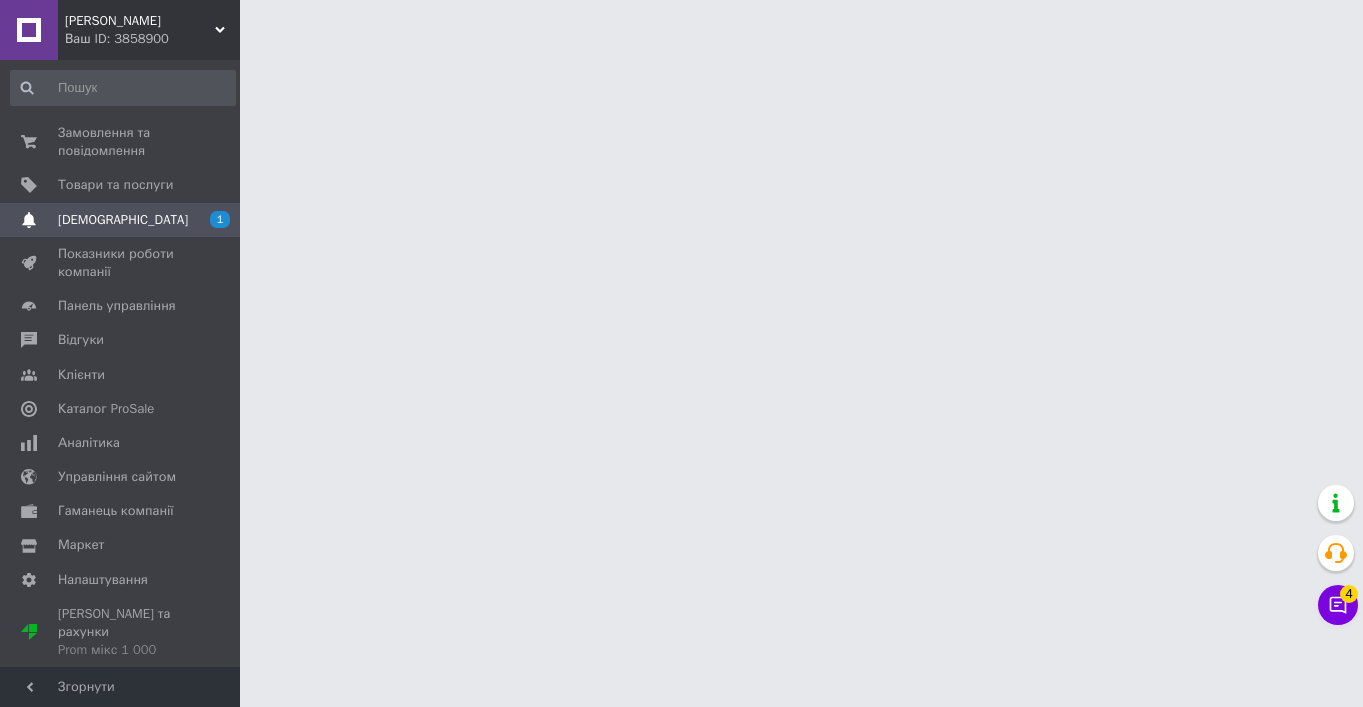 scroll, scrollTop: 0, scrollLeft: 0, axis: both 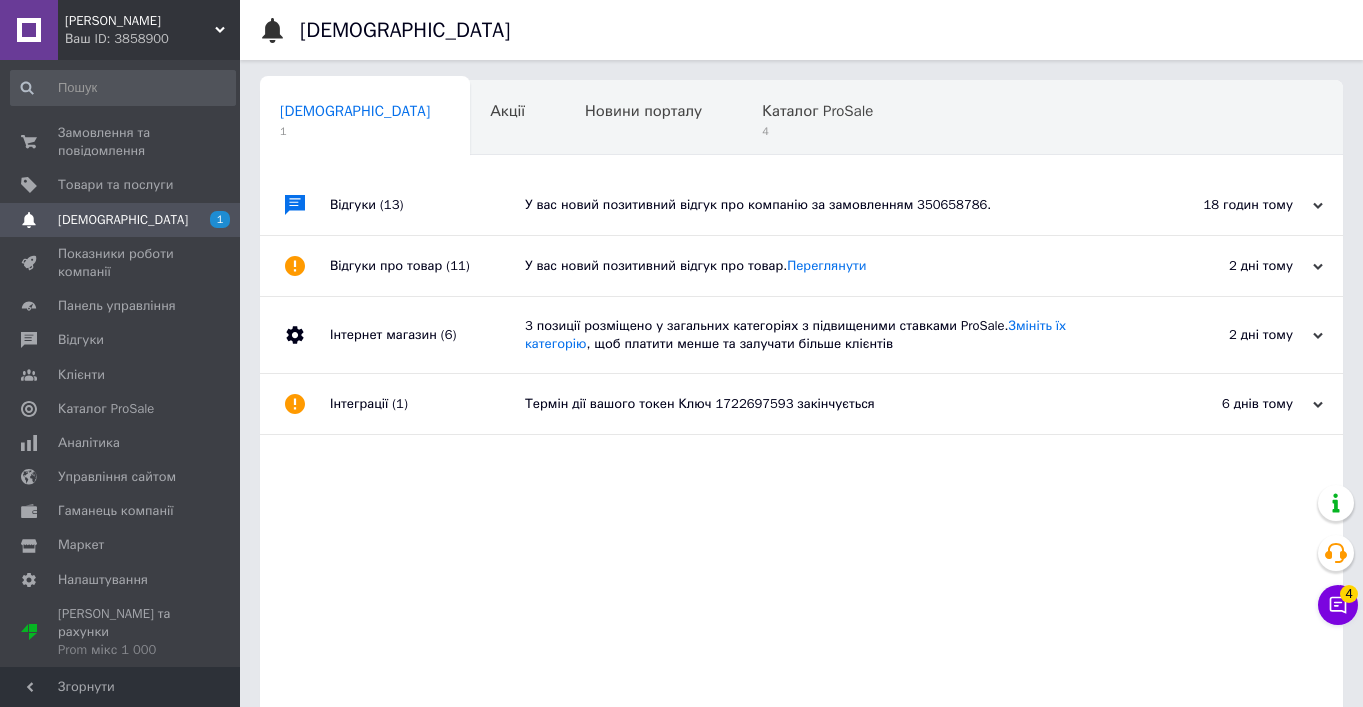 click on "У вас новий позитивний відгук про компанію за замовленням 350658786." at bounding box center (824, 205) 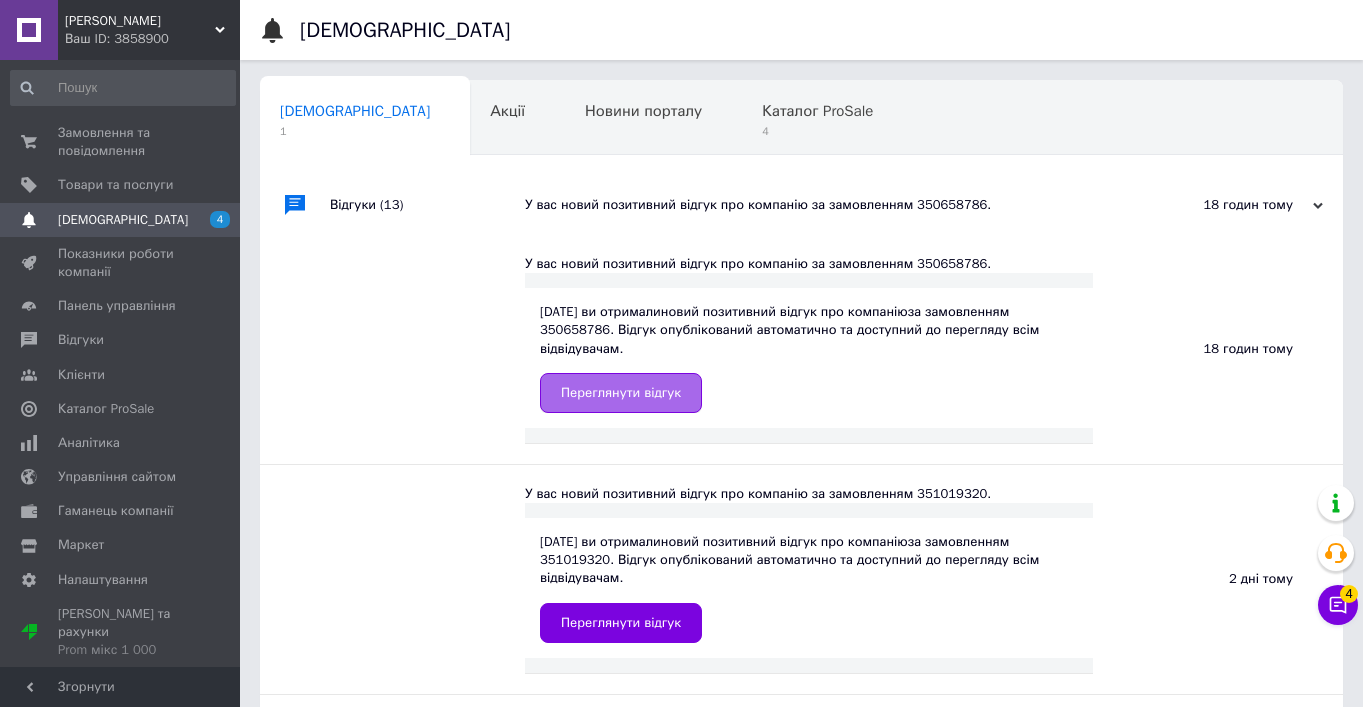 click on "Переглянути відгук" at bounding box center [621, 393] 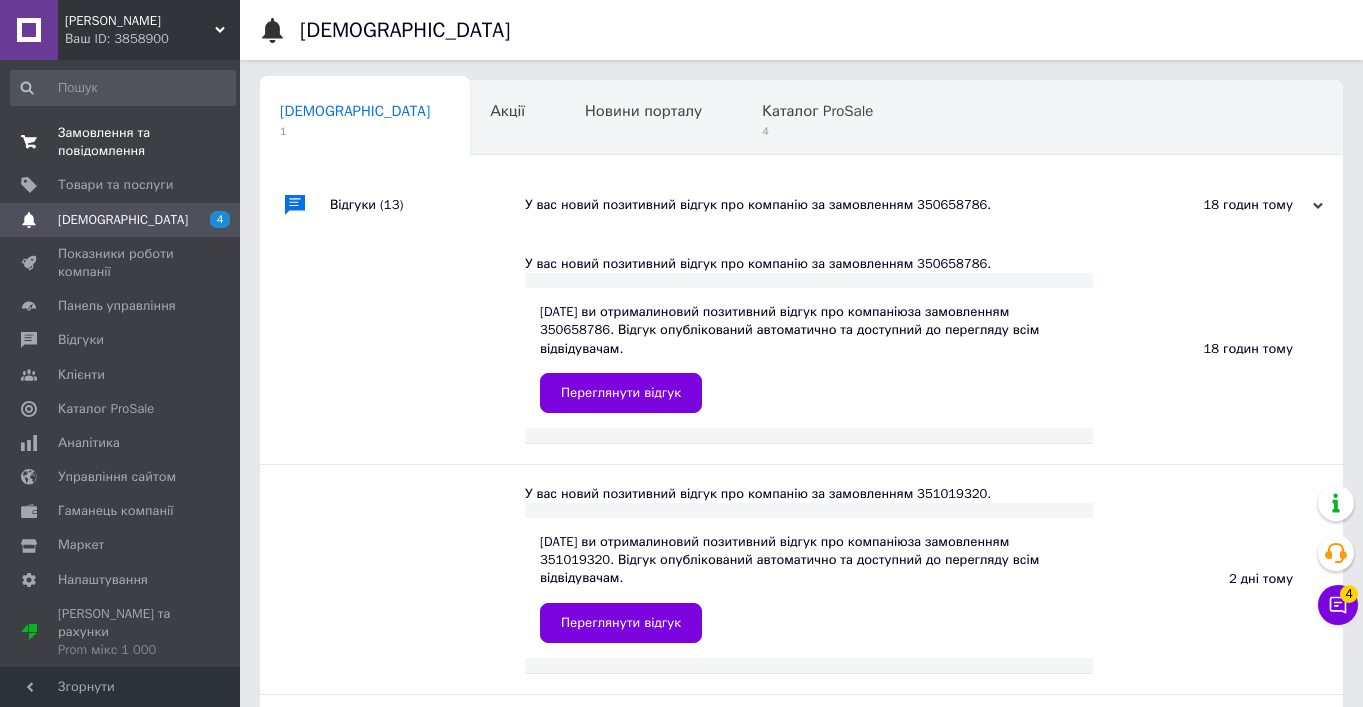 click on "Замовлення та повідомлення" at bounding box center [121, 142] 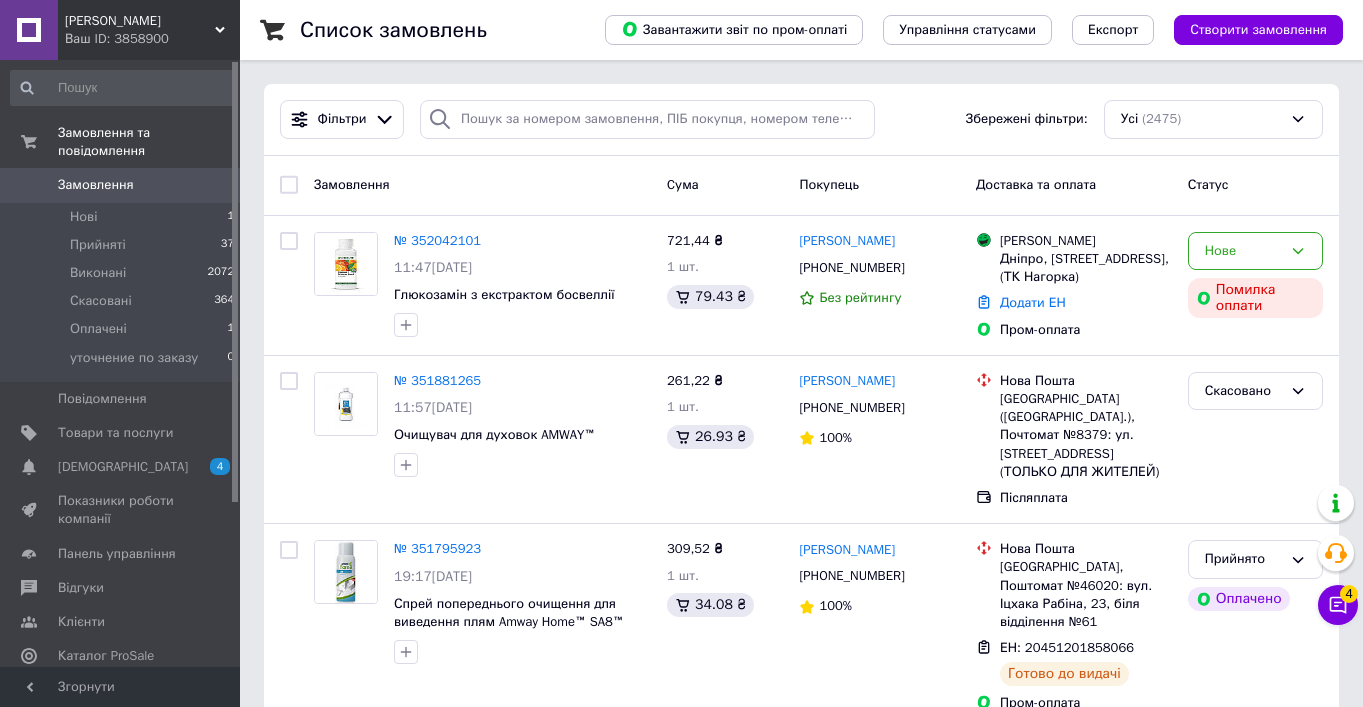 click on "Замовлення 0" at bounding box center (123, 185) 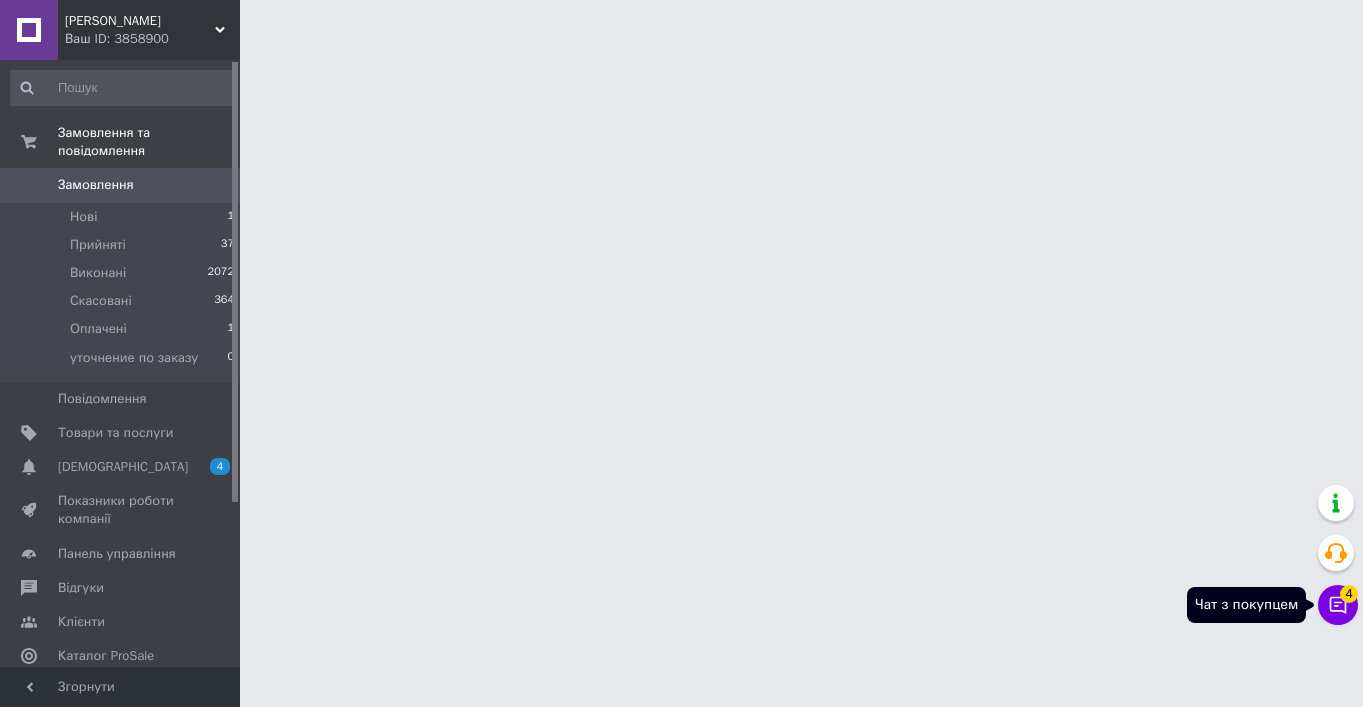 click on "Чат з покупцем 4" at bounding box center [1338, 605] 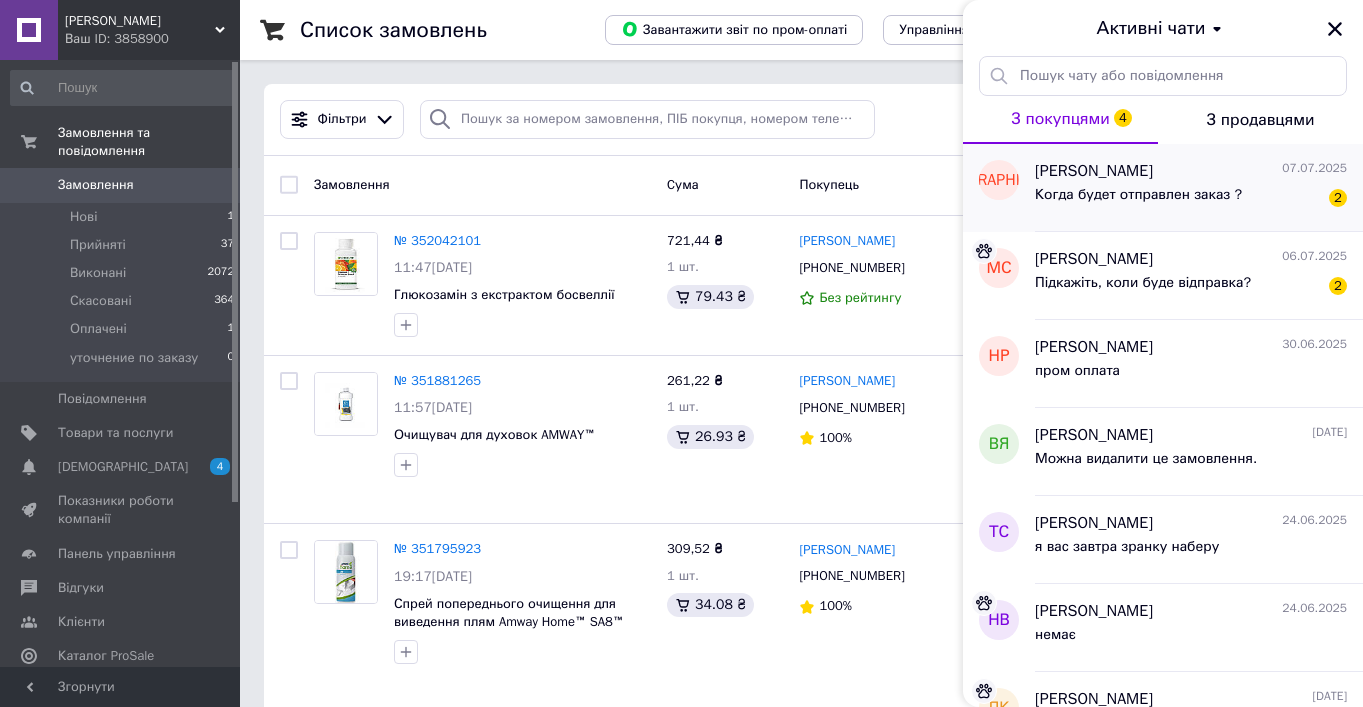 click on "Когда будет отправлен заказ ? 2" at bounding box center [1191, 199] 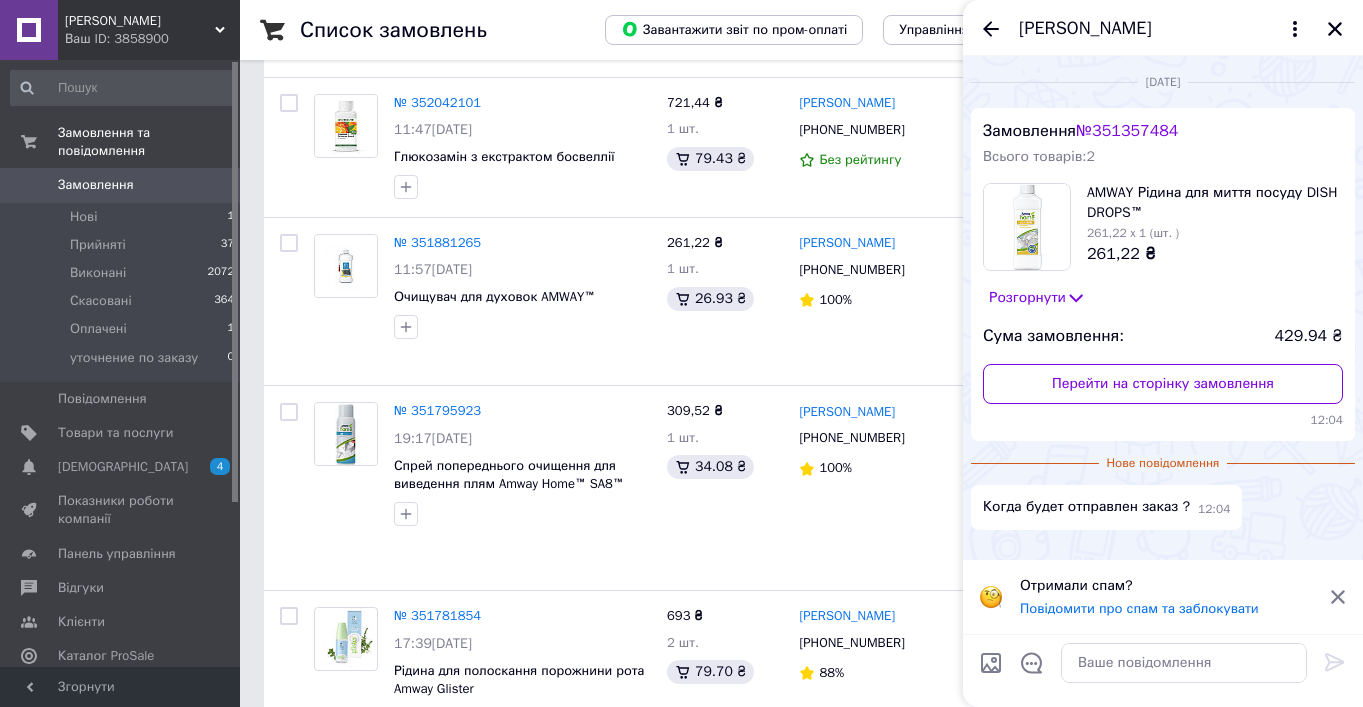 scroll, scrollTop: 137, scrollLeft: 0, axis: vertical 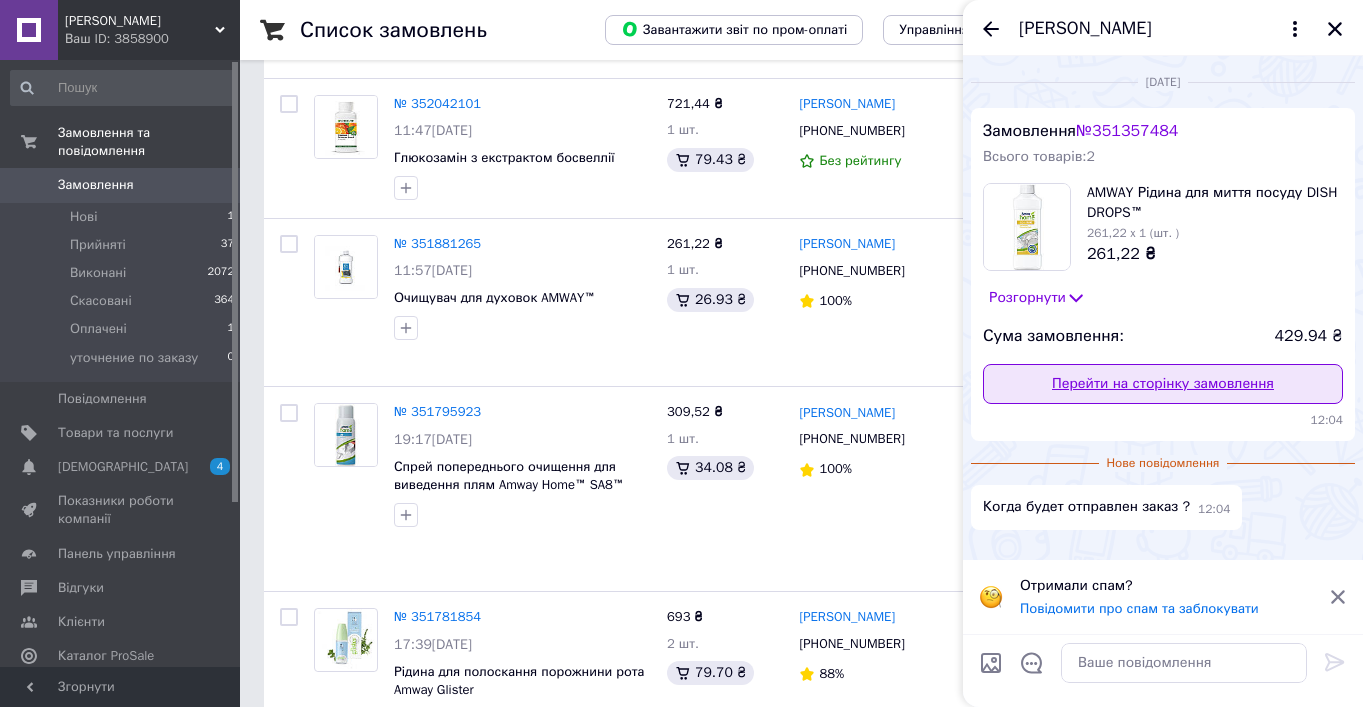 click on "Перейти на сторінку замовлення" at bounding box center (1163, 384) 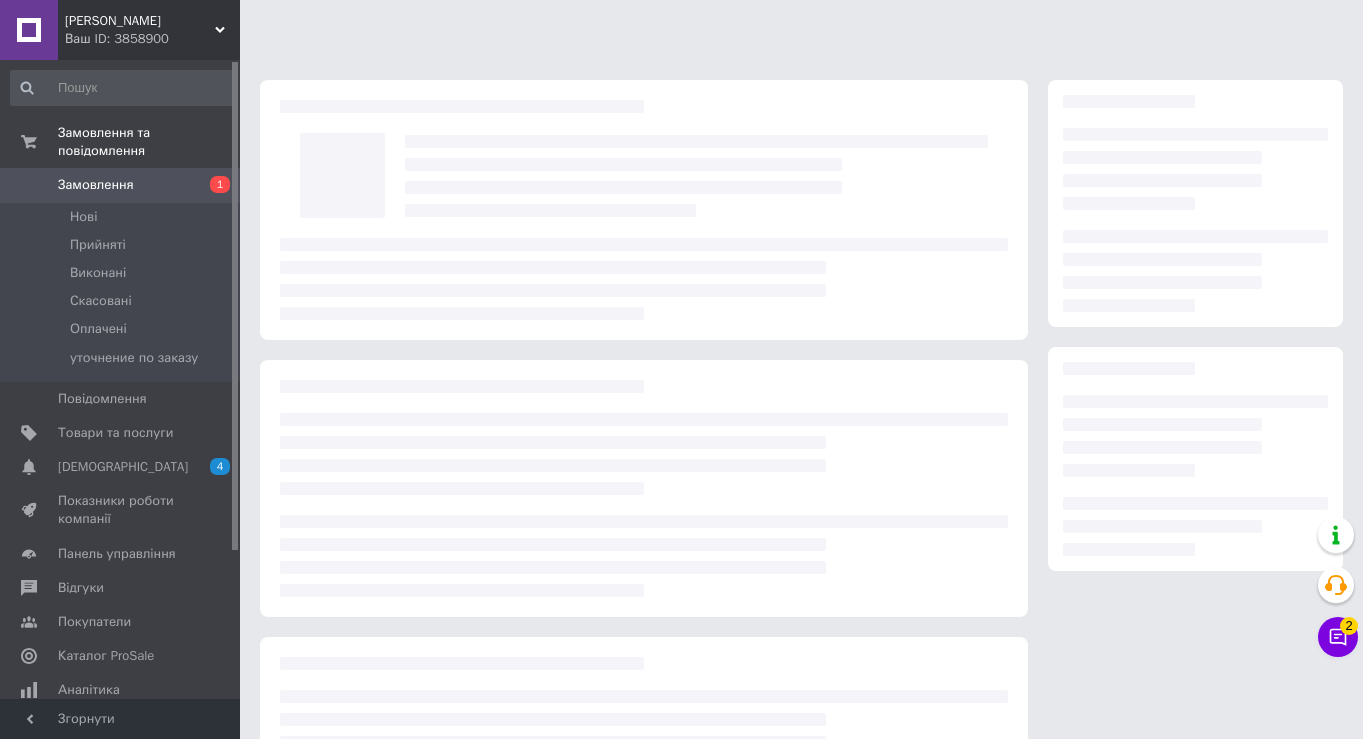 scroll, scrollTop: 0, scrollLeft: 0, axis: both 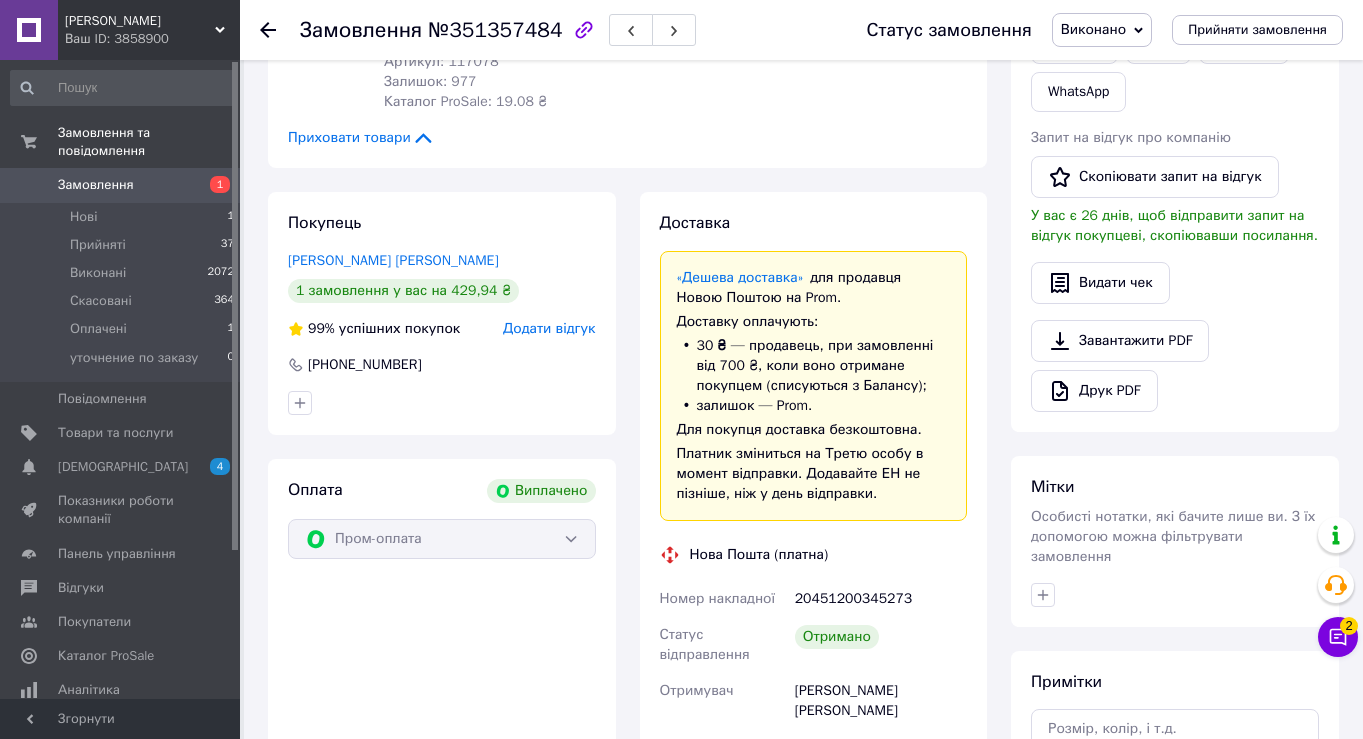 click on "Замовлення 1" at bounding box center (123, 185) 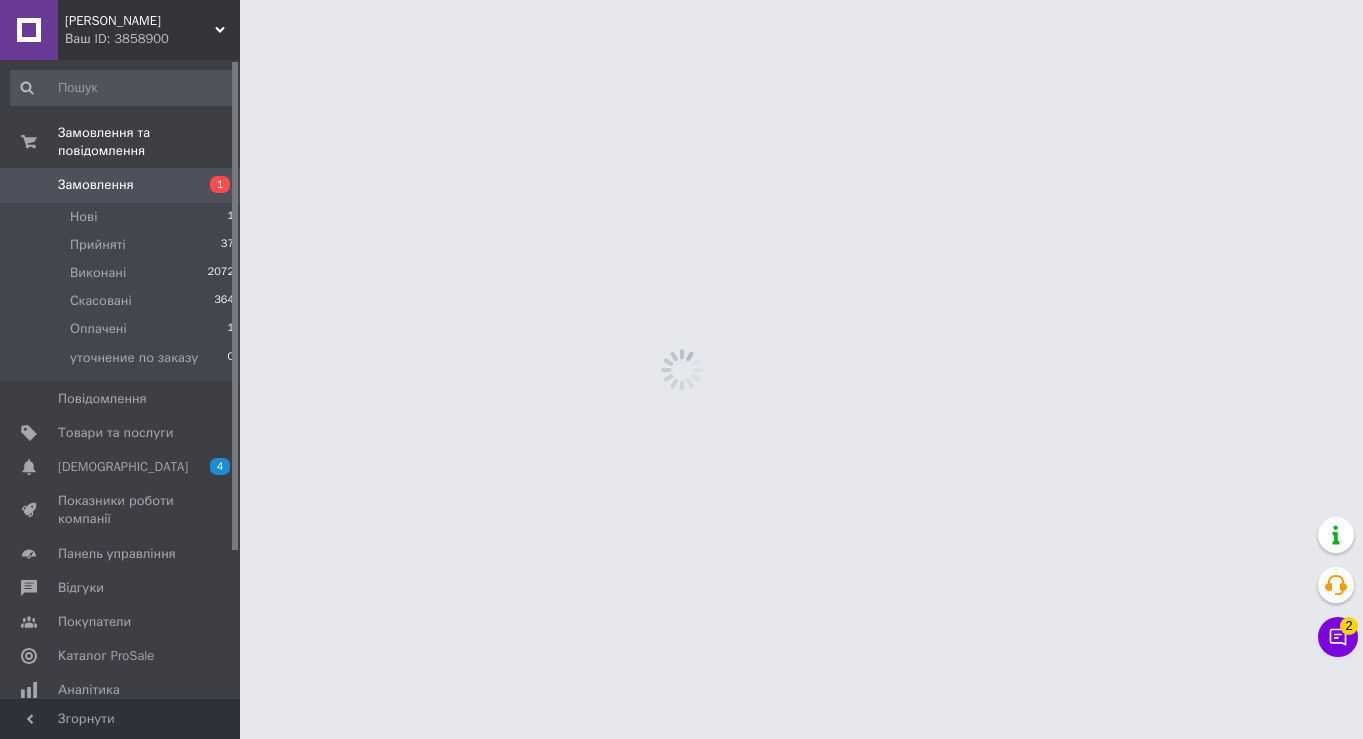 scroll, scrollTop: 0, scrollLeft: 0, axis: both 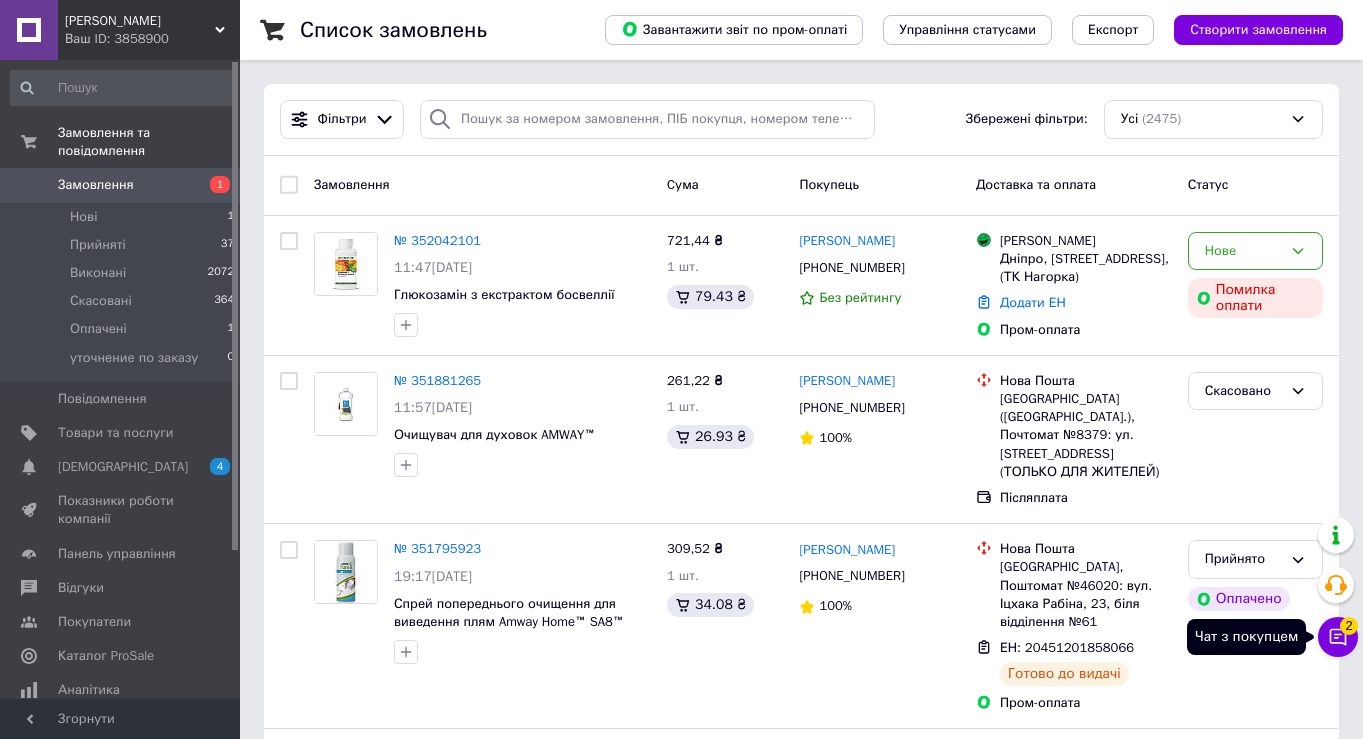 click 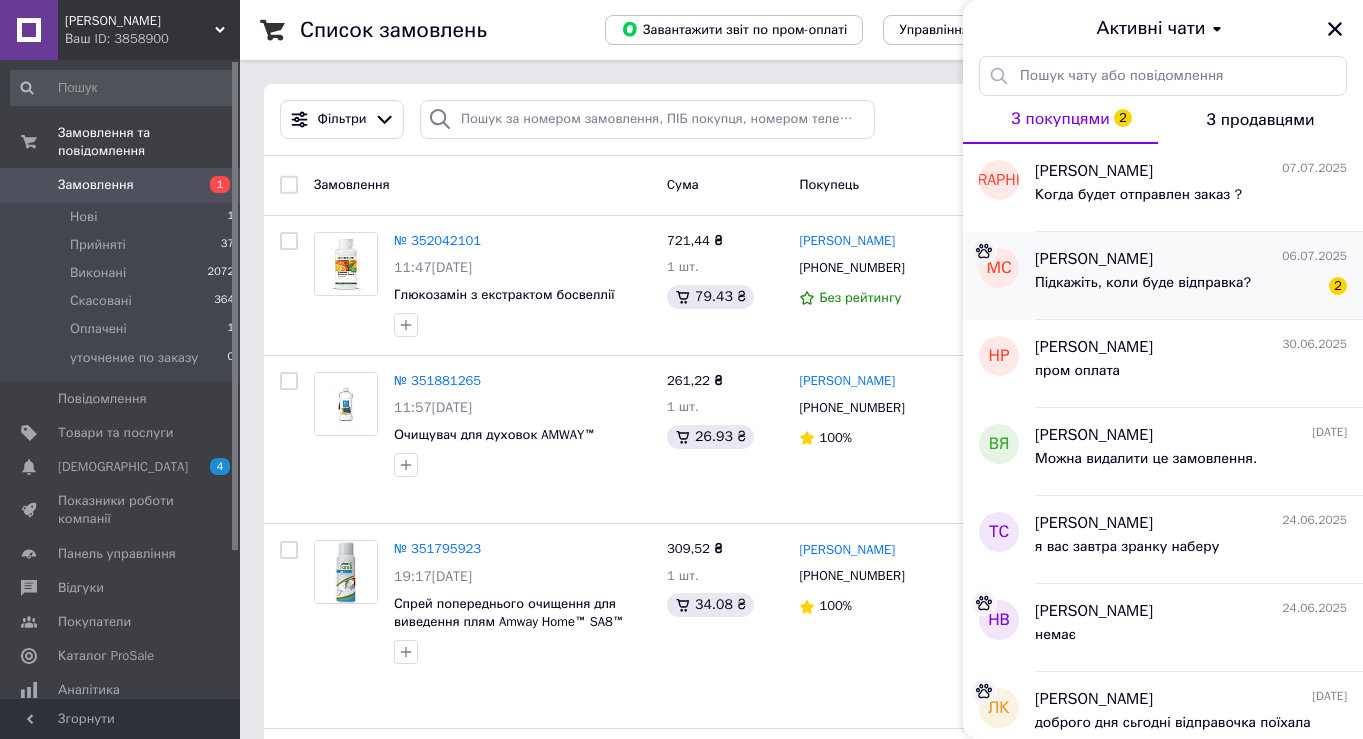 click on "Підкажіть, коли буде відправка?" at bounding box center (1143, 283) 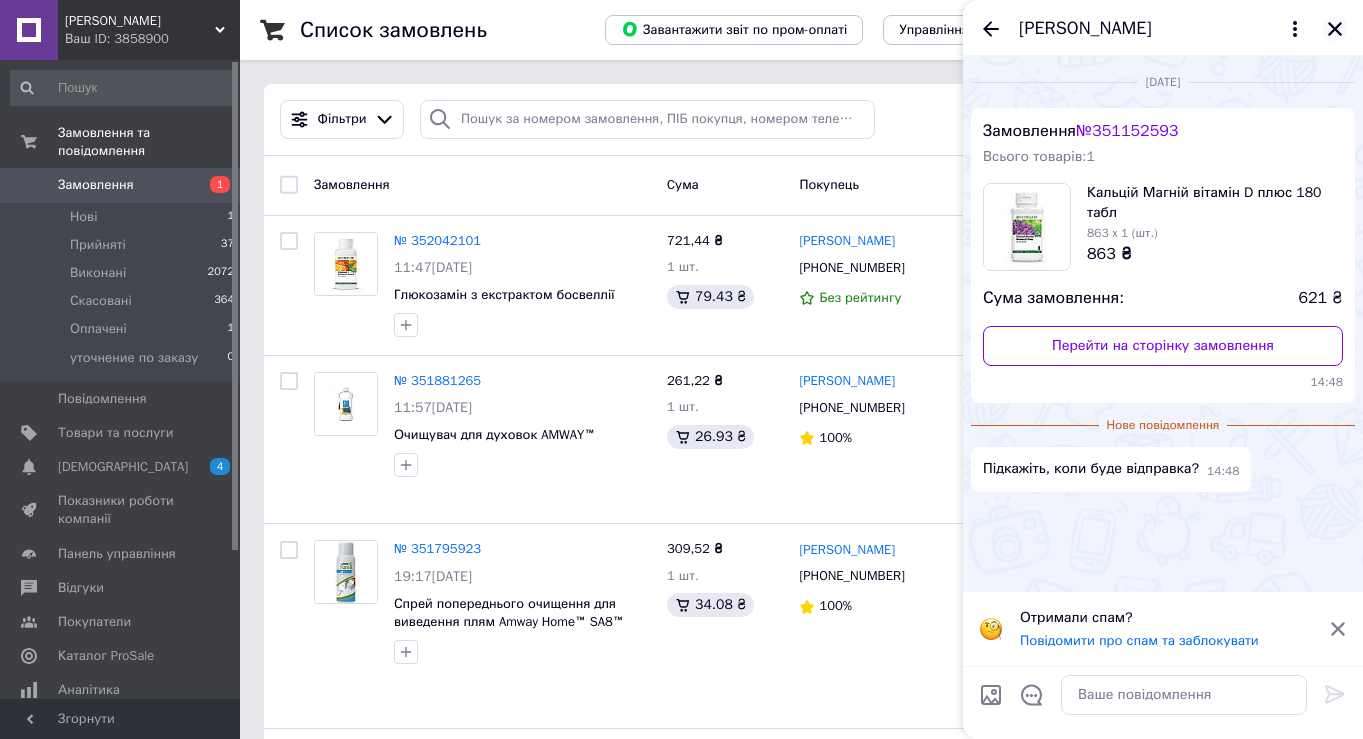 click 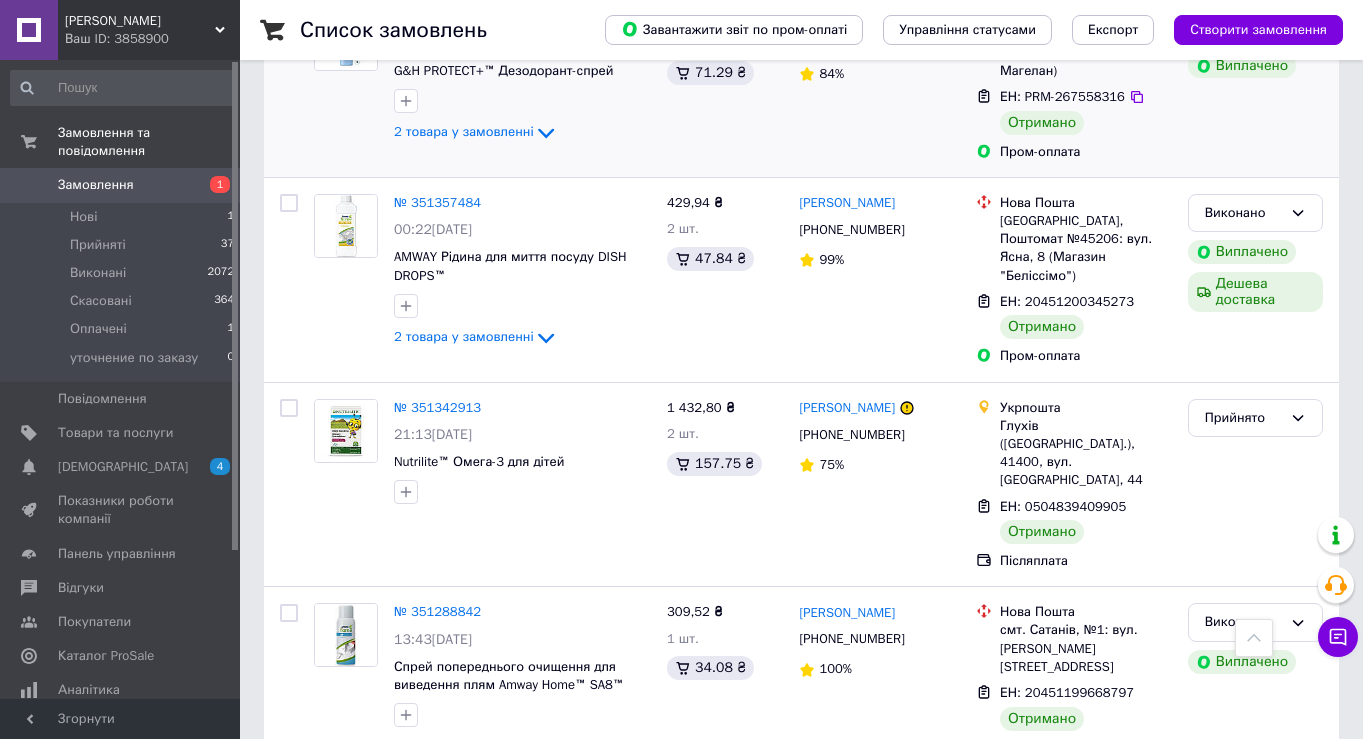 scroll, scrollTop: 1488, scrollLeft: 0, axis: vertical 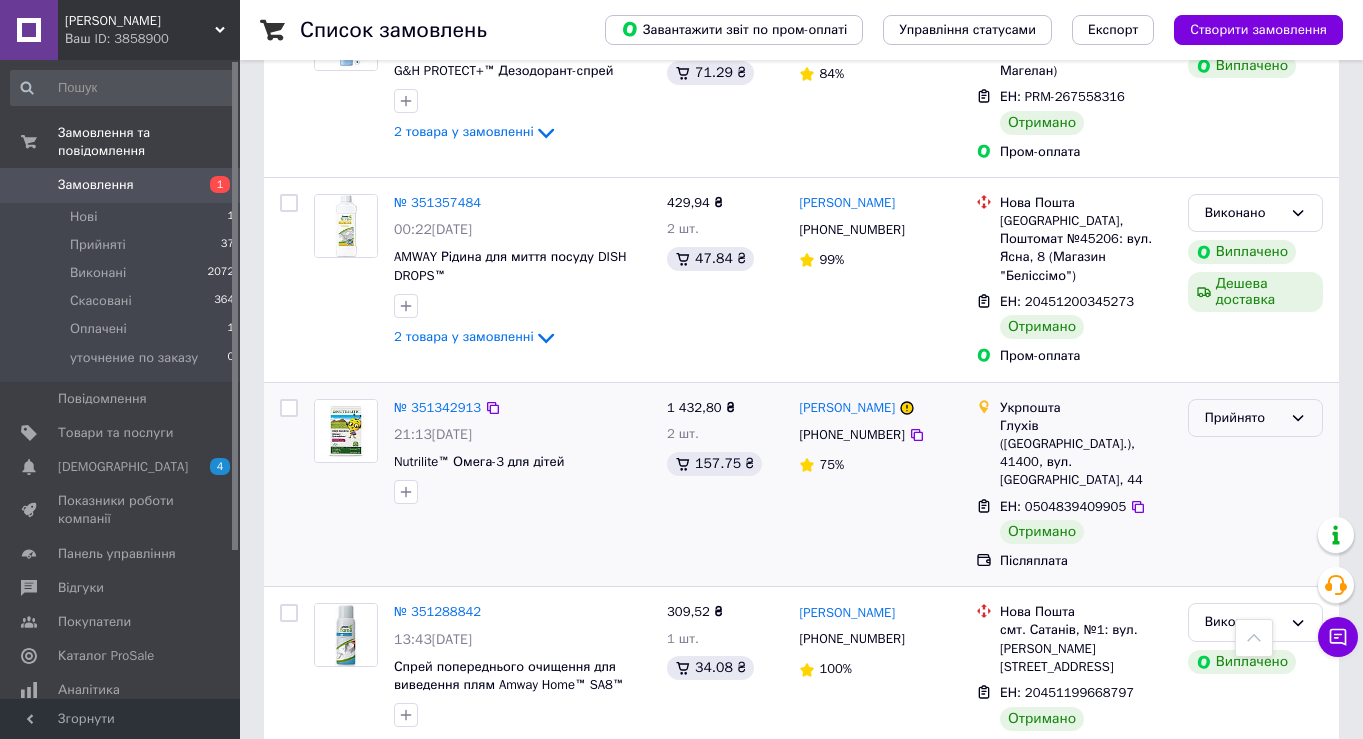 click on "Прийнято" at bounding box center [1243, 418] 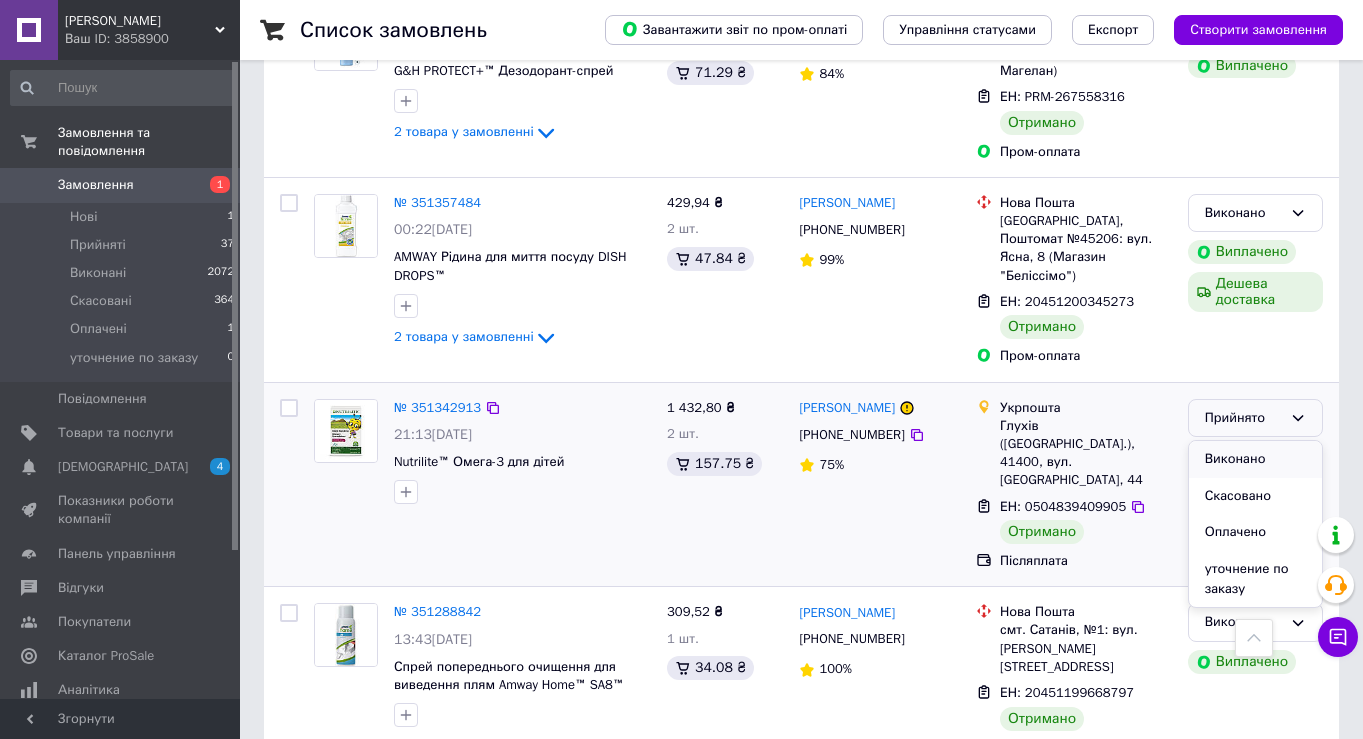 click on "Виконано" at bounding box center [1255, 459] 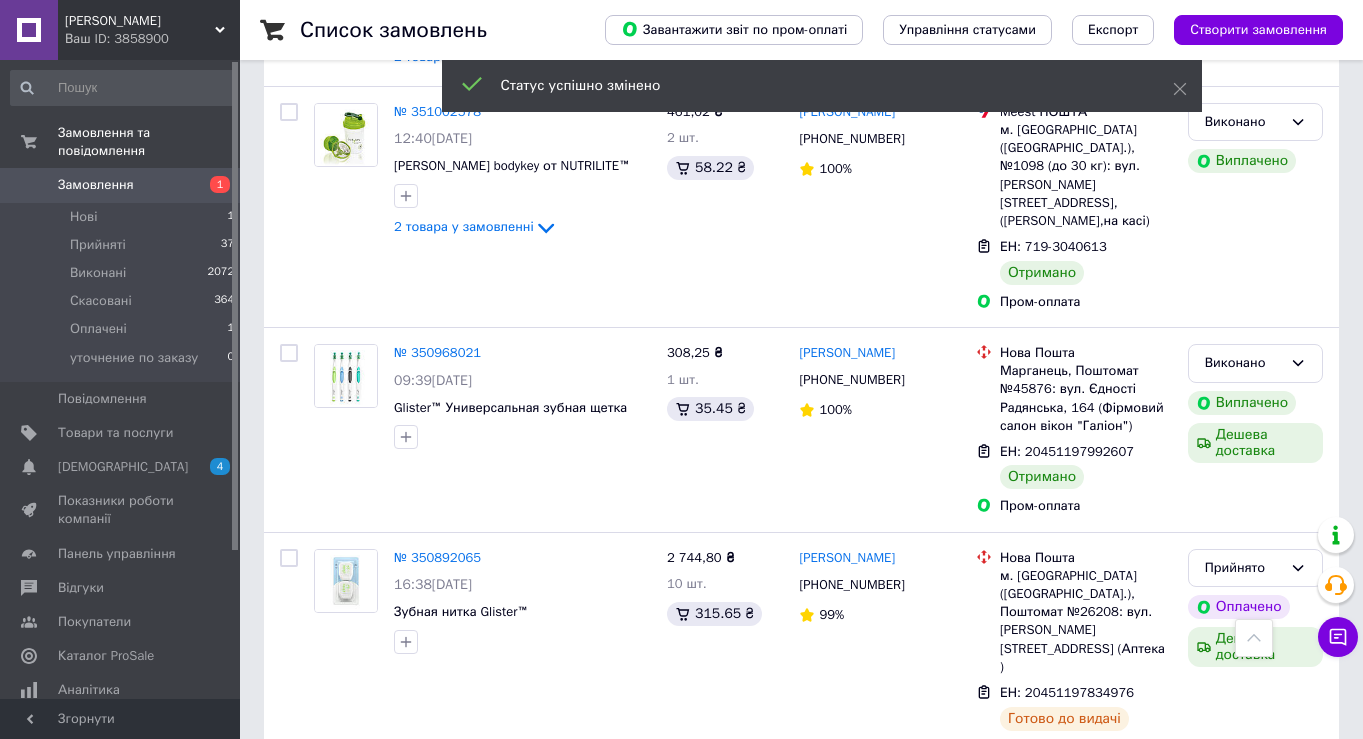 scroll, scrollTop: 3346, scrollLeft: 0, axis: vertical 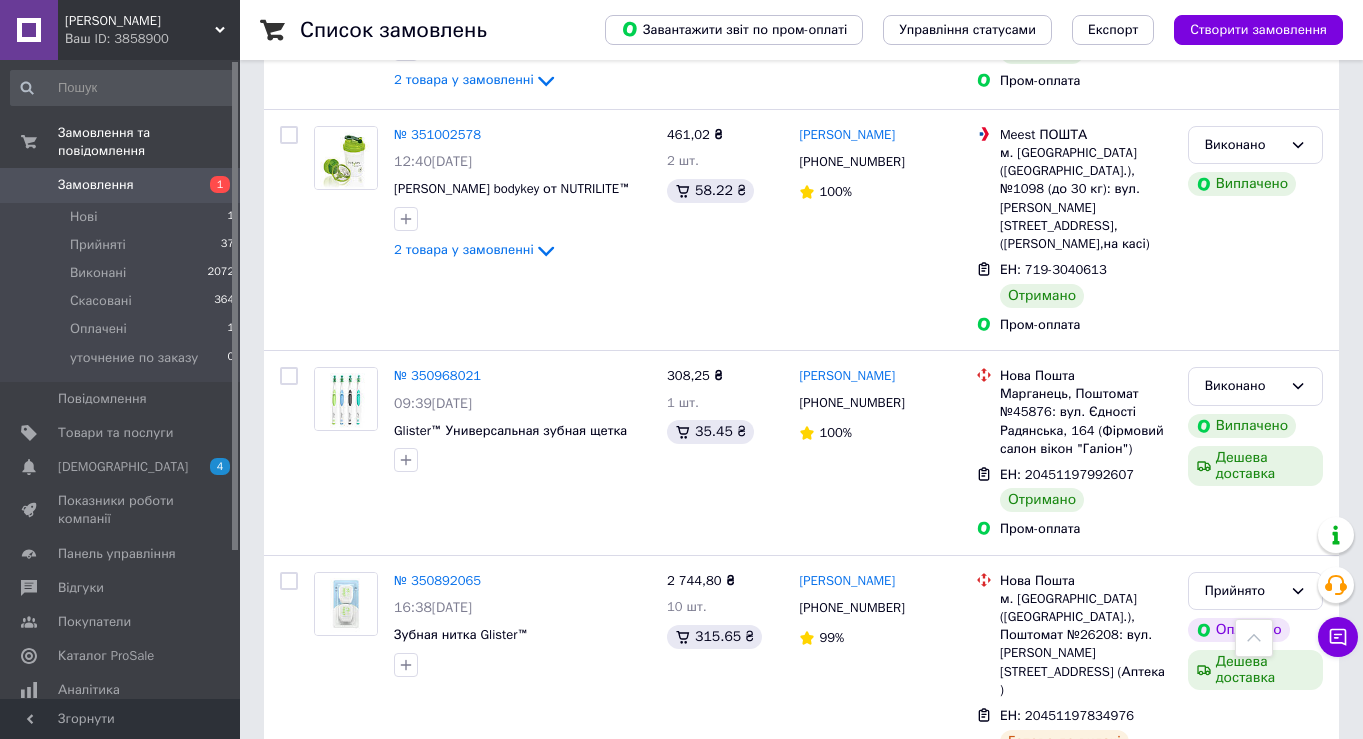 click on "2" at bounding box center [327, 841] 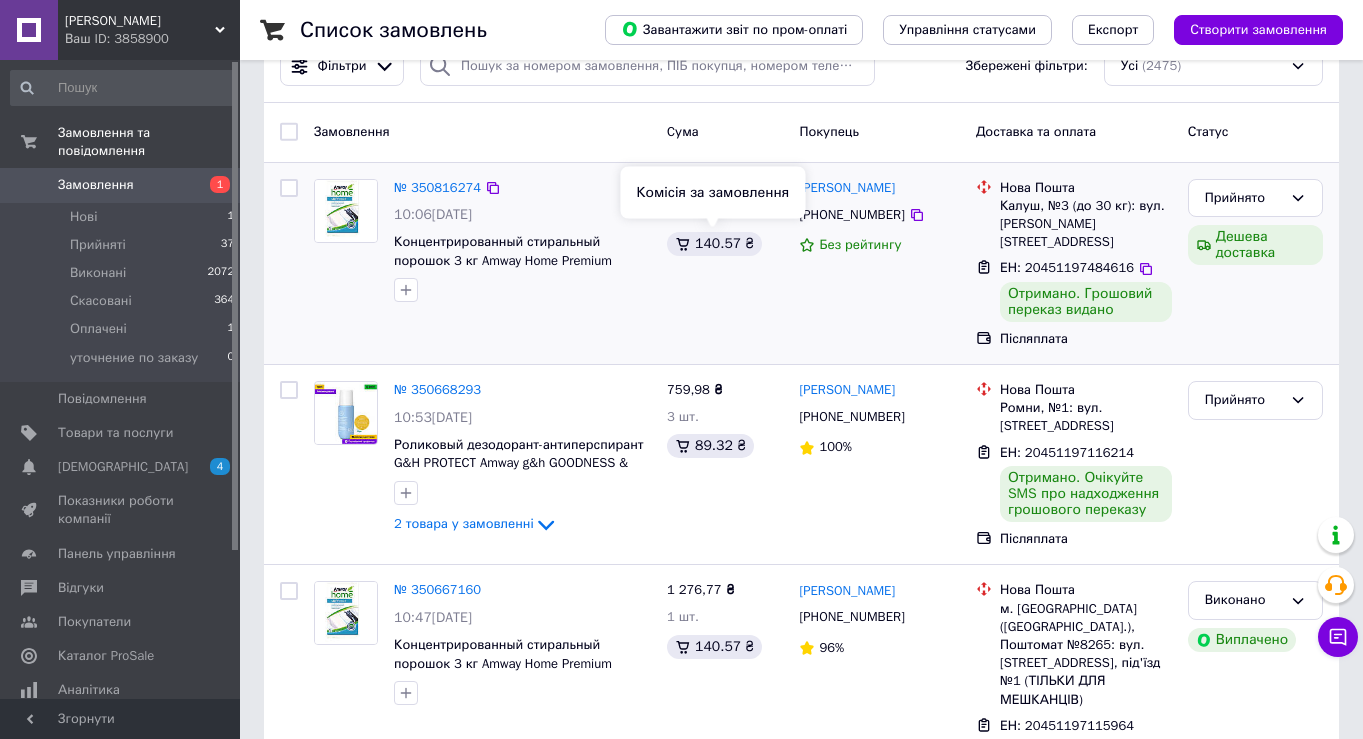 scroll, scrollTop: 62, scrollLeft: 0, axis: vertical 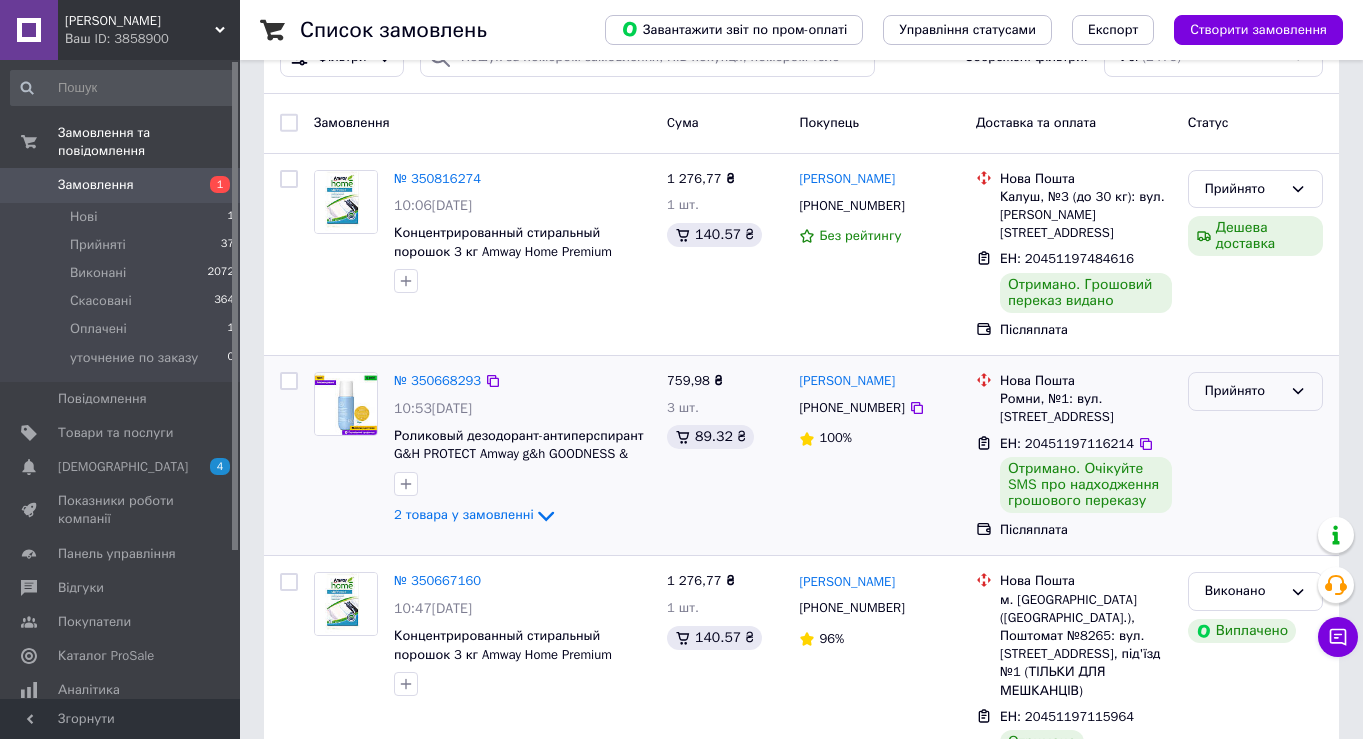 click on "Прийнято" at bounding box center (1243, 391) 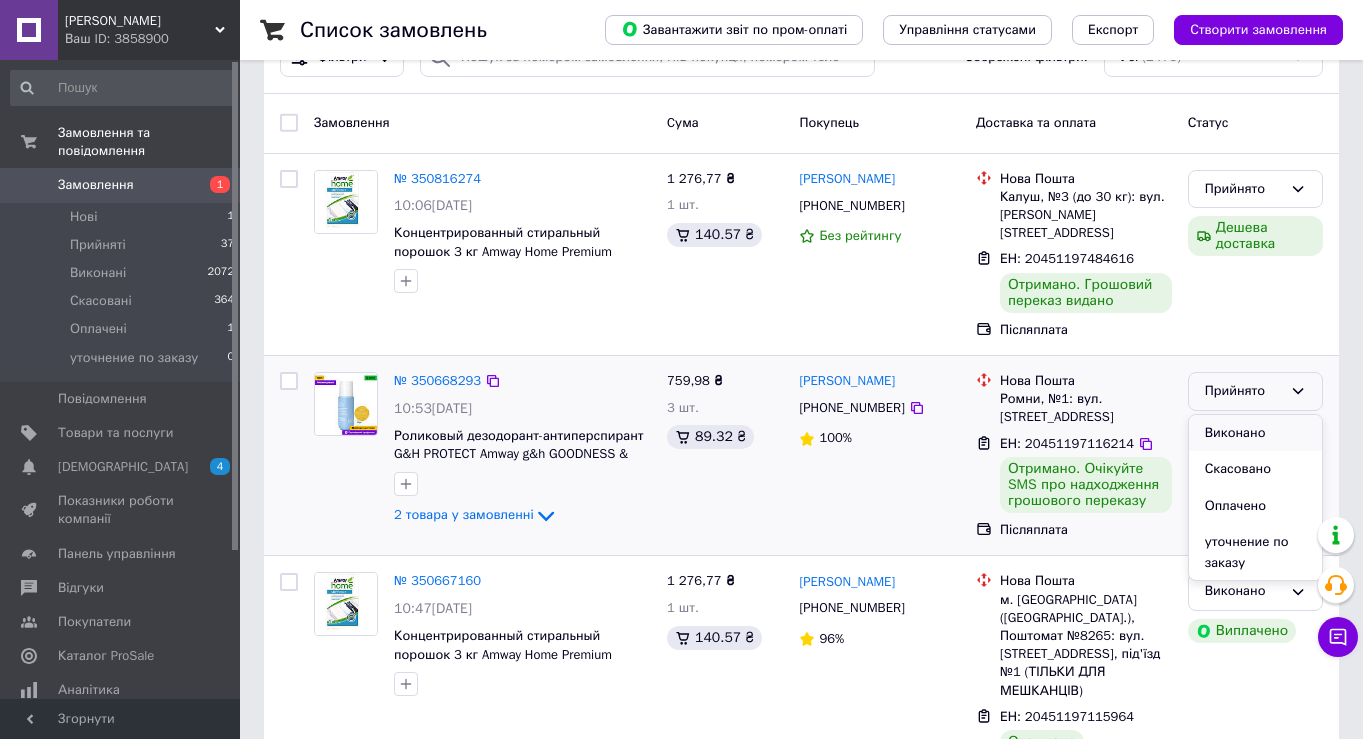 click on "Виконано" at bounding box center (1255, 433) 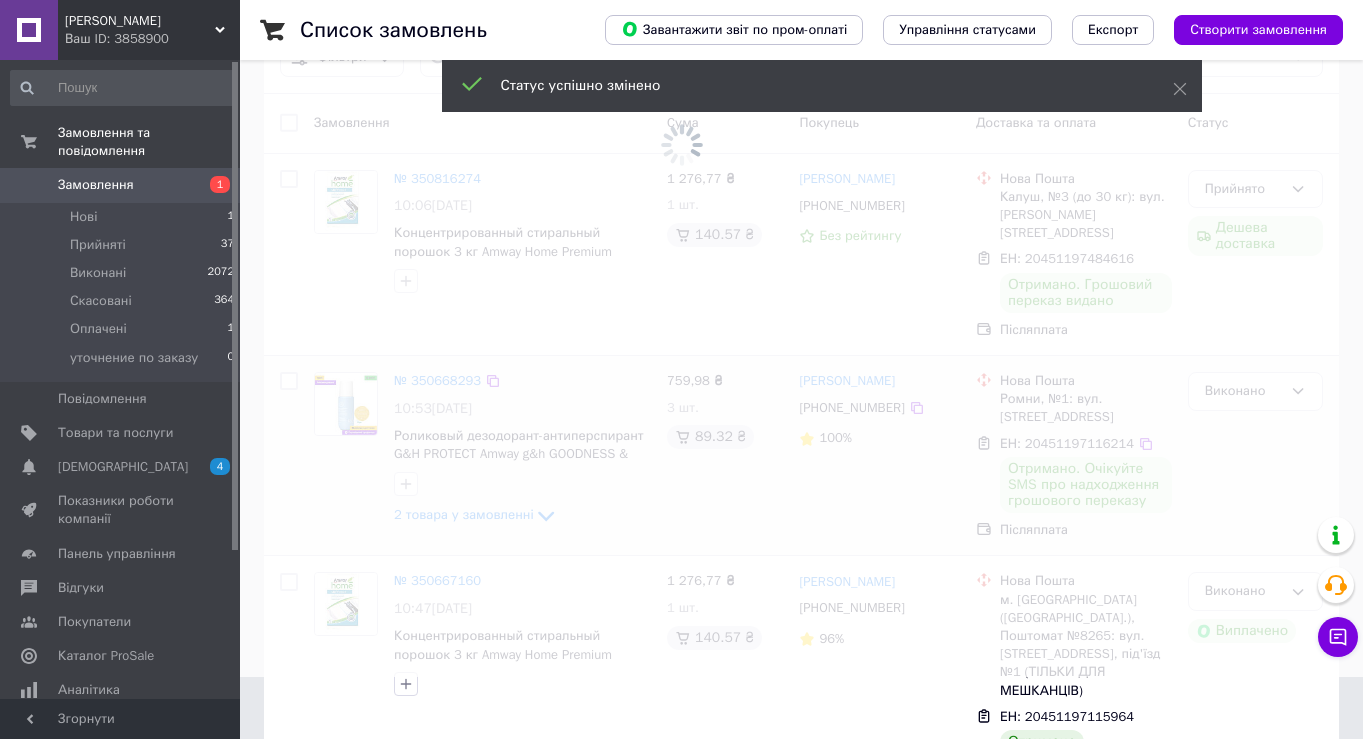 click at bounding box center [681, 83] 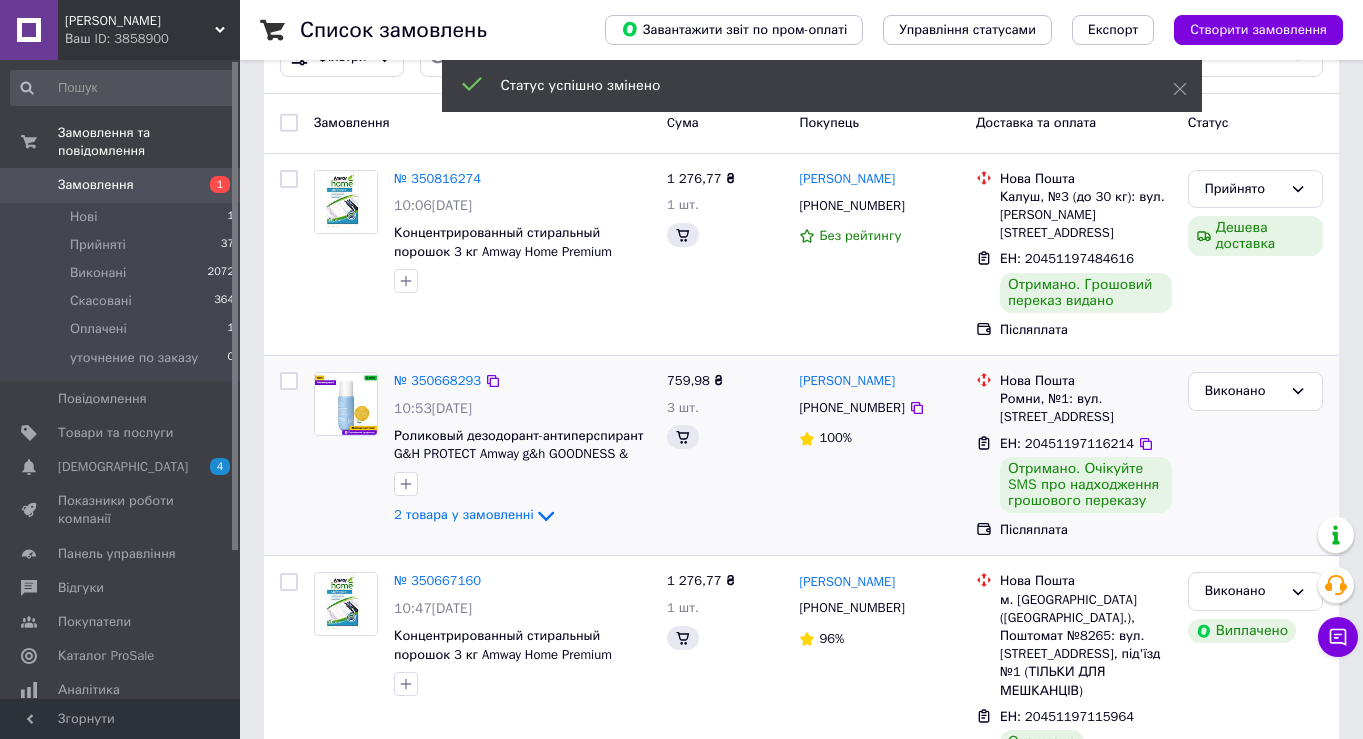 click on "Прийнято" at bounding box center [1243, 189] 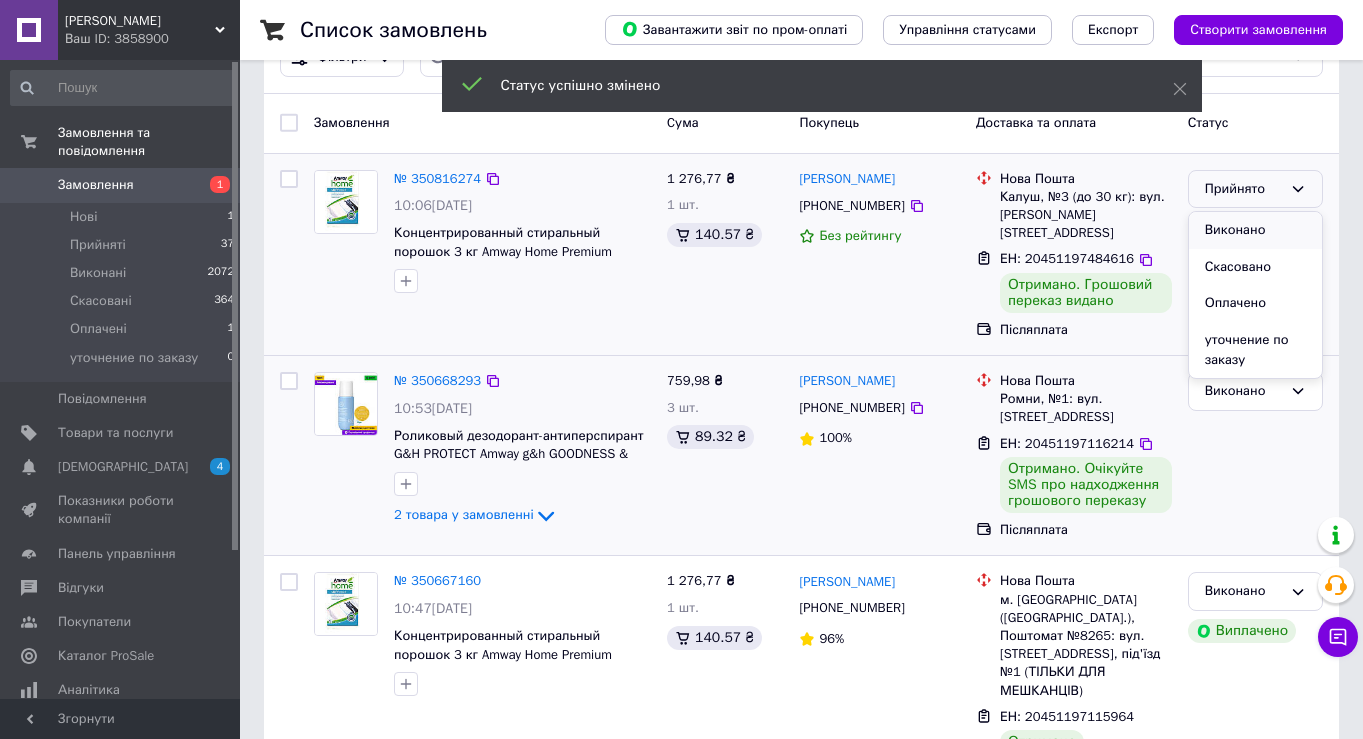 click on "Виконано" at bounding box center [1255, 230] 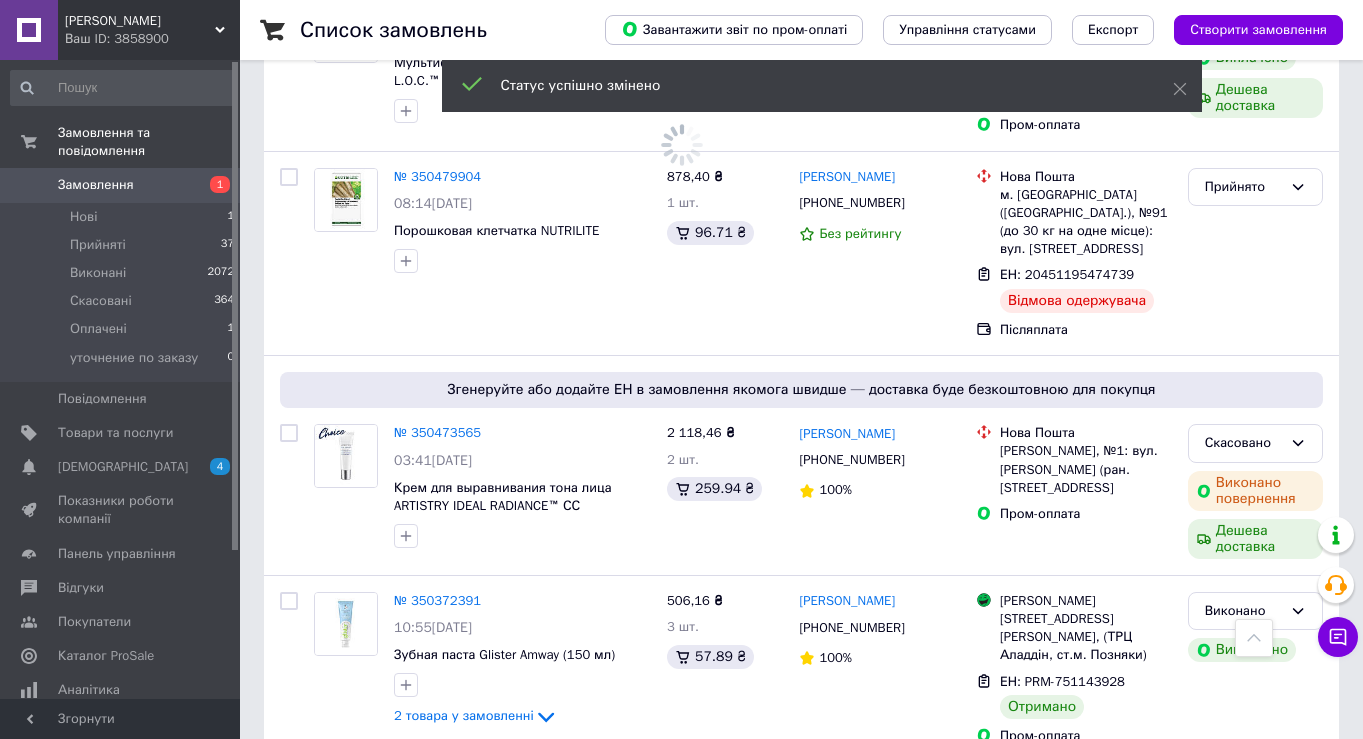 scroll, scrollTop: 1512, scrollLeft: 0, axis: vertical 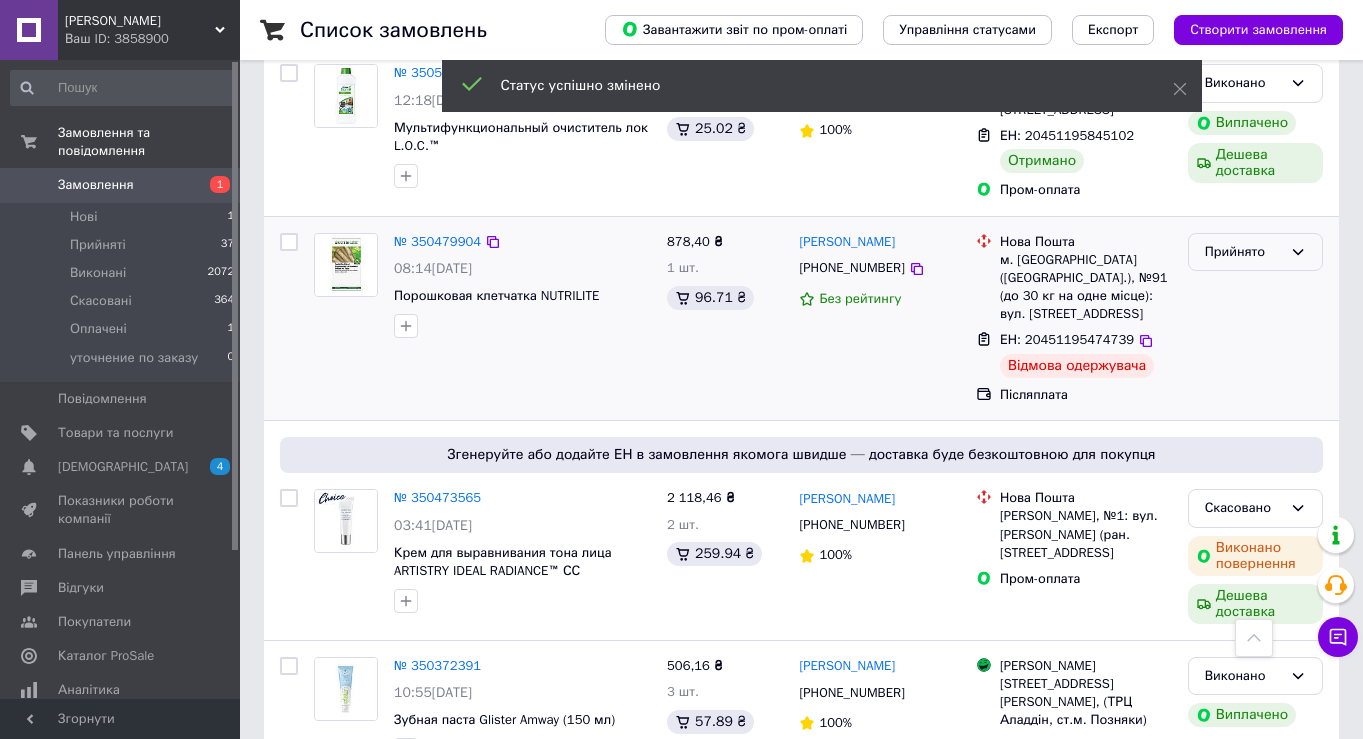click on "Прийнято" at bounding box center (1243, 252) 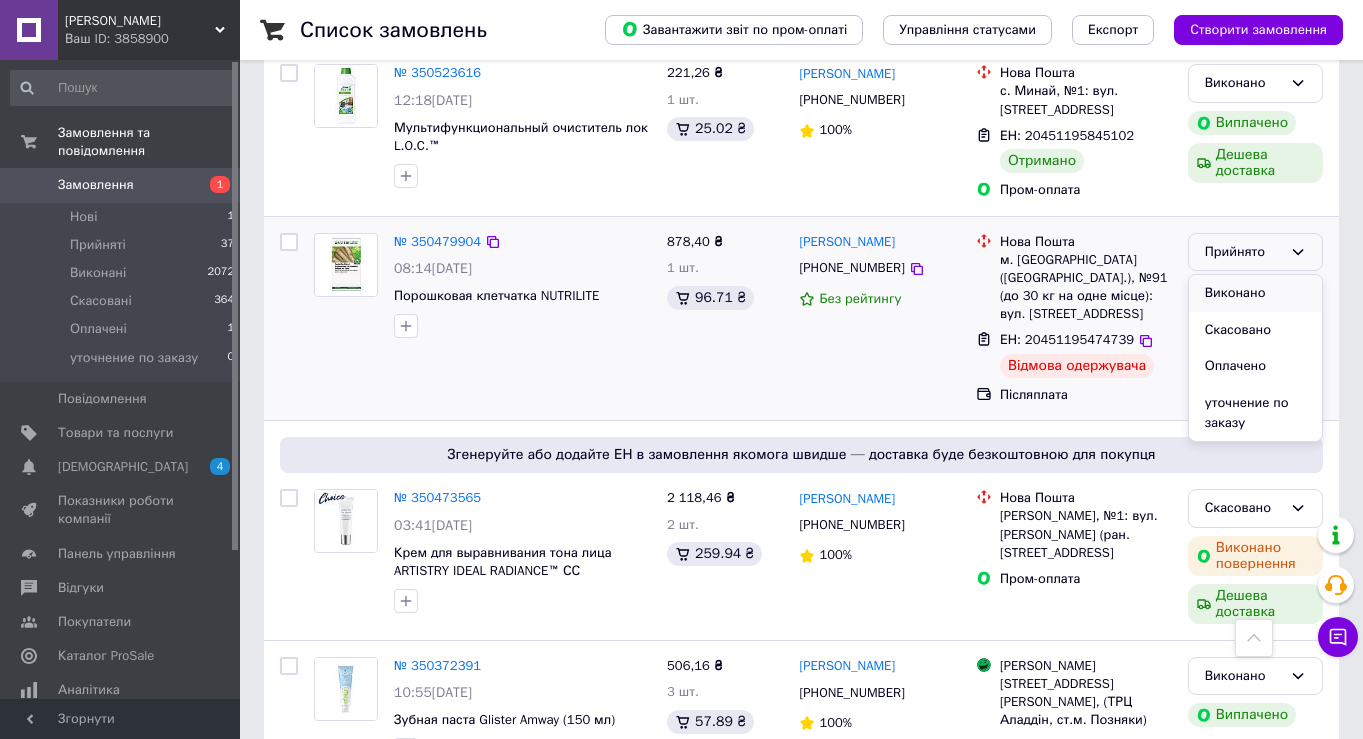 click on "Виконано" at bounding box center (1255, 293) 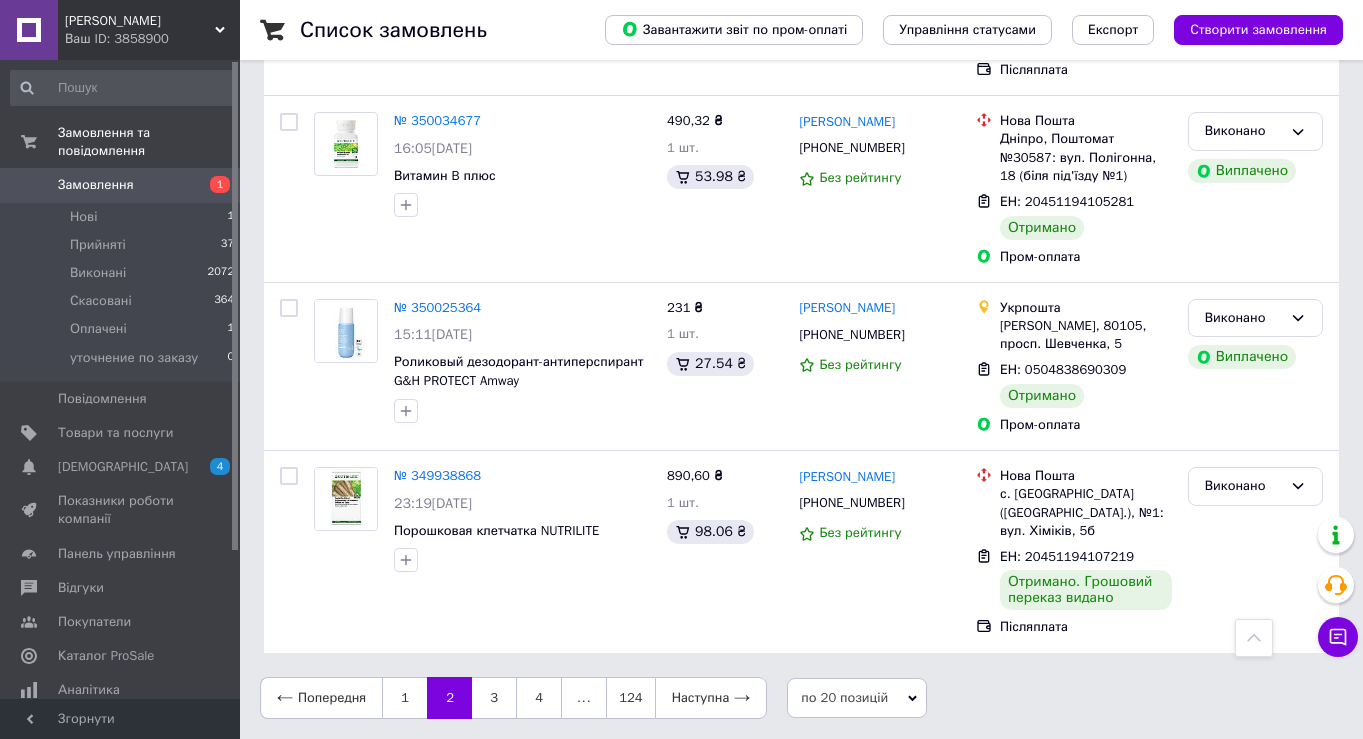scroll, scrollTop: 3643, scrollLeft: 0, axis: vertical 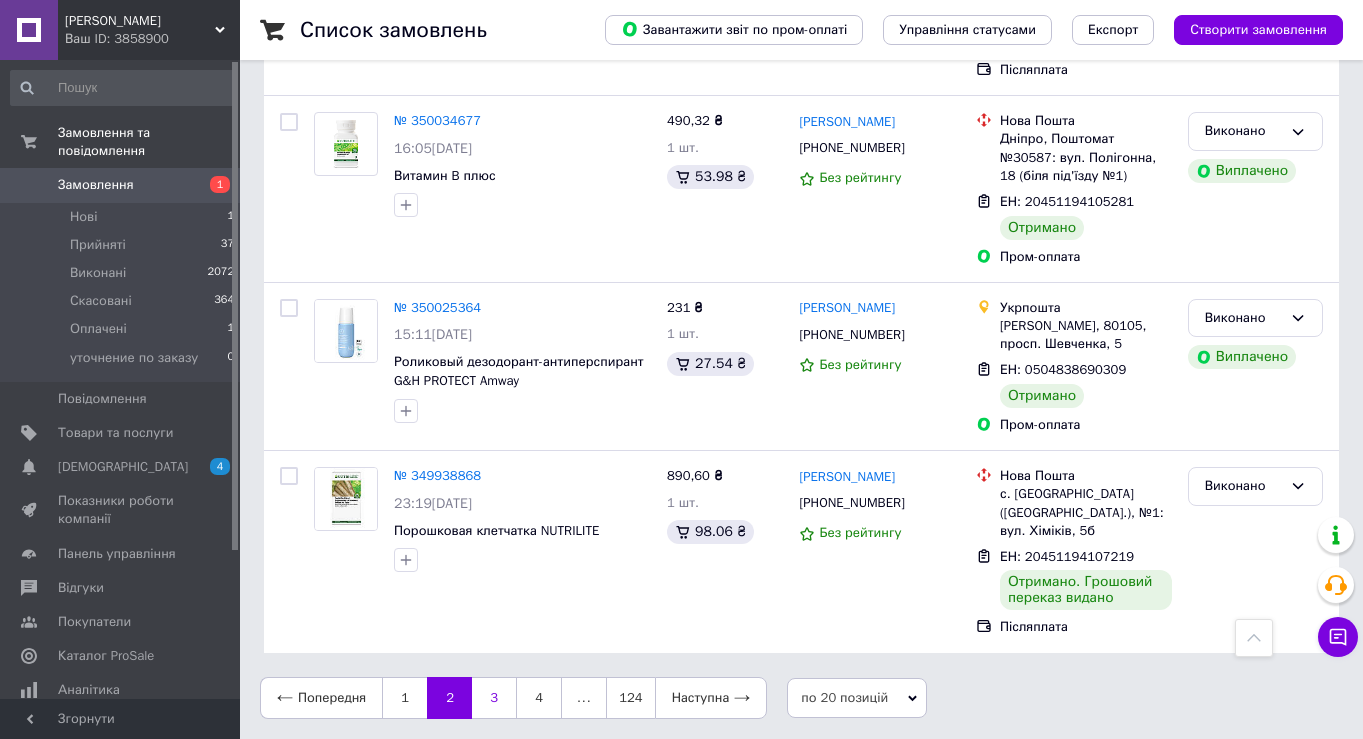 click on "3" at bounding box center (494, 698) 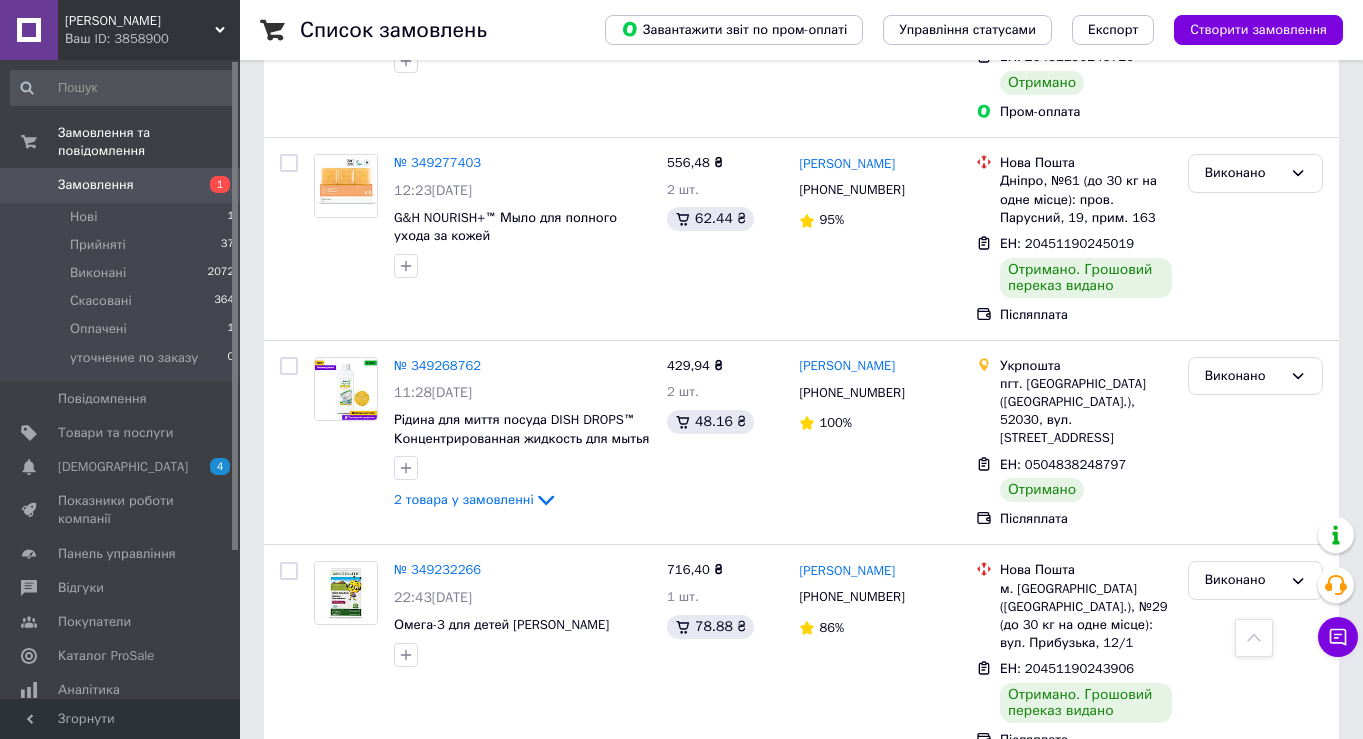 scroll, scrollTop: 2852, scrollLeft: 0, axis: vertical 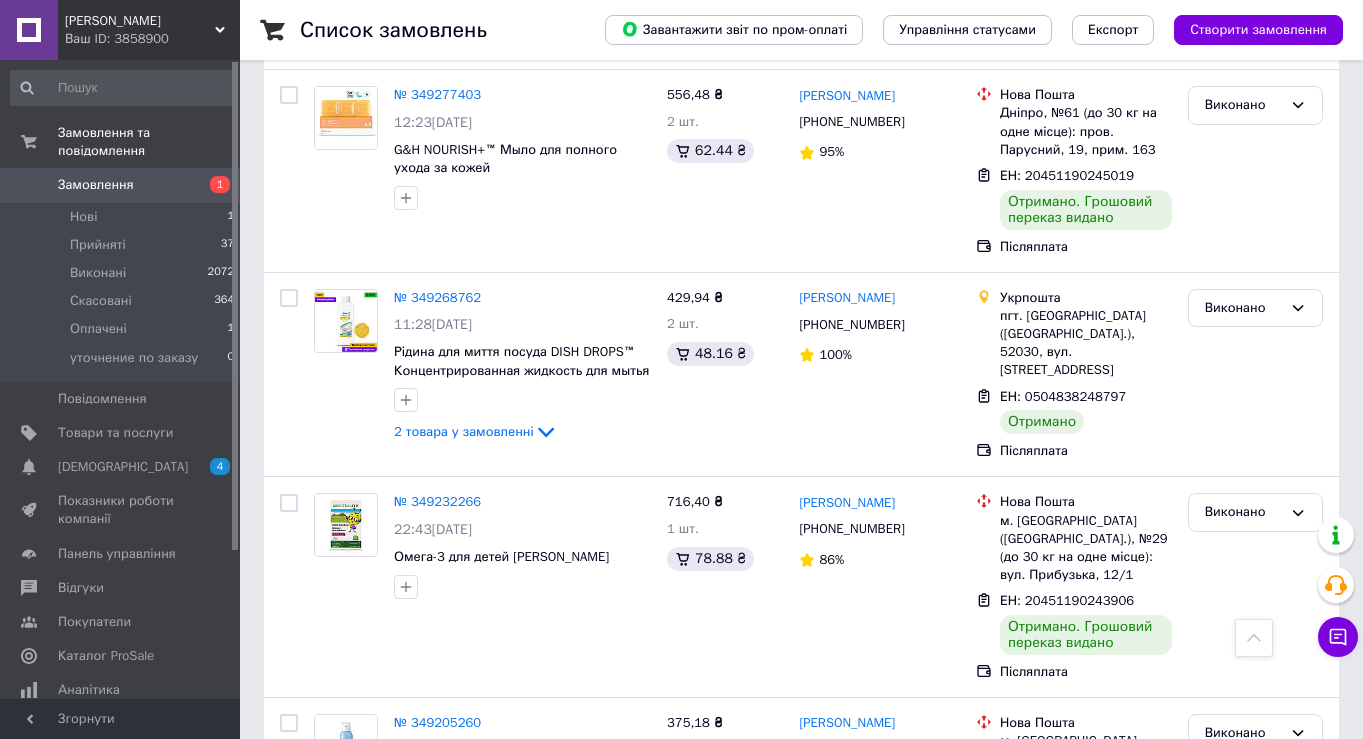 click on "Замовлення" at bounding box center [96, 185] 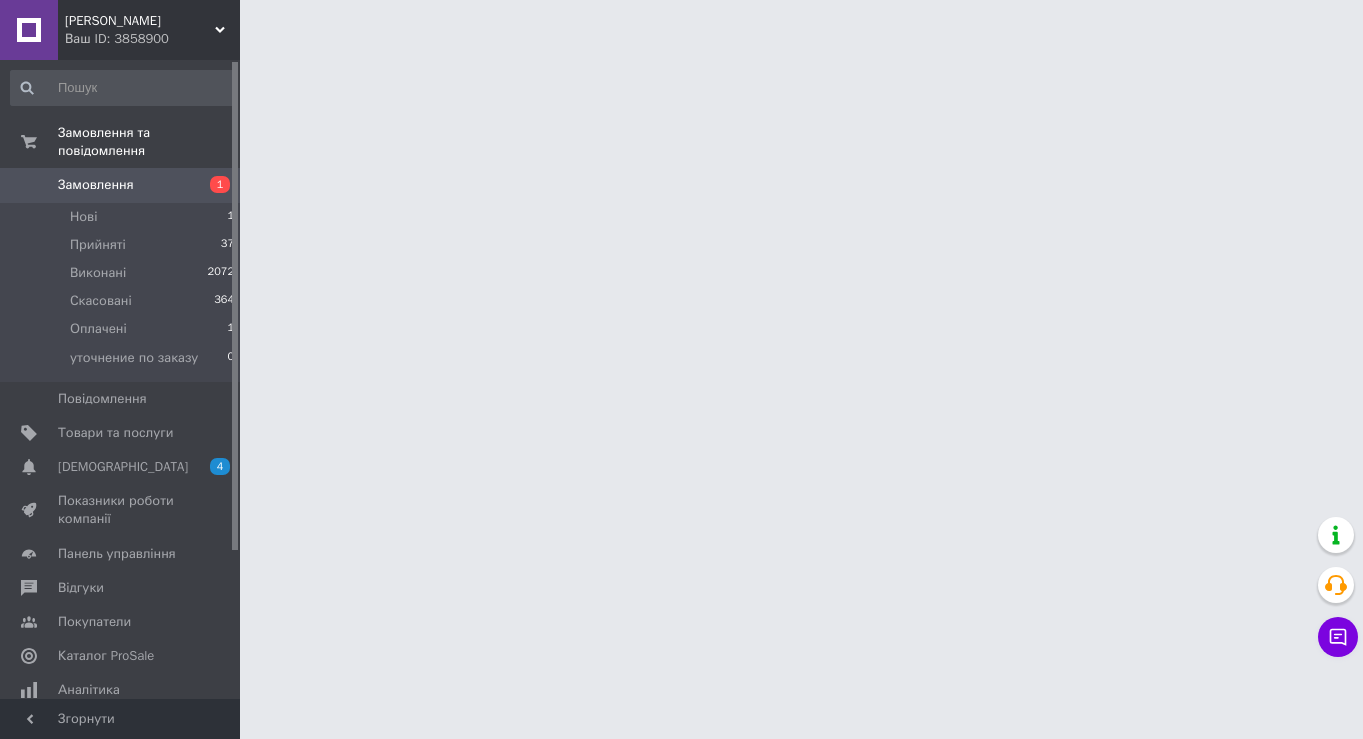 scroll, scrollTop: 0, scrollLeft: 0, axis: both 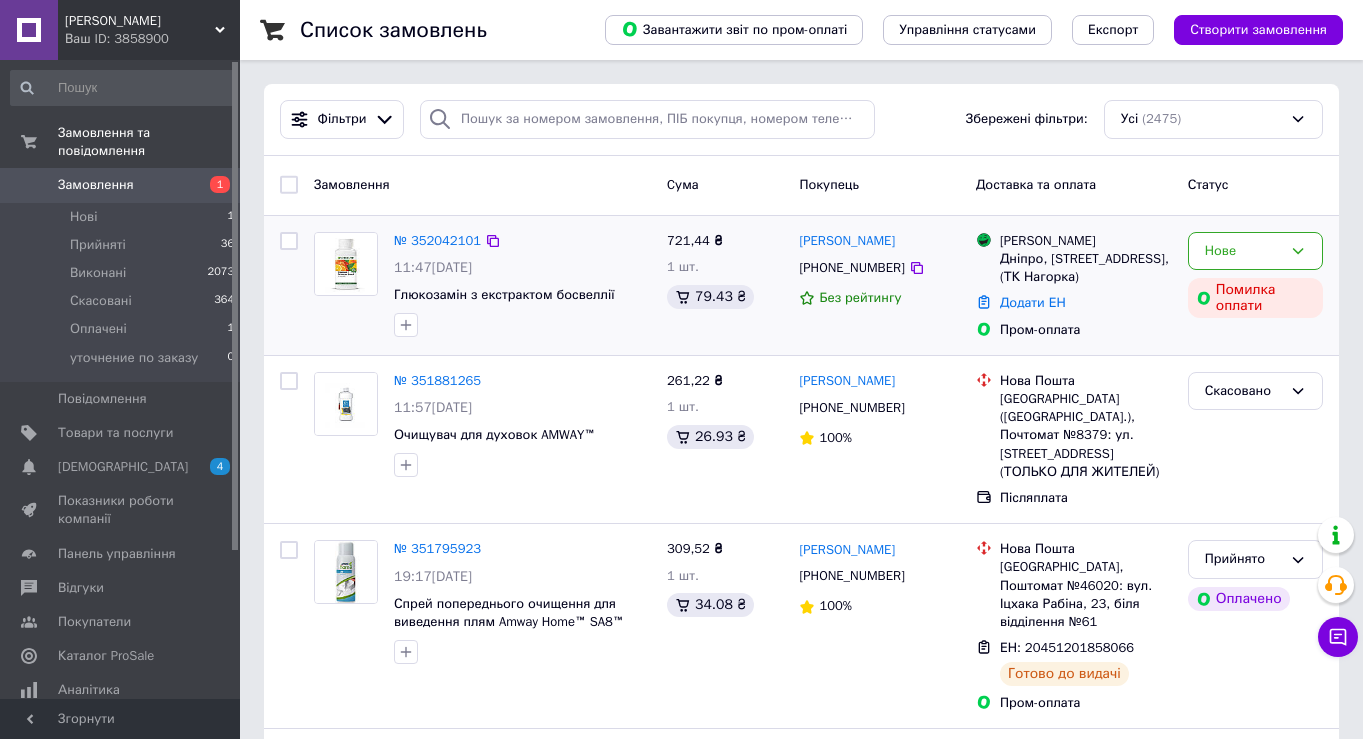 click at bounding box center [346, 264] 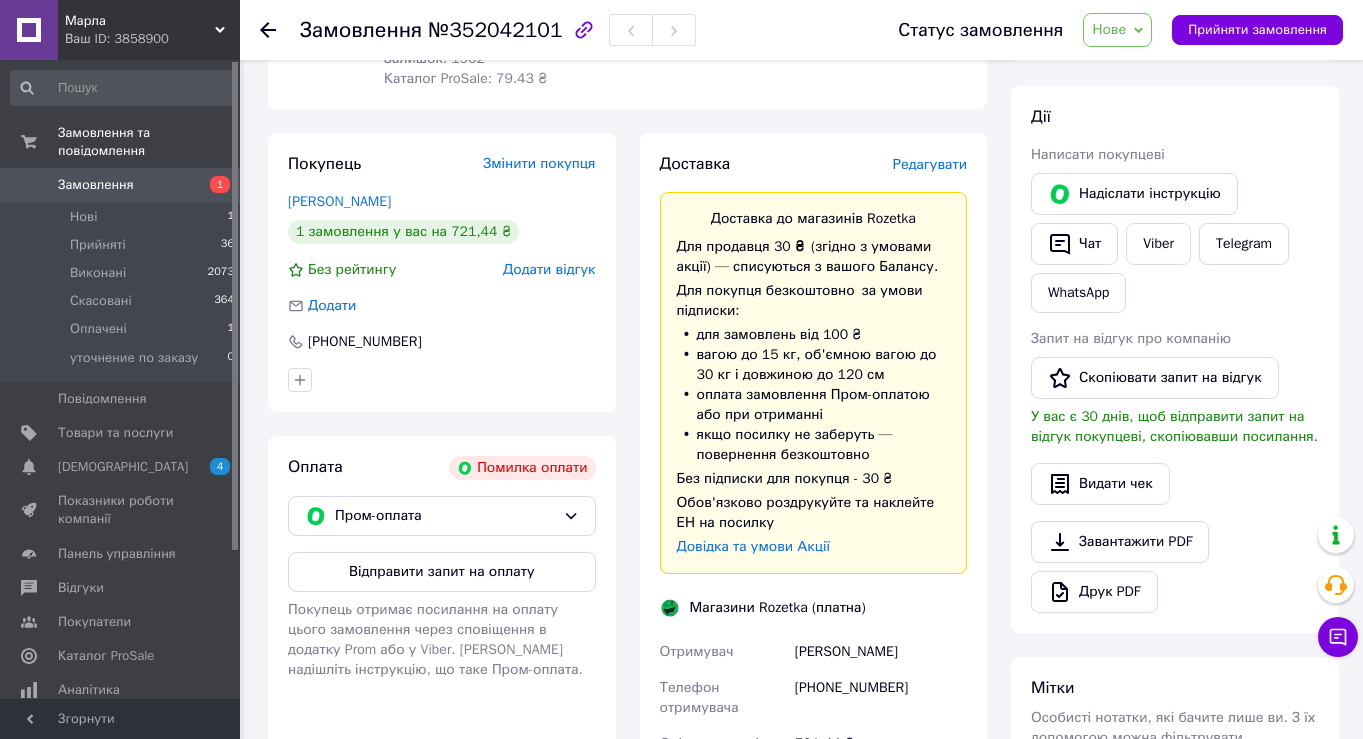 scroll, scrollTop: 308, scrollLeft: 0, axis: vertical 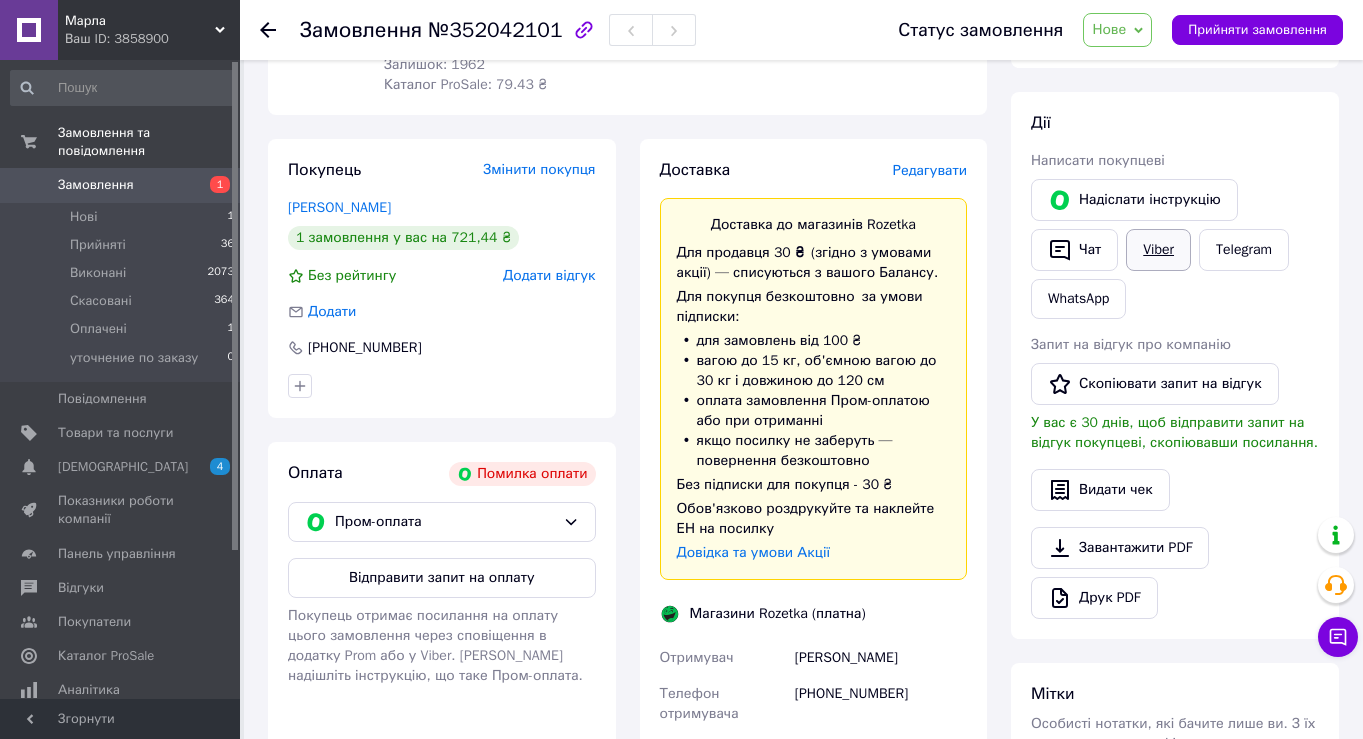 click on "Viber" at bounding box center (1158, 250) 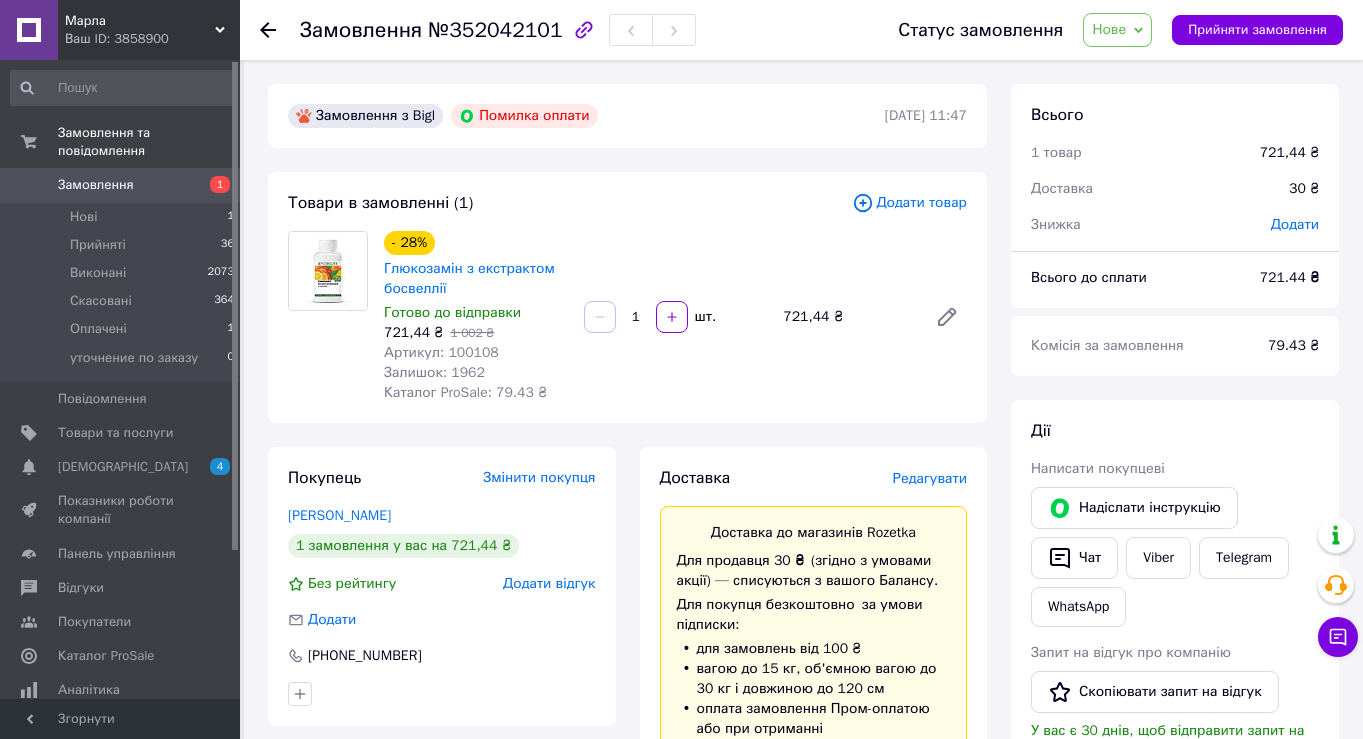 scroll, scrollTop: 0, scrollLeft: 0, axis: both 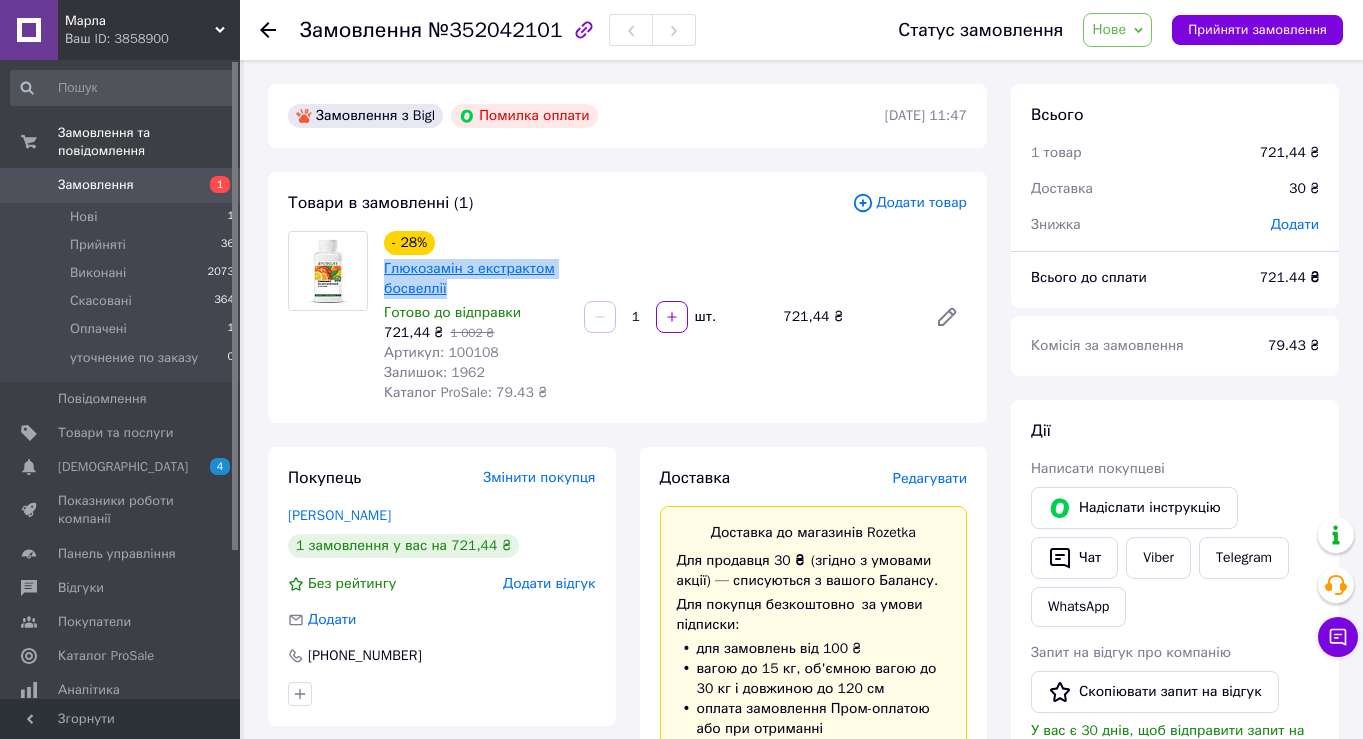 drag, startPoint x: 468, startPoint y: 291, endPoint x: 385, endPoint y: 281, distance: 83.60024 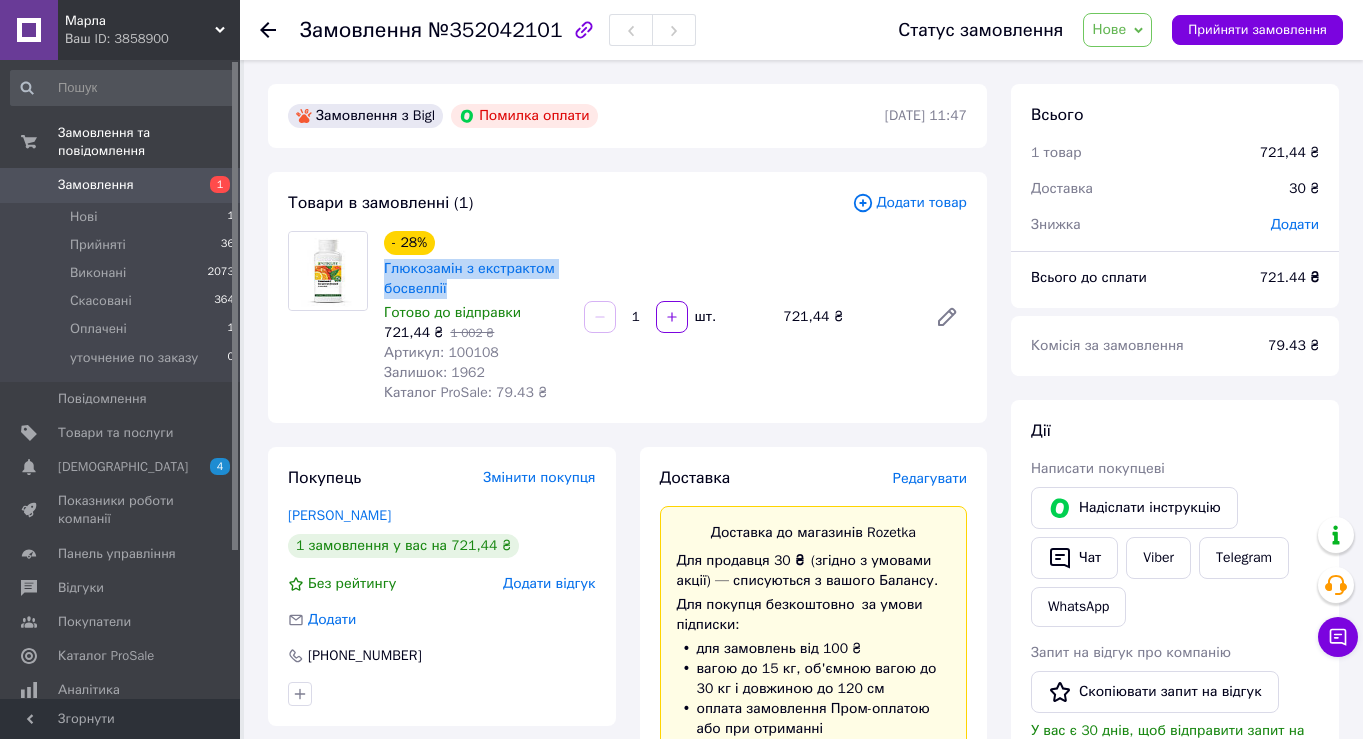 click on "Глюкозамін з екстрактом босвеллії" at bounding box center (476, 279) 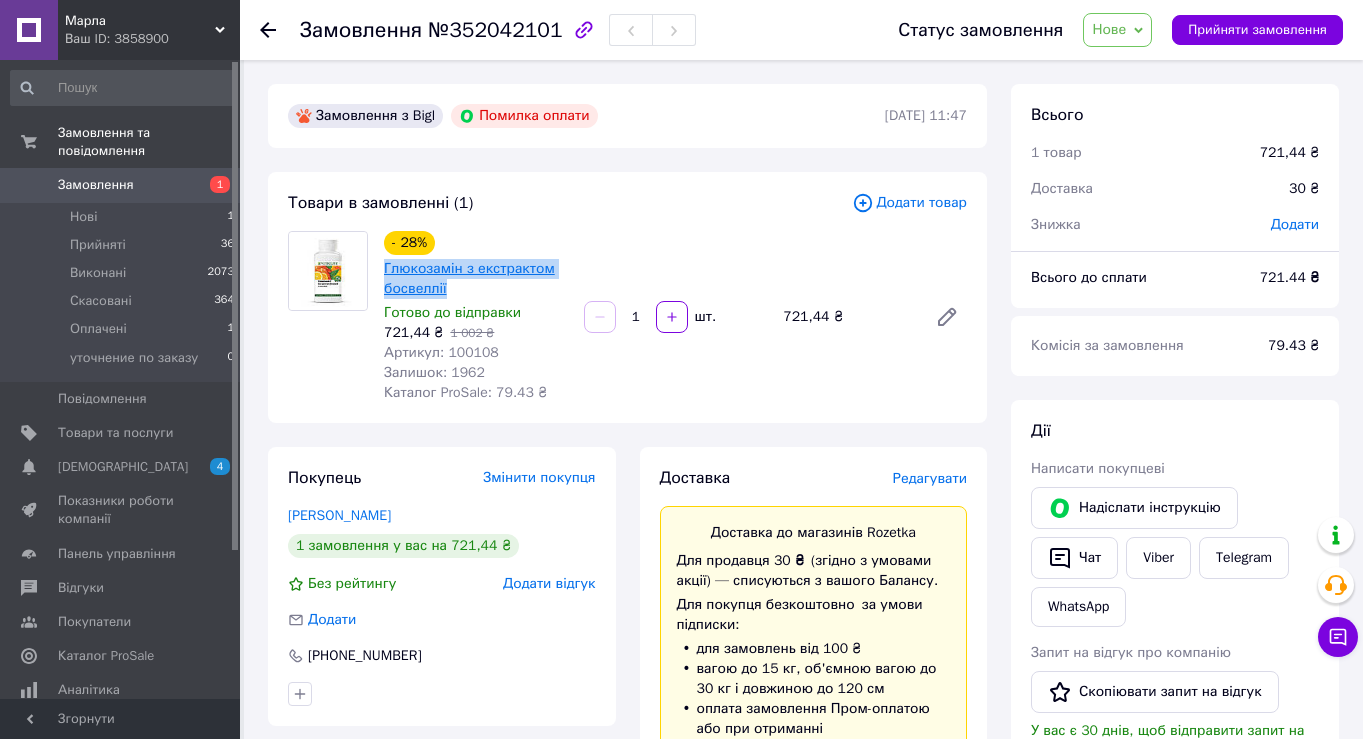 drag, startPoint x: 450, startPoint y: 298, endPoint x: 384, endPoint y: 274, distance: 70.2282 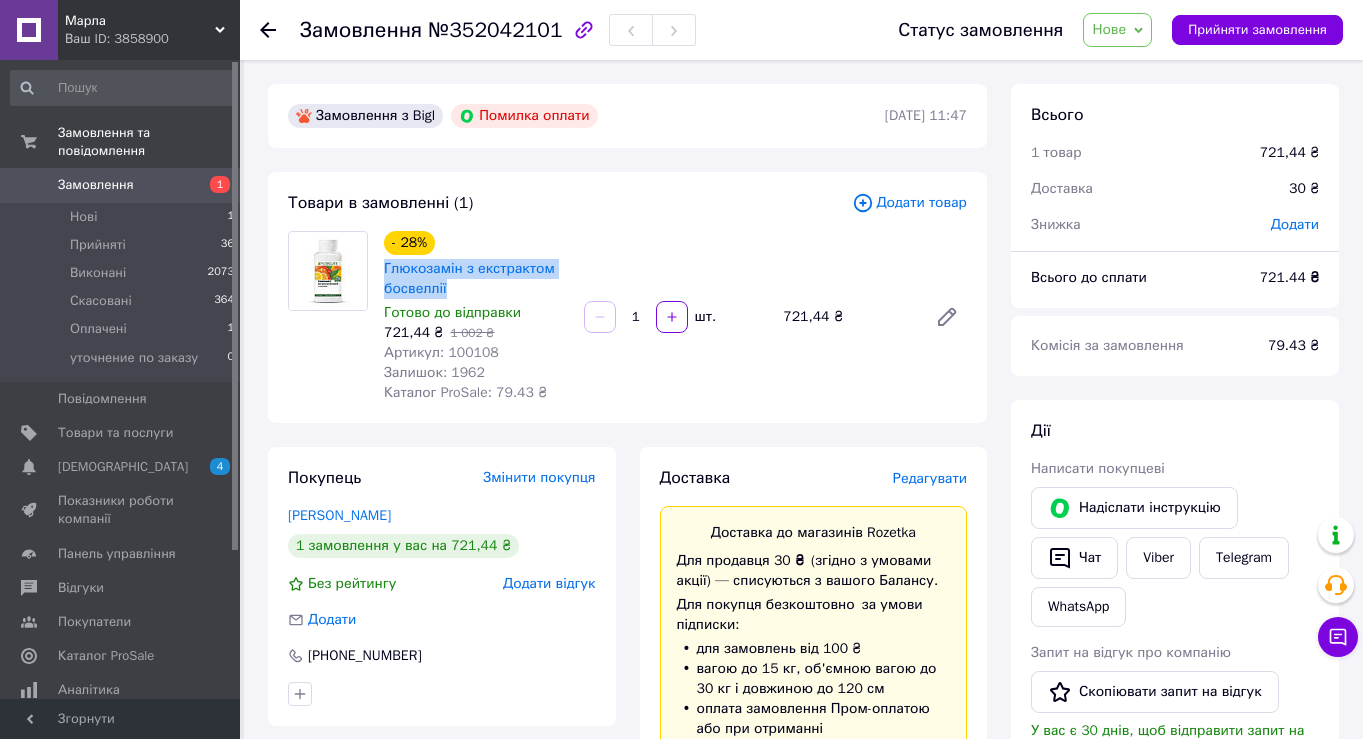 scroll, scrollTop: 0, scrollLeft: 0, axis: both 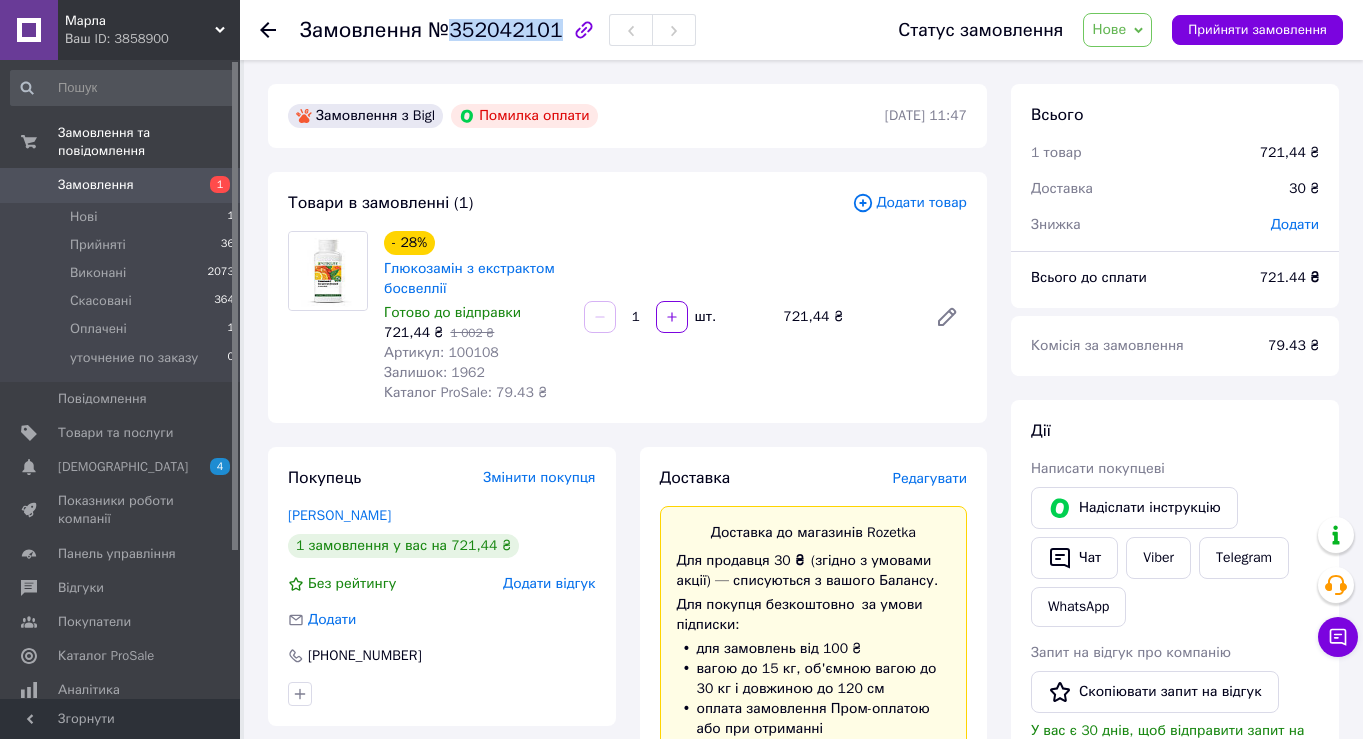drag, startPoint x: 452, startPoint y: 29, endPoint x: 550, endPoint y: 33, distance: 98.0816 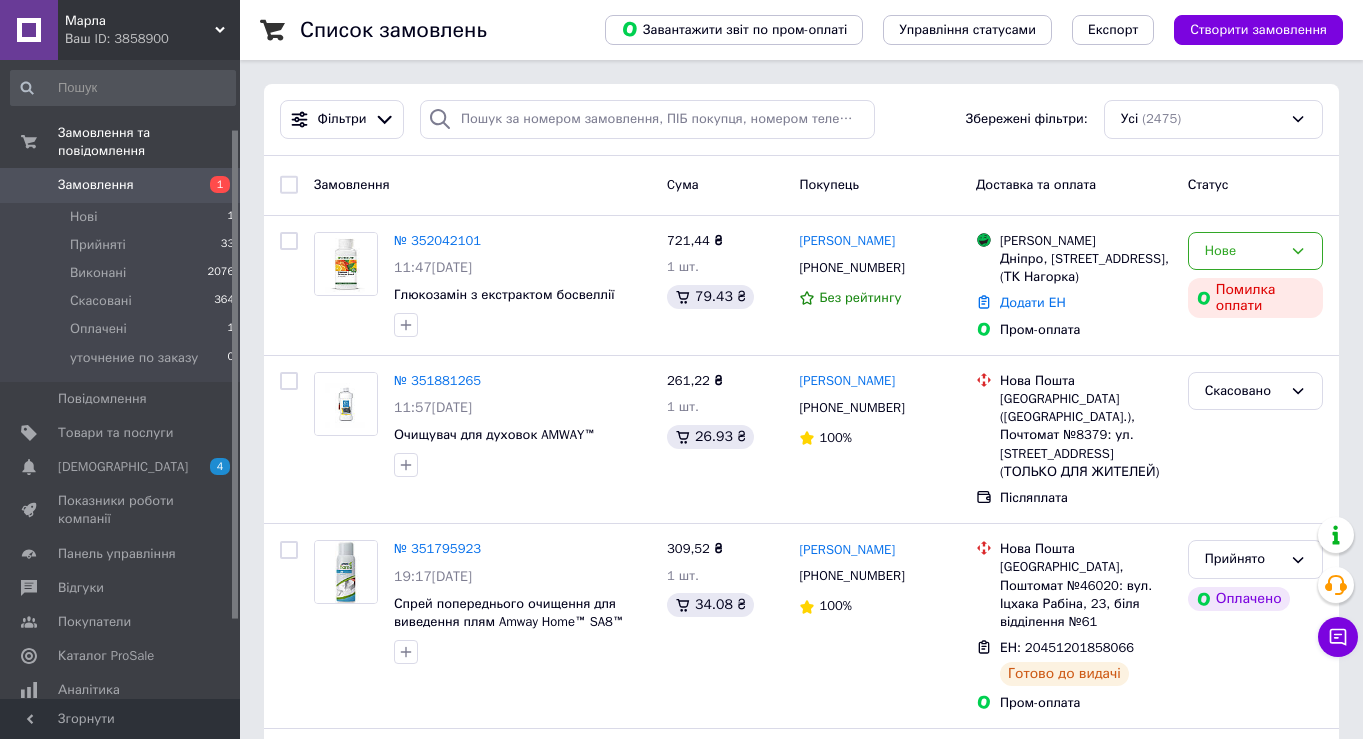 drag, startPoint x: 144, startPoint y: 561, endPoint x: 291, endPoint y: 560, distance: 147.0034 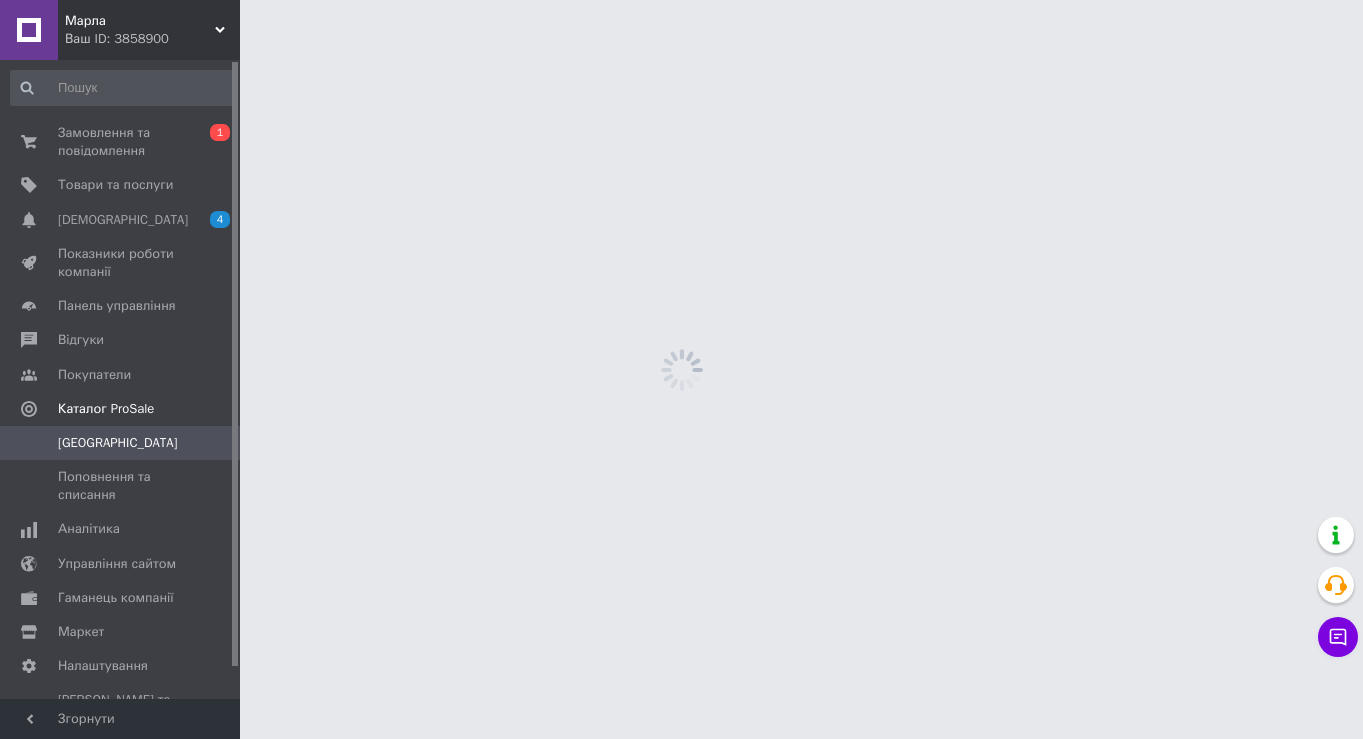 scroll, scrollTop: 0, scrollLeft: 0, axis: both 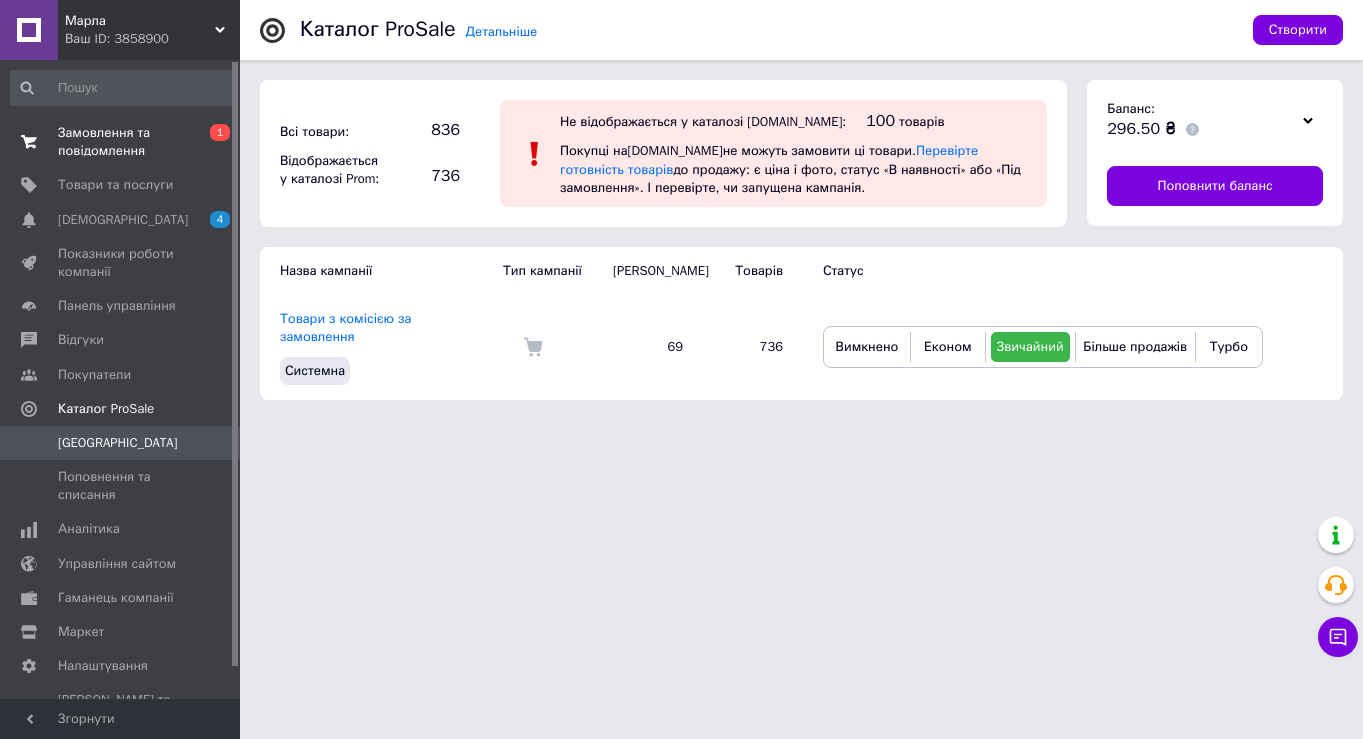 click on "Замовлення та повідомлення" at bounding box center (121, 142) 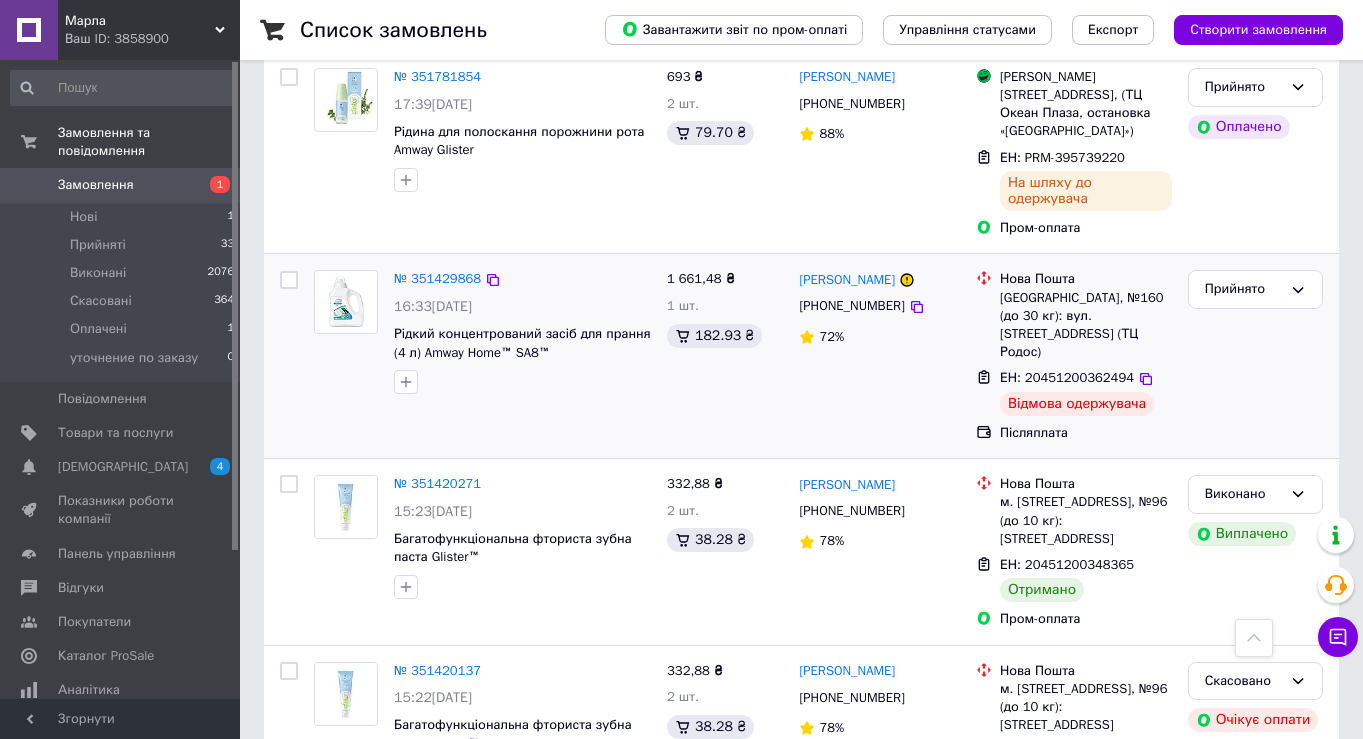 scroll, scrollTop: 787, scrollLeft: 0, axis: vertical 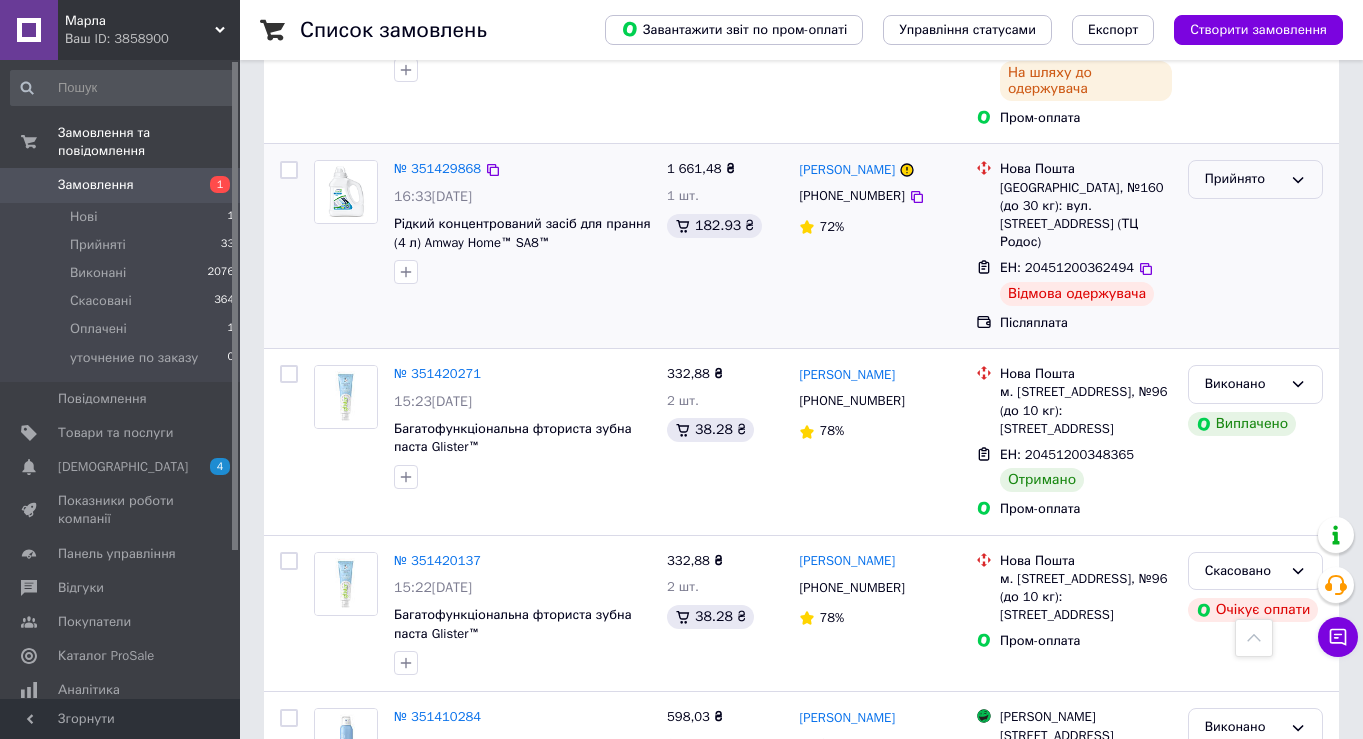 click on "Прийнято" at bounding box center (1243, 179) 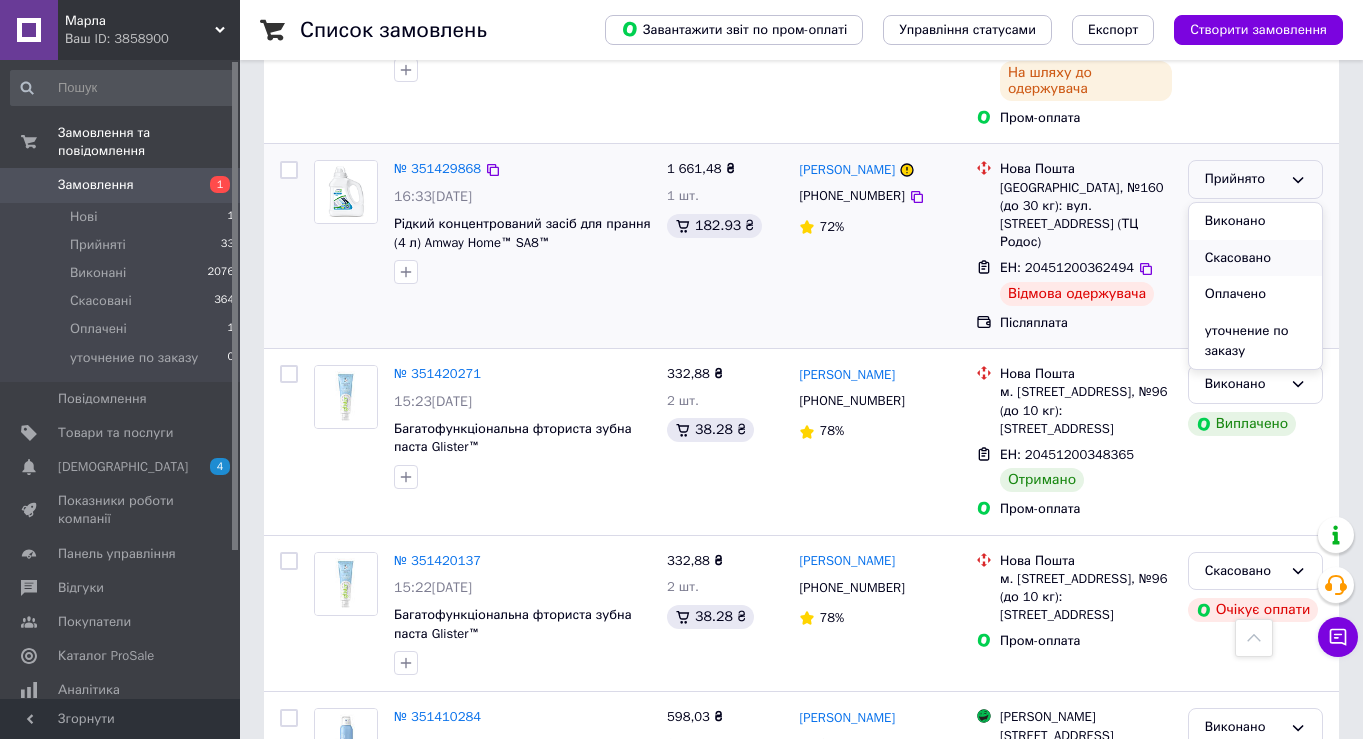 click on "Скасовано" at bounding box center (1255, 258) 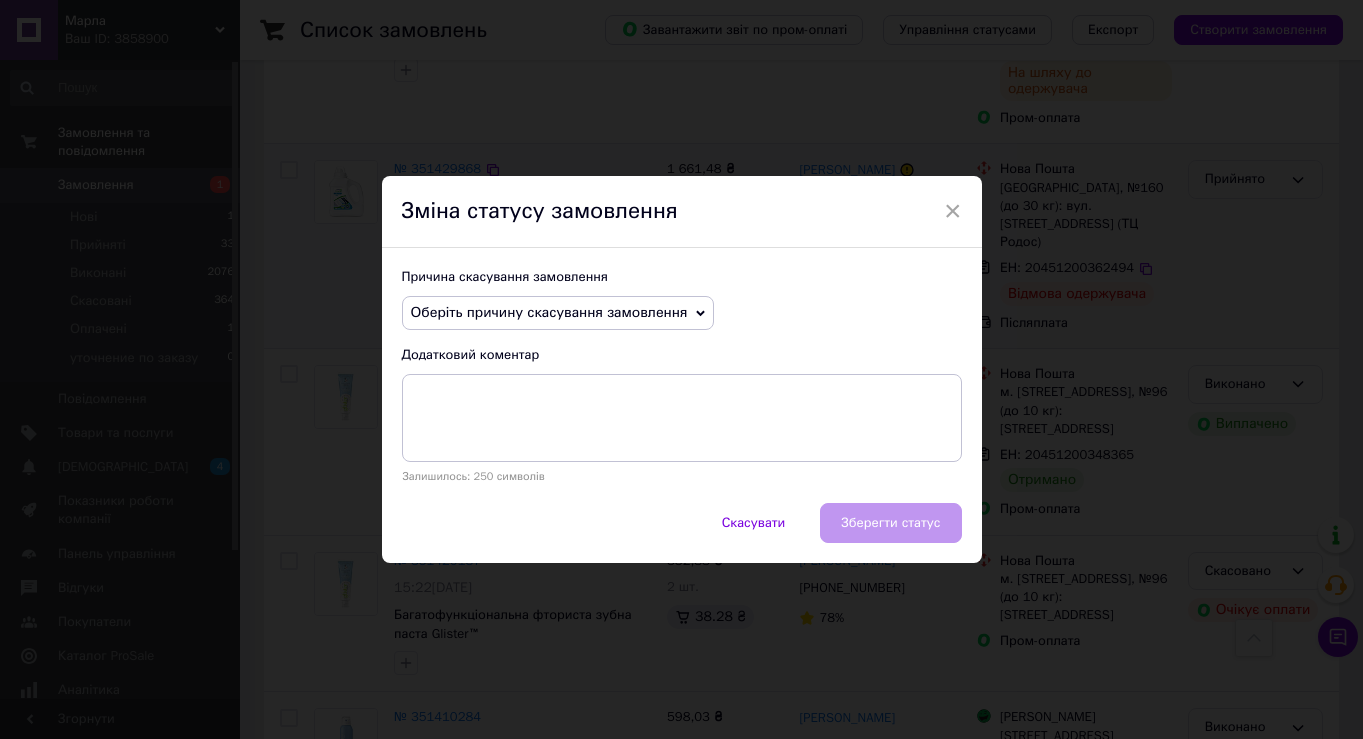 click on "Оберіть причину скасування замовлення" at bounding box center [549, 312] 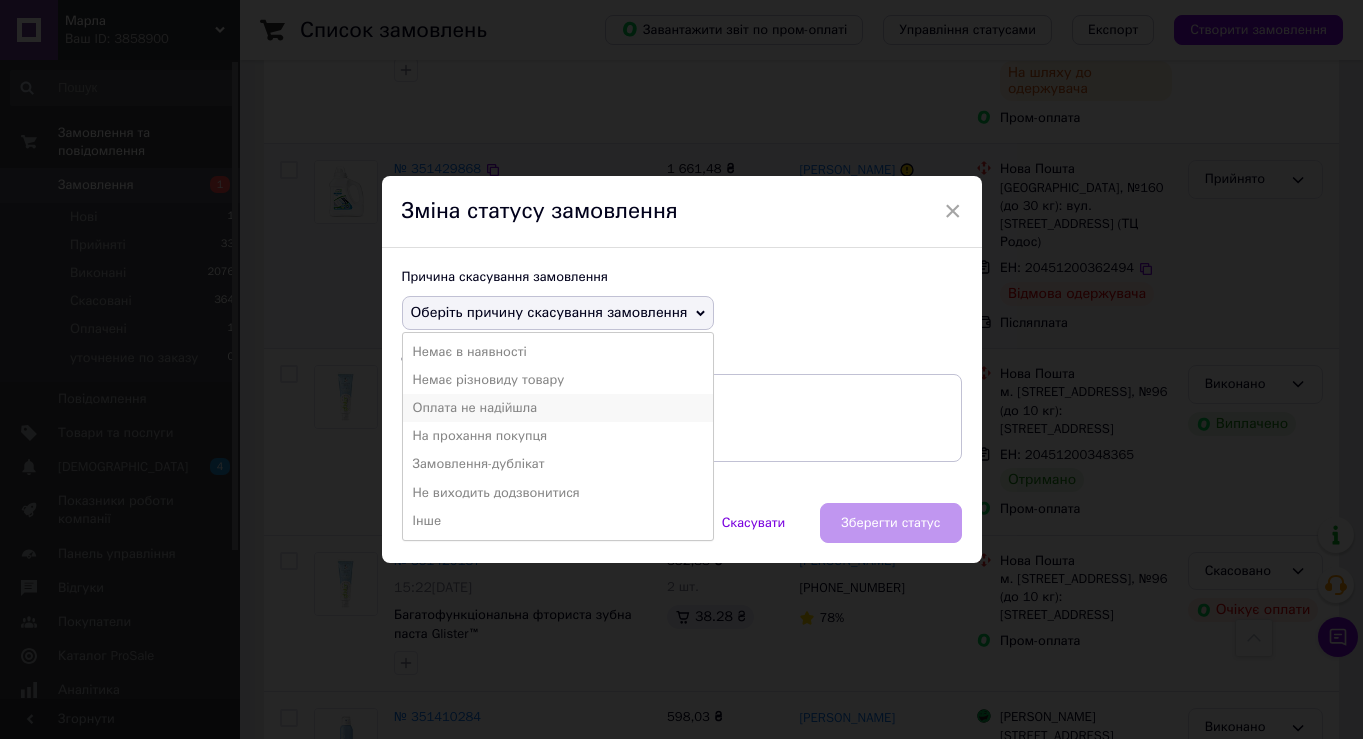click on "Оплата не надійшла" at bounding box center [558, 408] 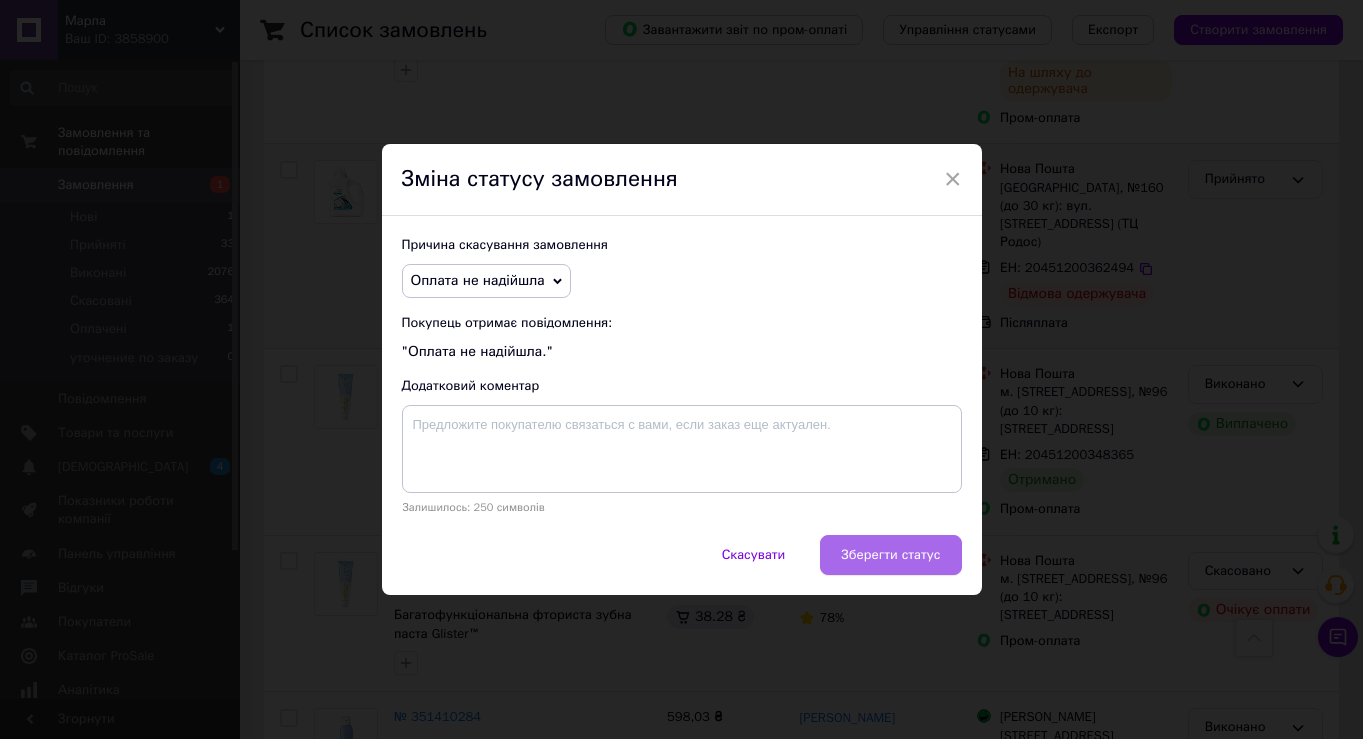 click on "Зберегти статус" at bounding box center [890, 555] 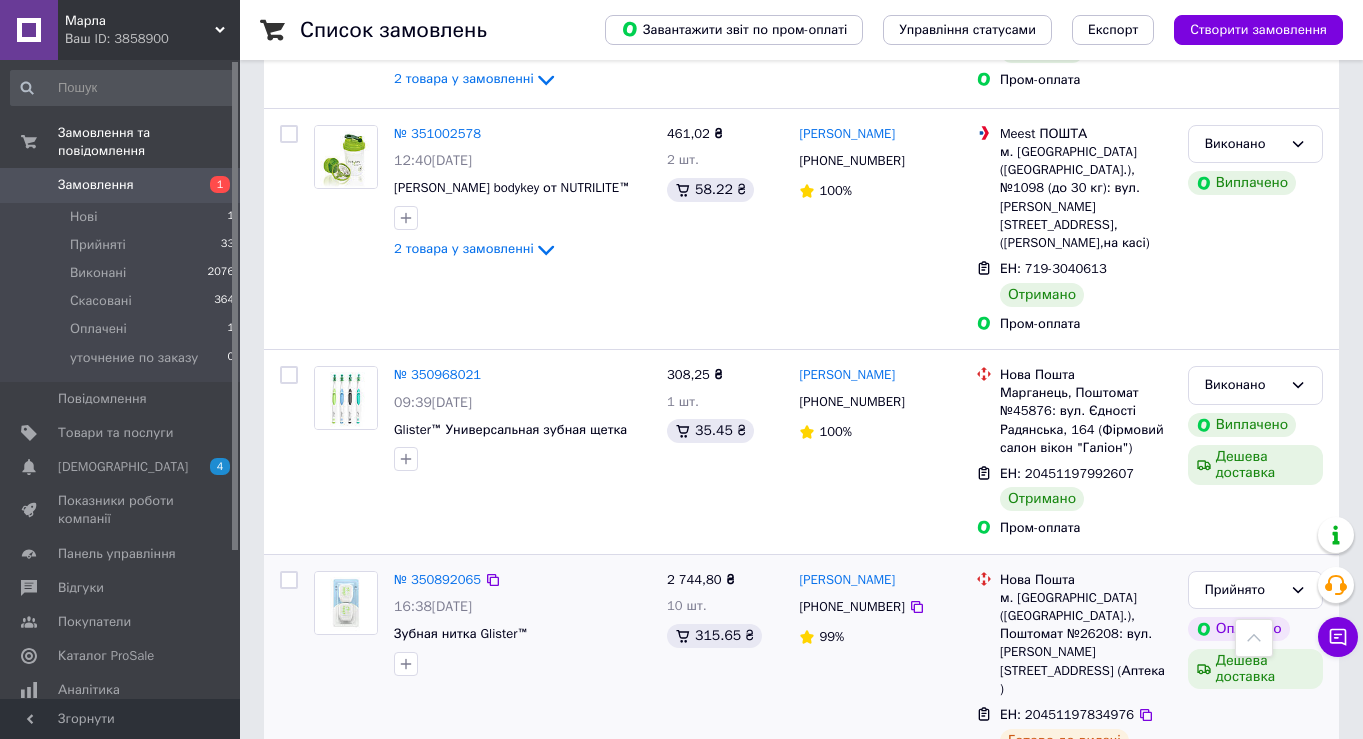 scroll, scrollTop: 3346, scrollLeft: 0, axis: vertical 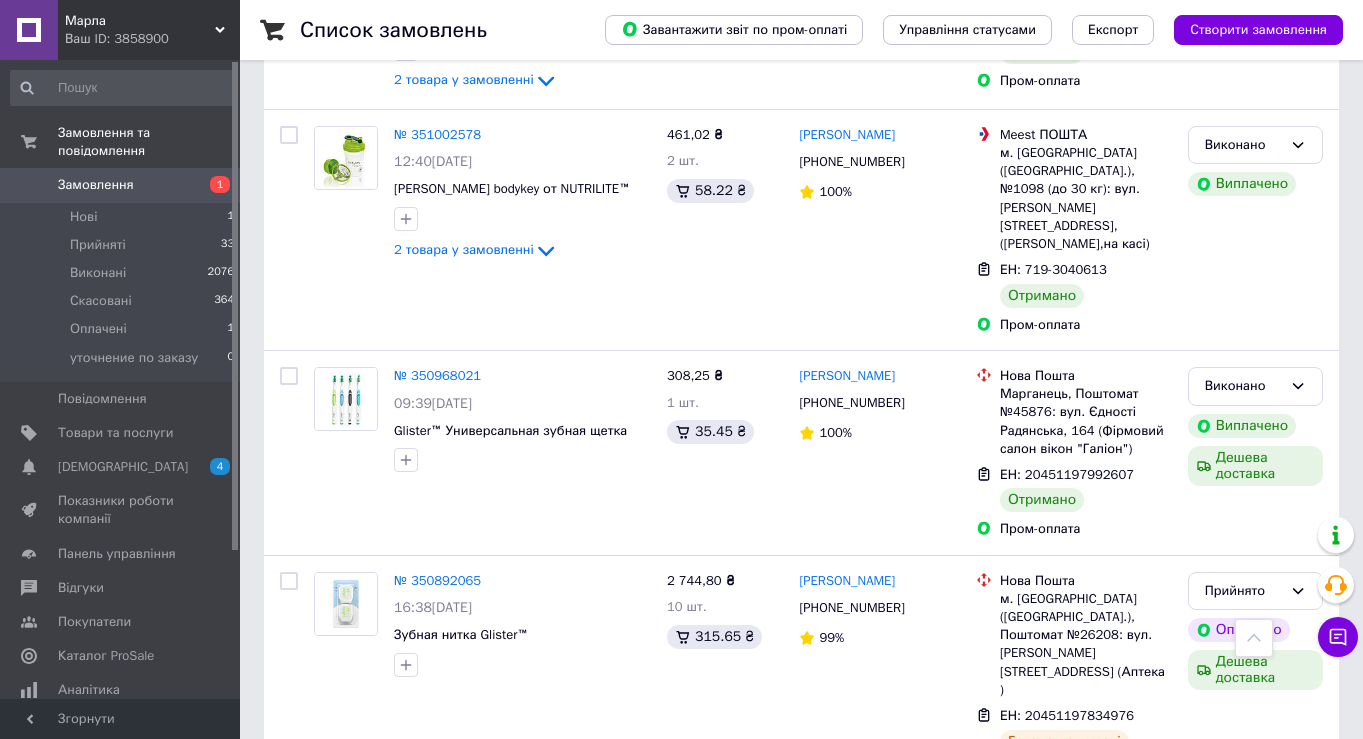 click on "Замовлення 1" at bounding box center [123, 185] 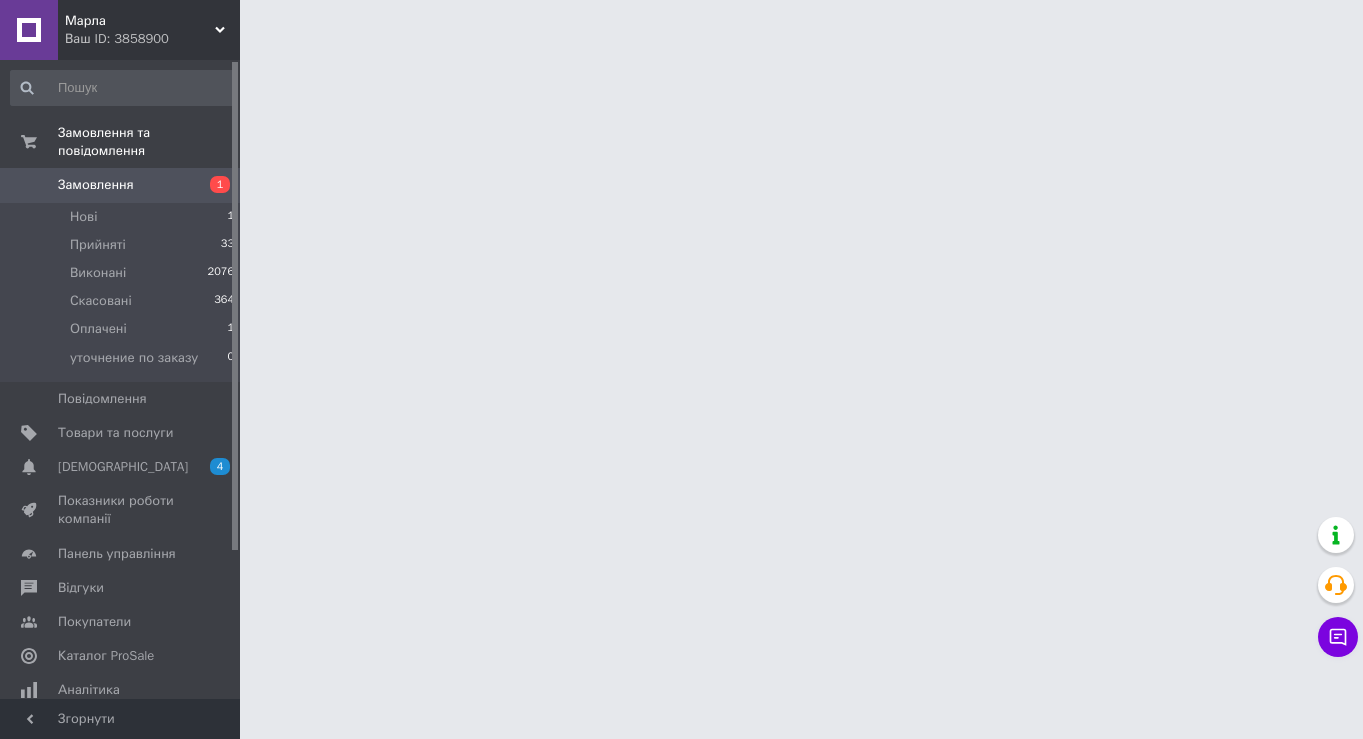scroll, scrollTop: 0, scrollLeft: 0, axis: both 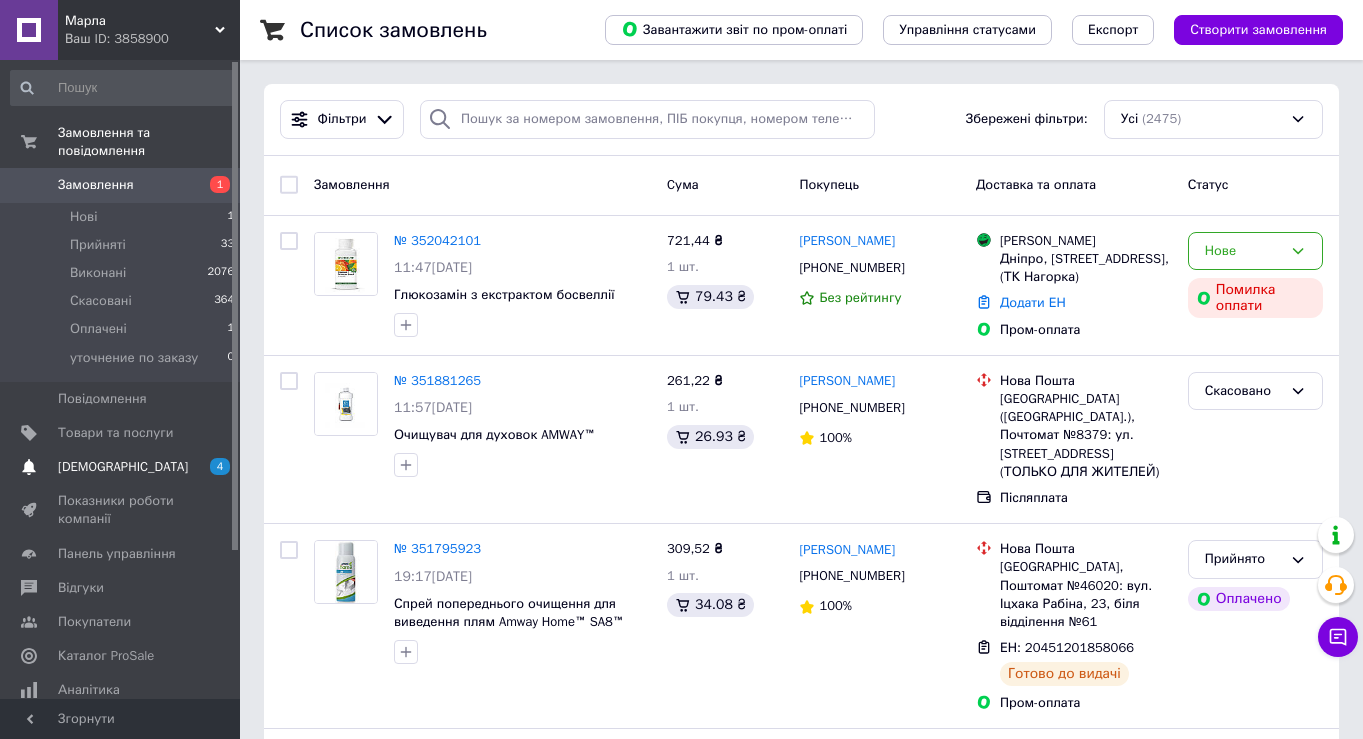 click on "[DEMOGRAPHIC_DATA]" at bounding box center [121, 467] 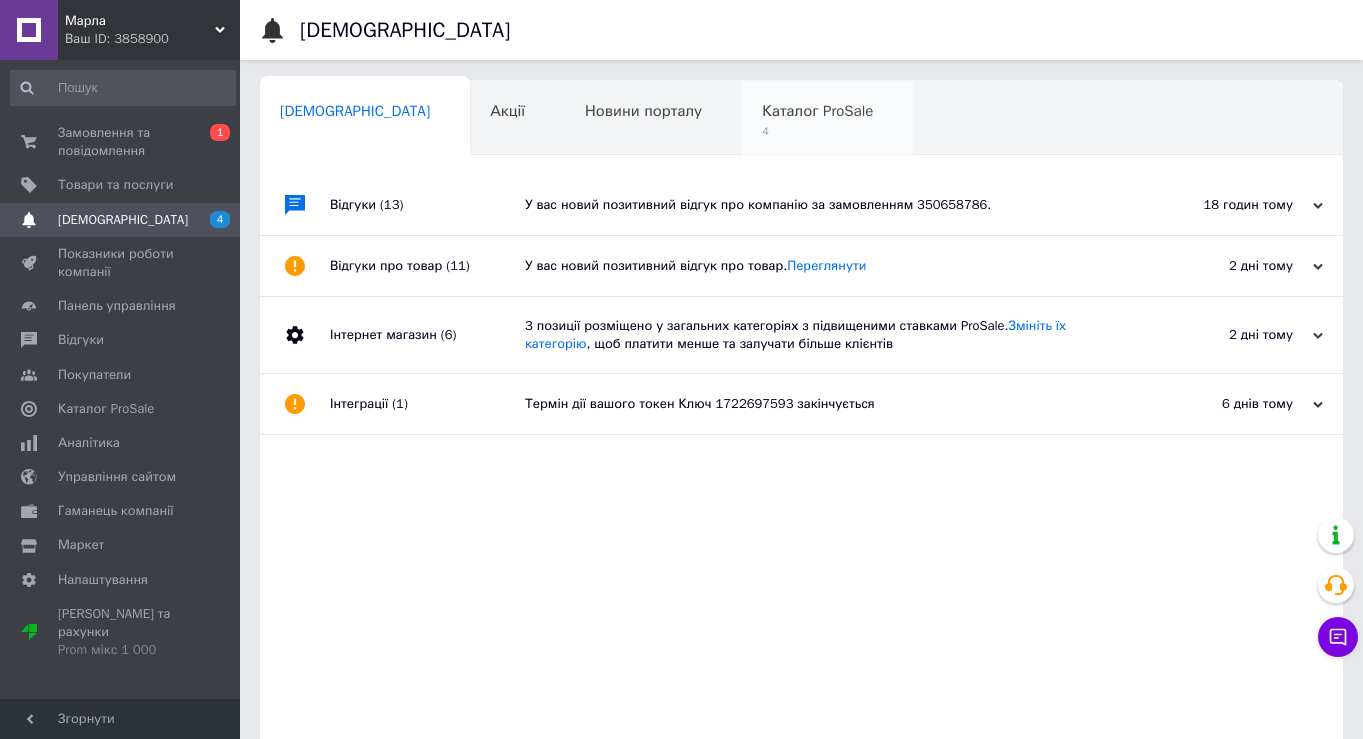 click on "Каталог ProSale 4" at bounding box center (827, 119) 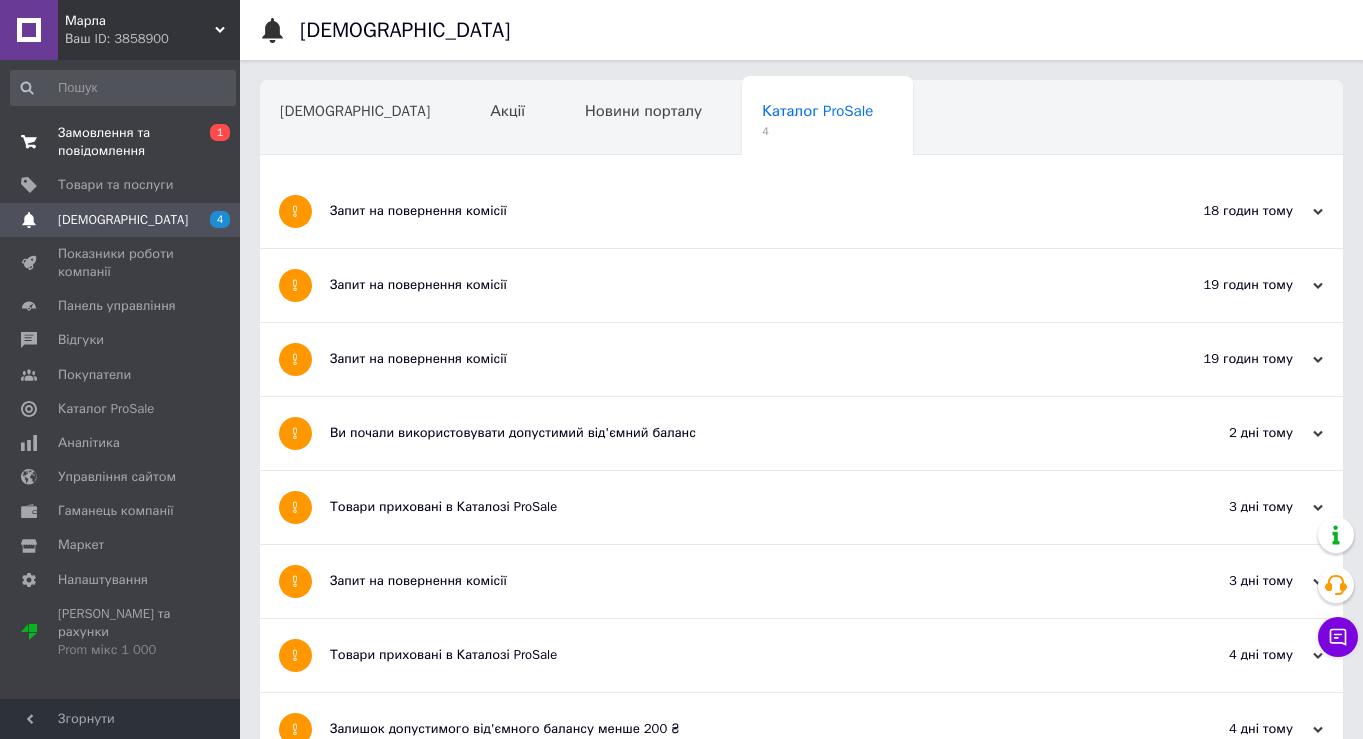 click on "Замовлення та повідомлення" at bounding box center (121, 142) 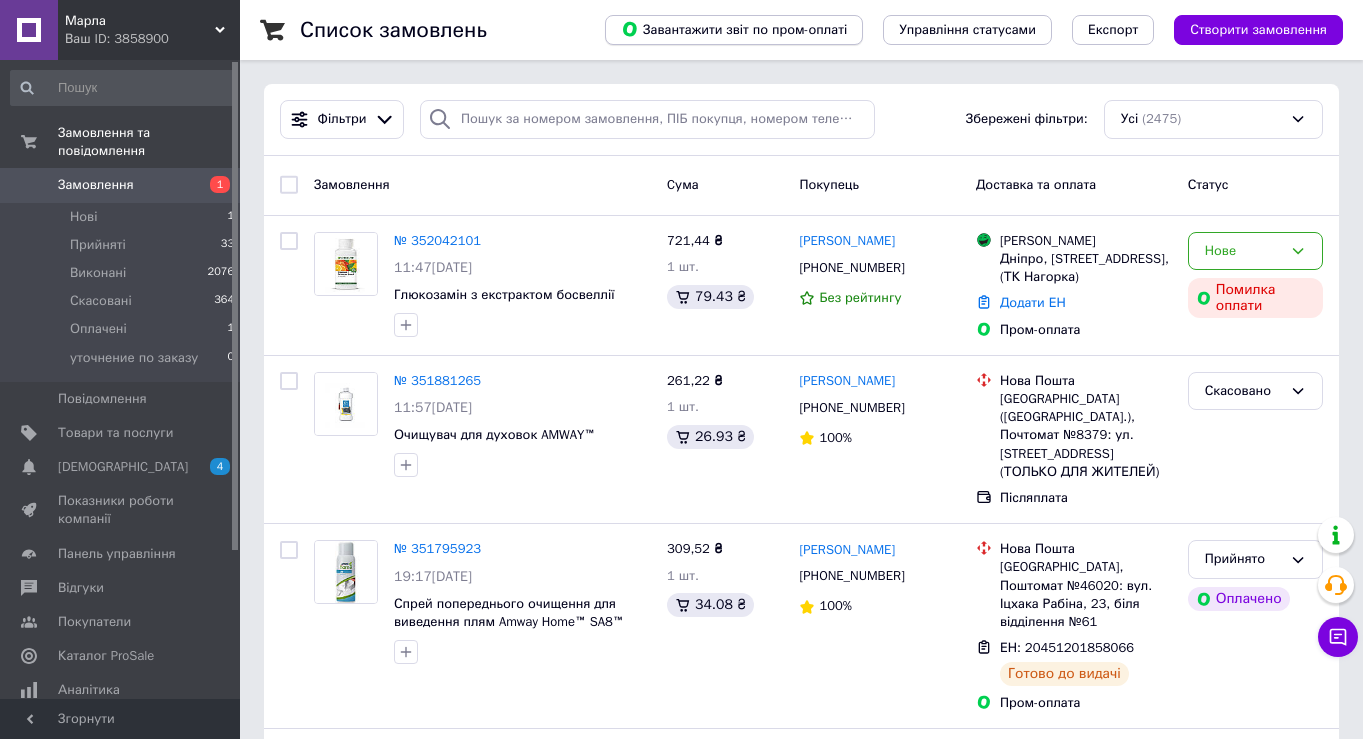 scroll, scrollTop: 0, scrollLeft: 0, axis: both 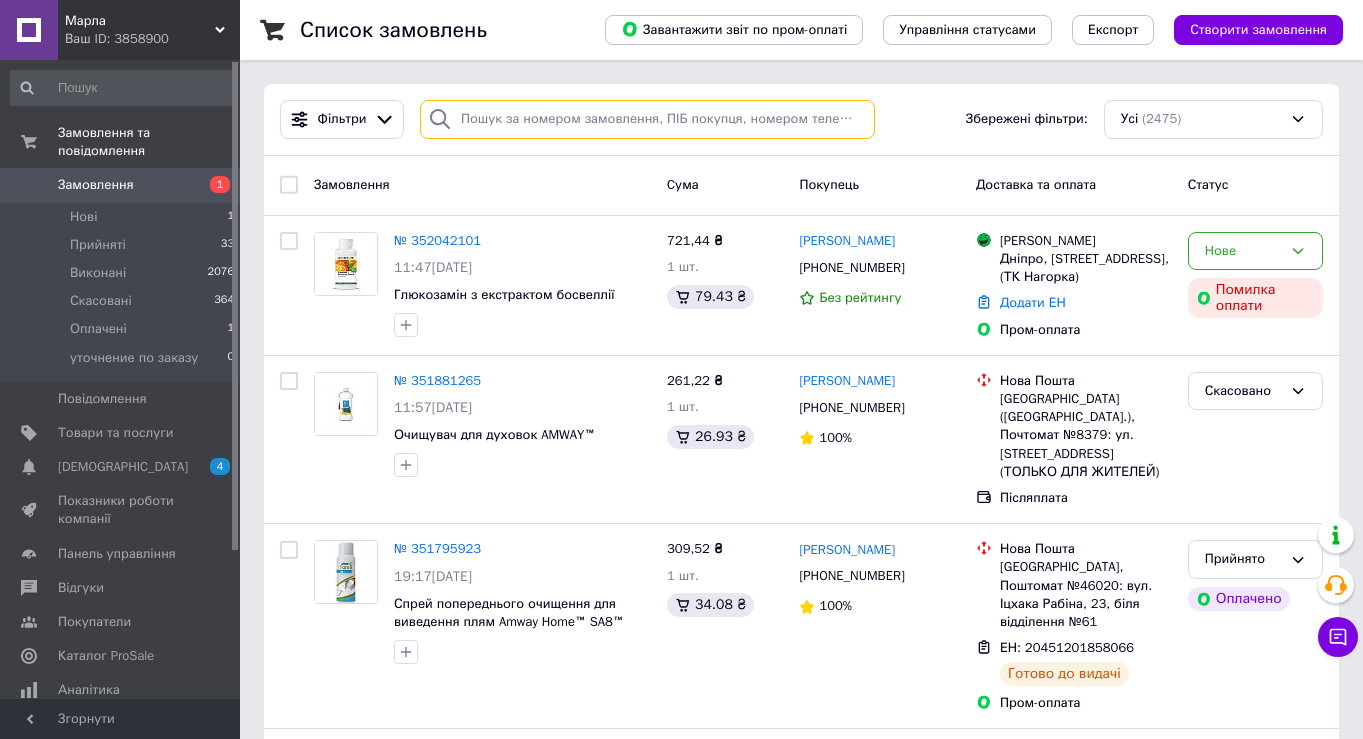 click at bounding box center (647, 119) 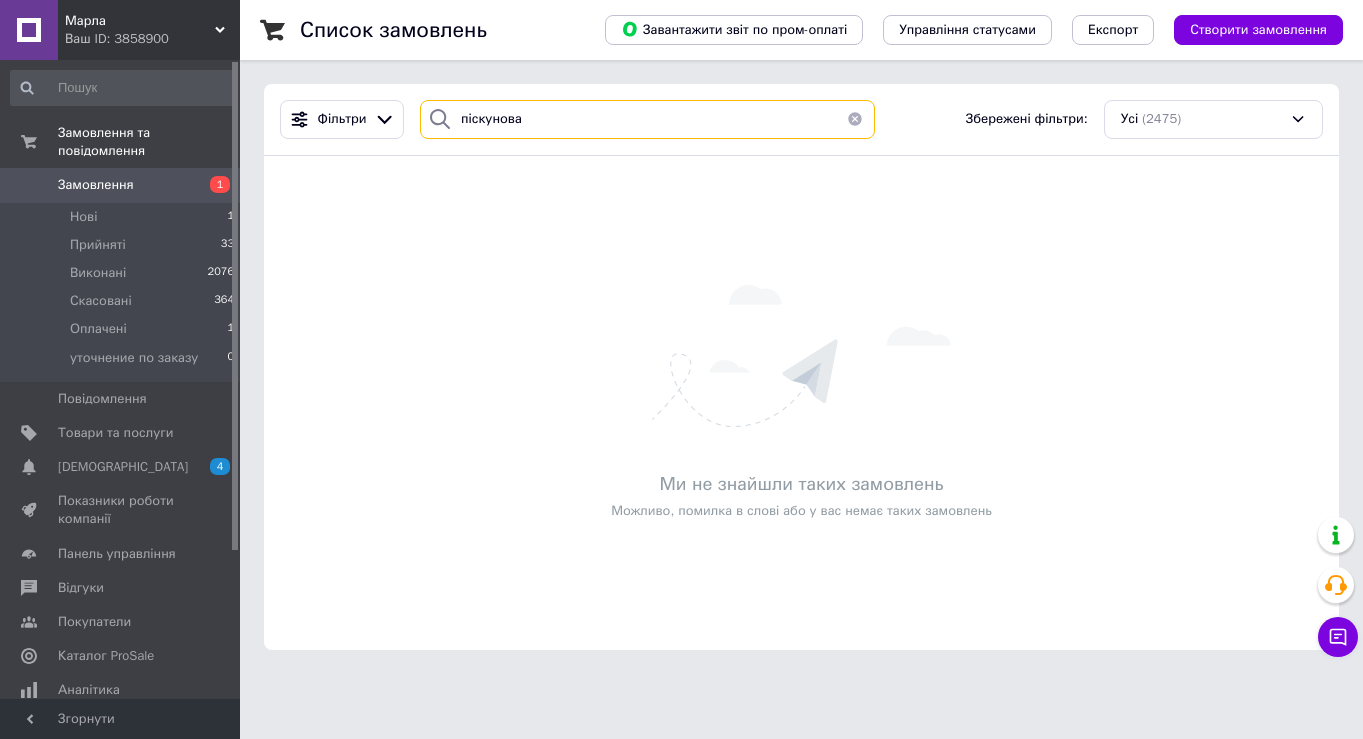 drag, startPoint x: 558, startPoint y: 123, endPoint x: 446, endPoint y: 122, distance: 112.00446 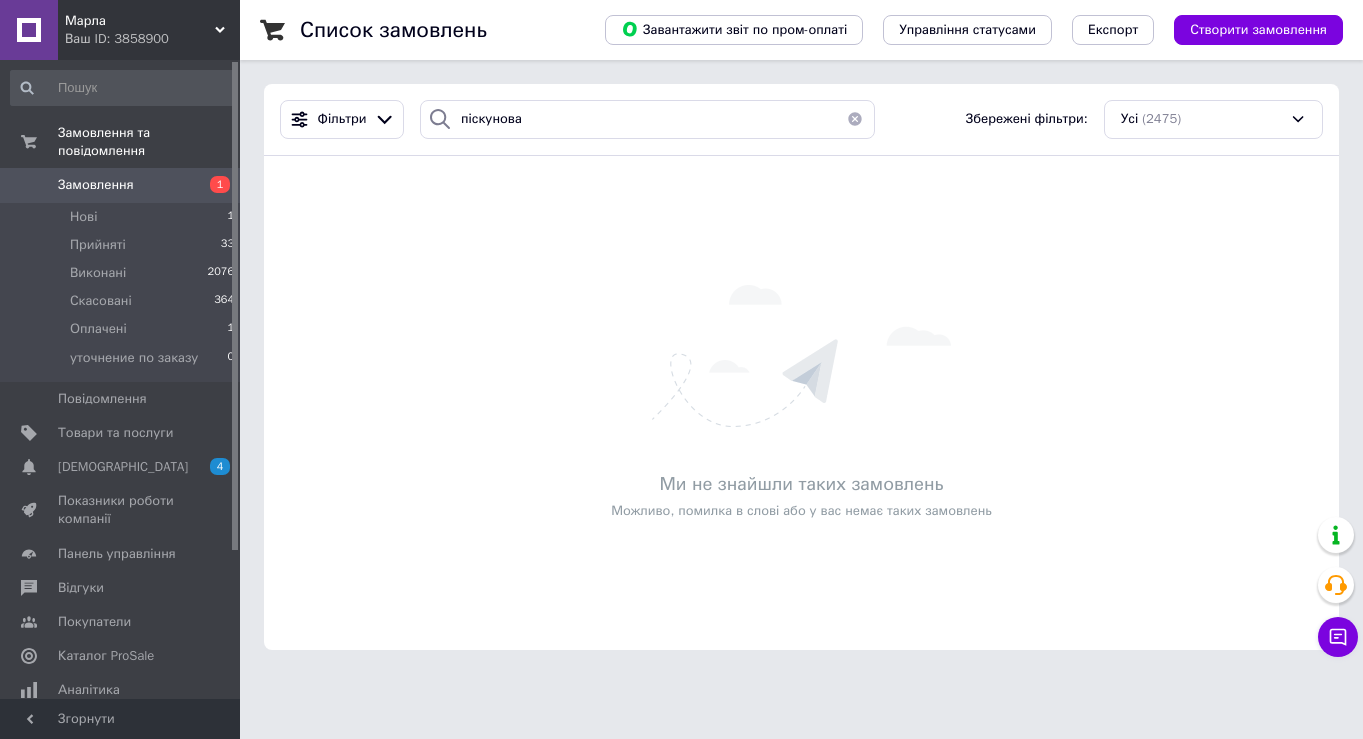 click on "Фільтри піскунова Збережені фільтри: Усі (2475)" at bounding box center [801, 120] 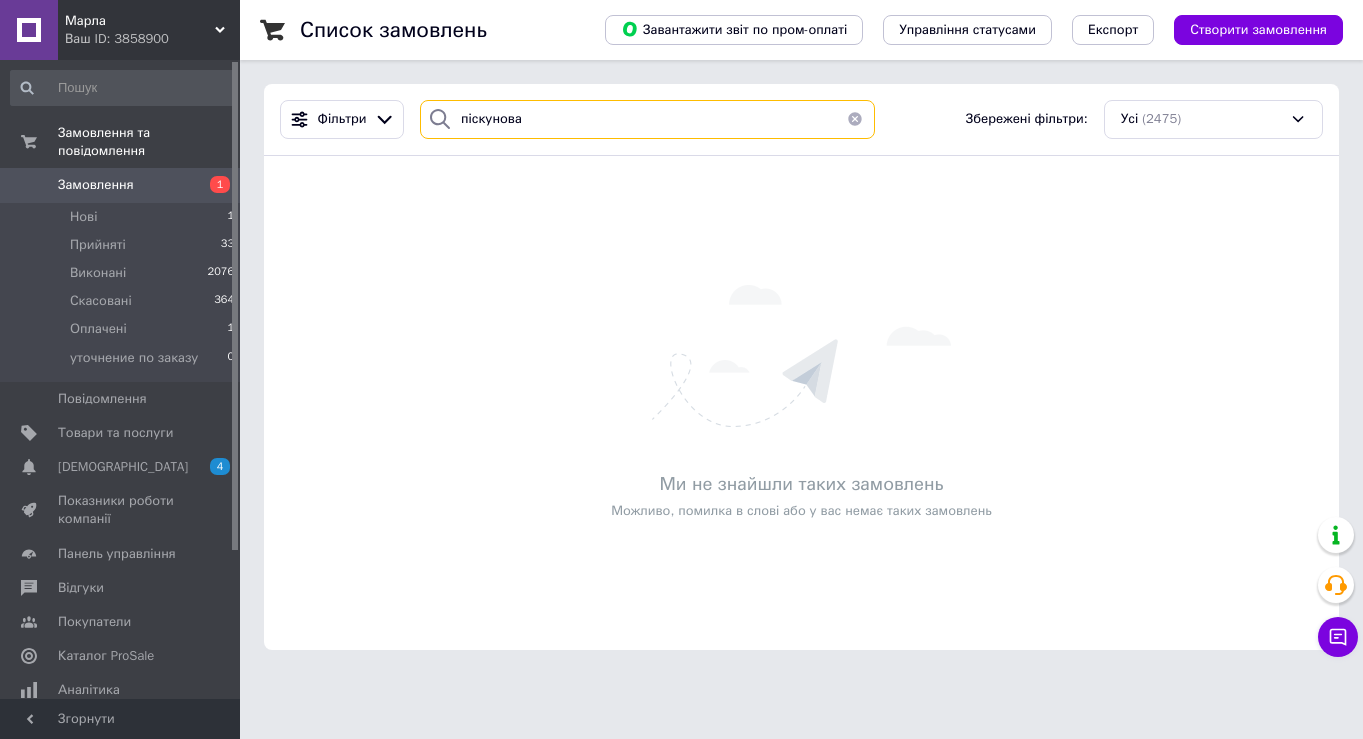 click on "піскунова" at bounding box center [647, 119] 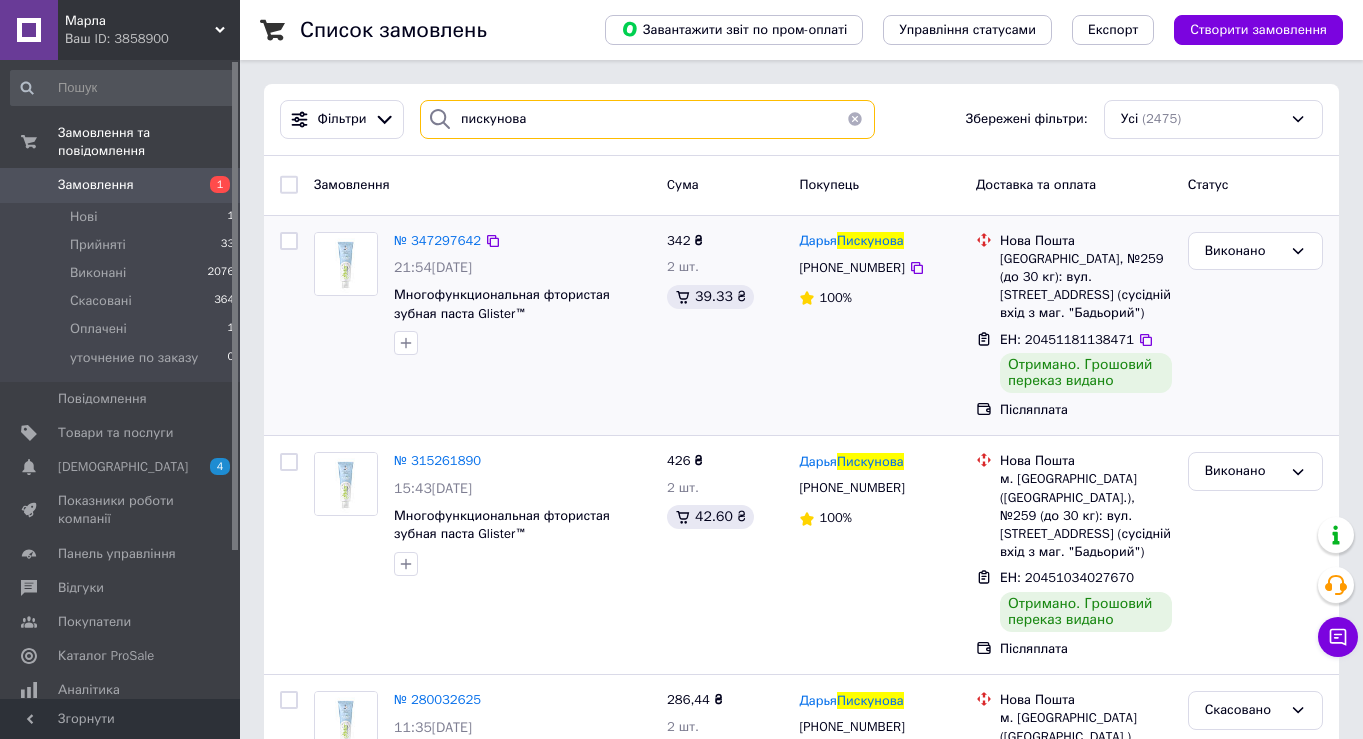 type on "пискунова" 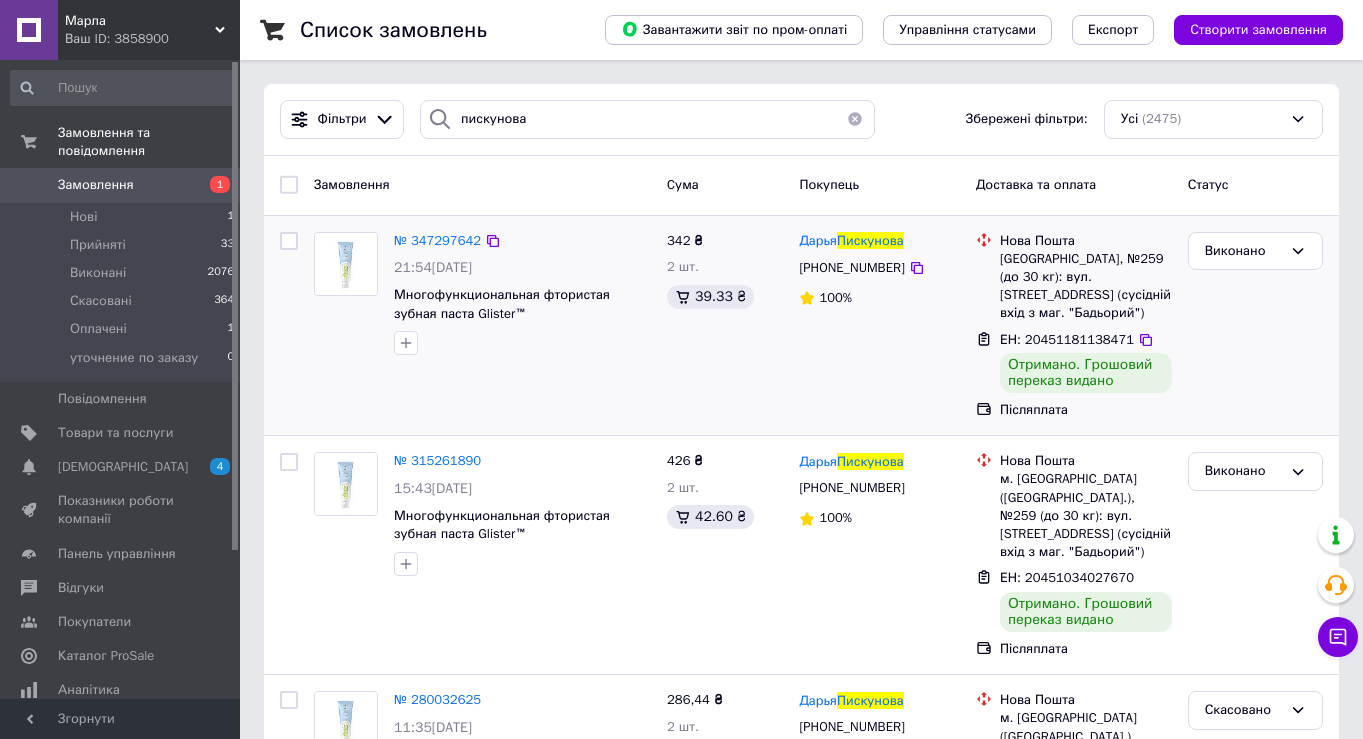 click at bounding box center (346, 264) 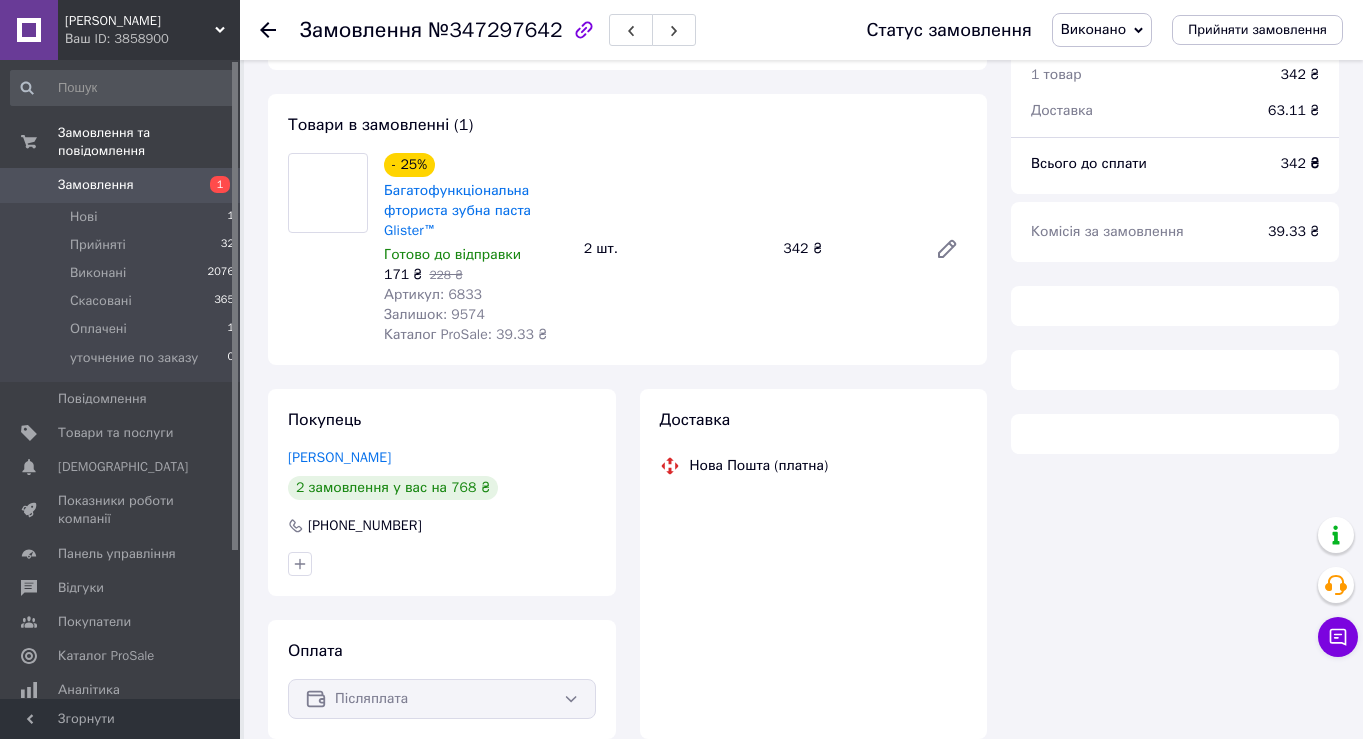 scroll, scrollTop: 78, scrollLeft: 0, axis: vertical 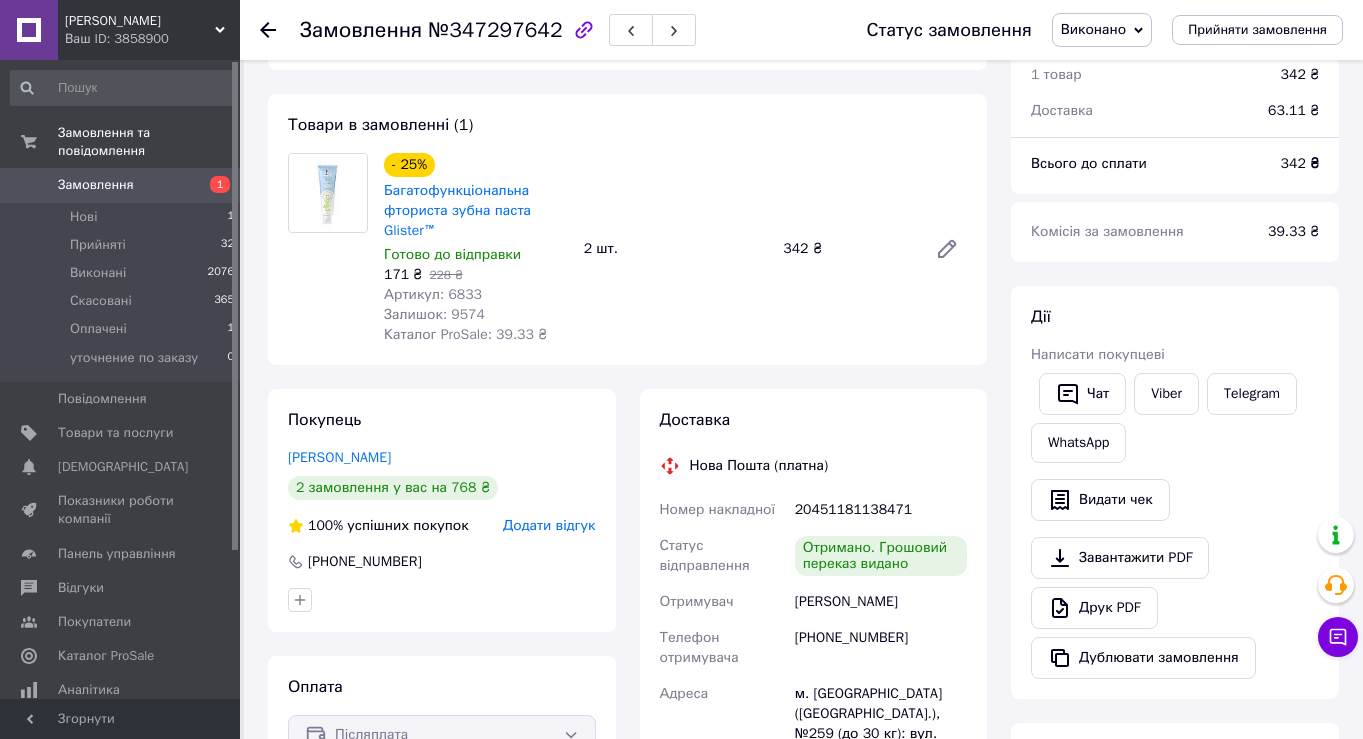 click on "Замовлення" at bounding box center [96, 185] 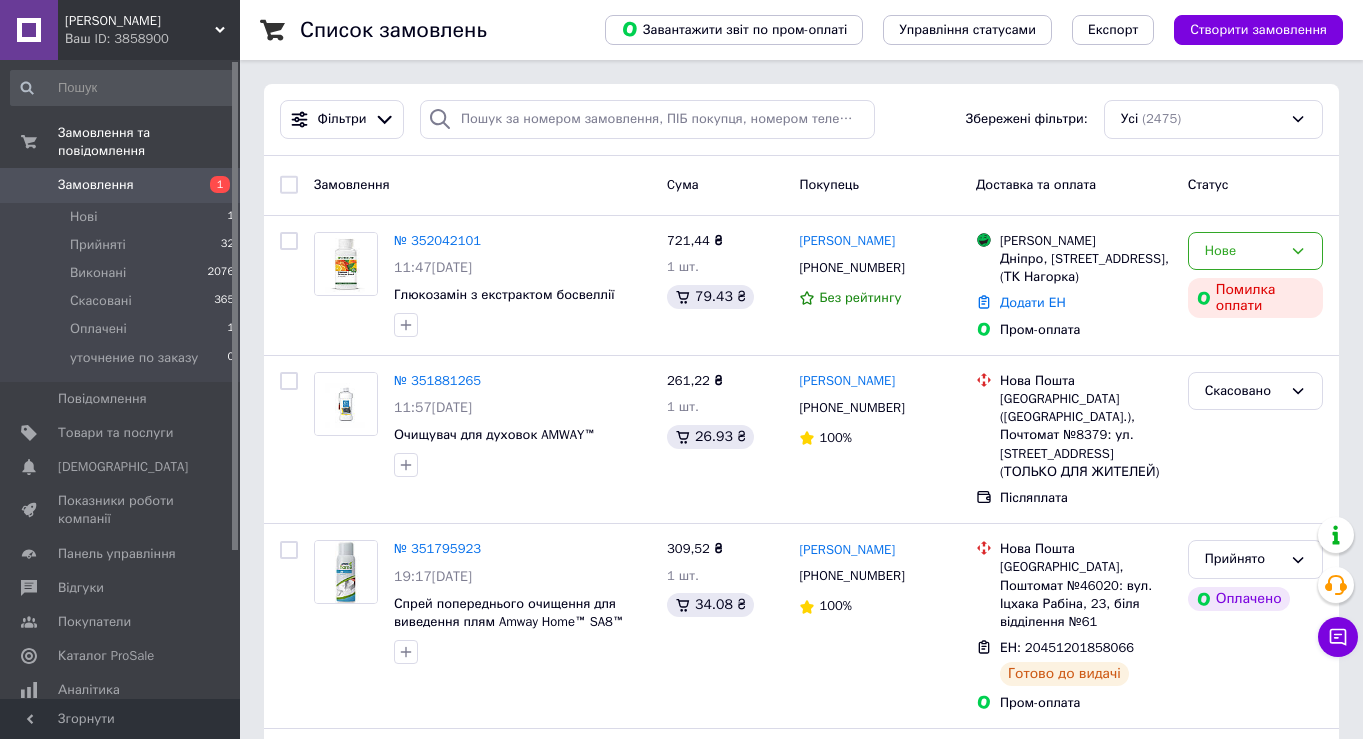 click on "Замовлення" at bounding box center (96, 185) 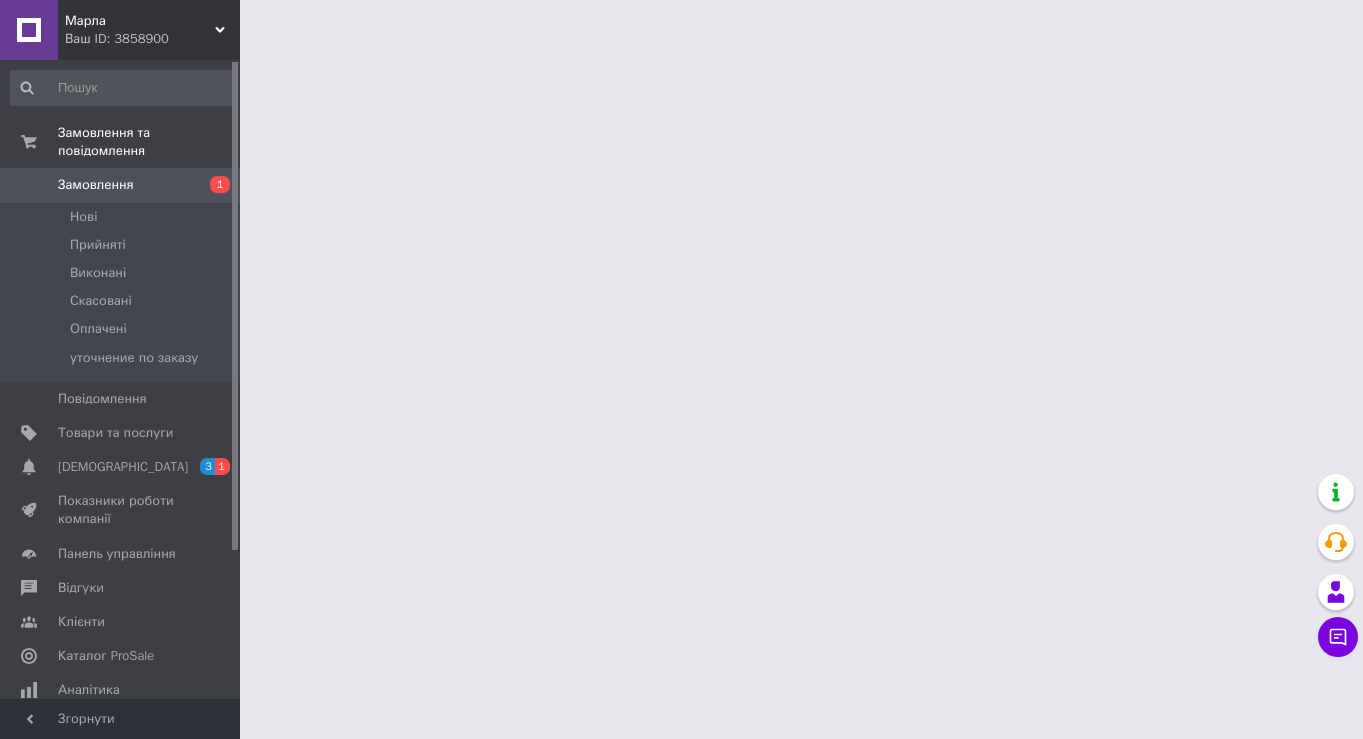 scroll, scrollTop: 0, scrollLeft: 0, axis: both 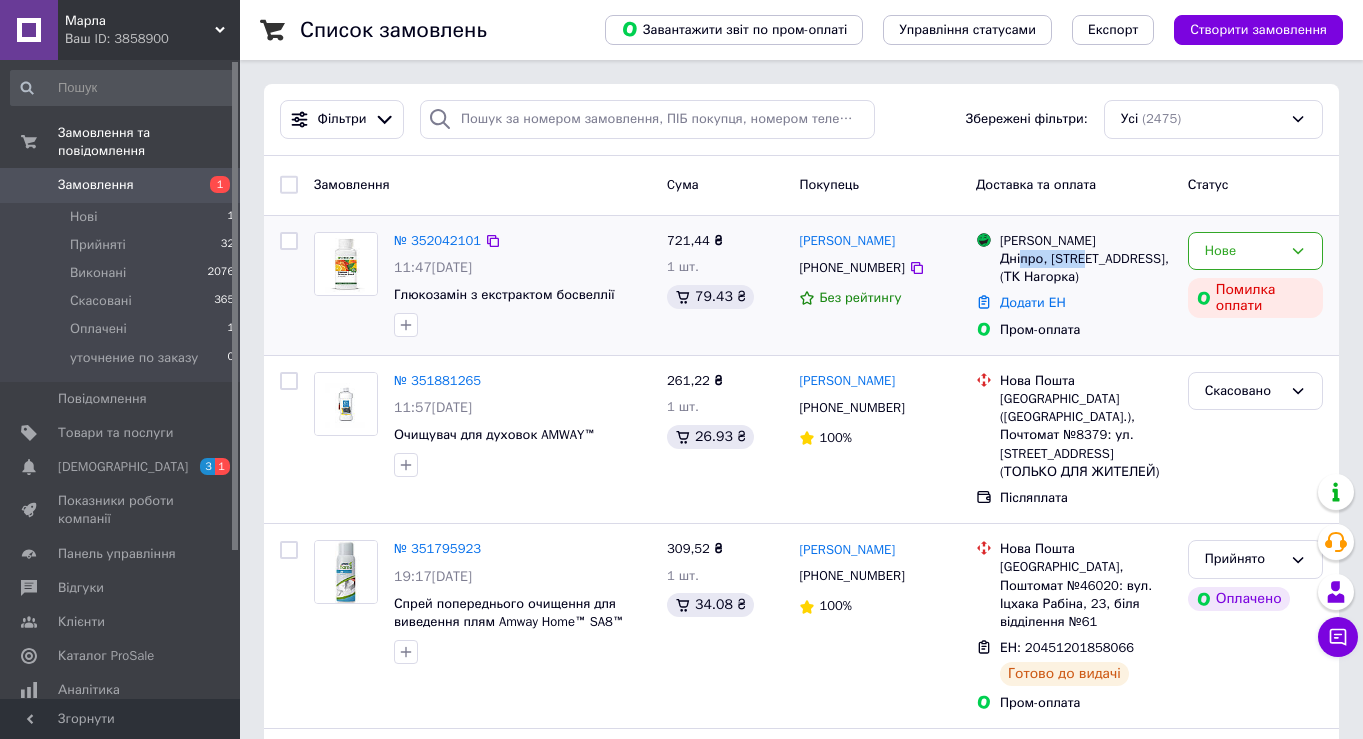 drag, startPoint x: 1091, startPoint y: 265, endPoint x: 1023, endPoint y: 249, distance: 69.856995 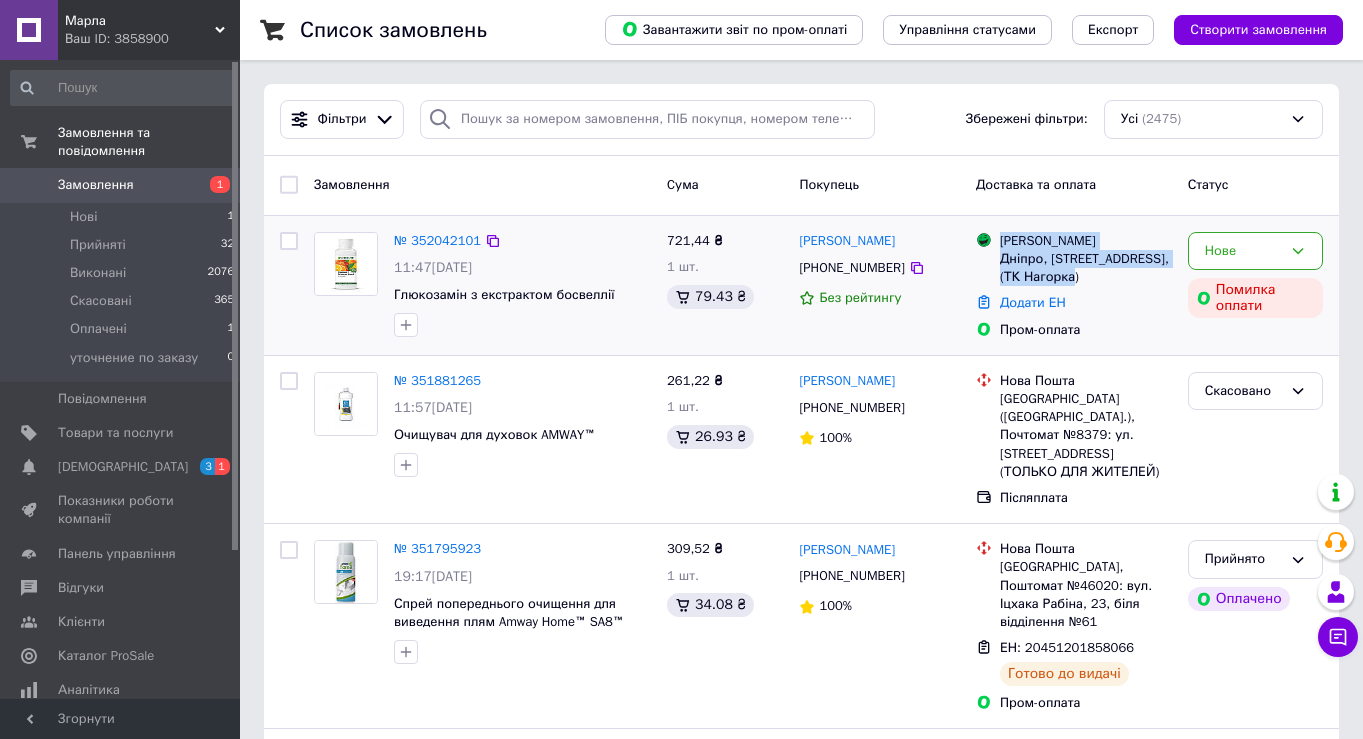 drag, startPoint x: 1088, startPoint y: 280, endPoint x: 1001, endPoint y: 247, distance: 93.04838 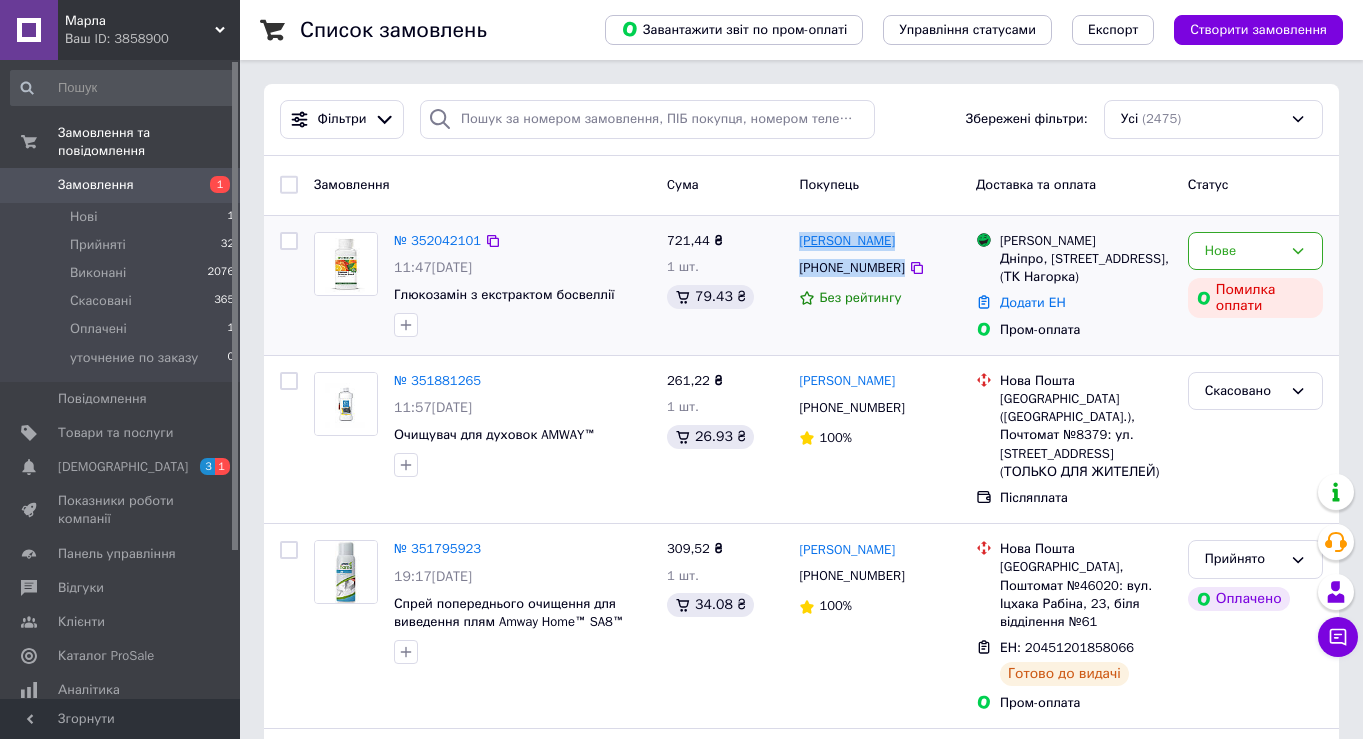 drag, startPoint x: 935, startPoint y: 268, endPoint x: 799, endPoint y: 244, distance: 138.10141 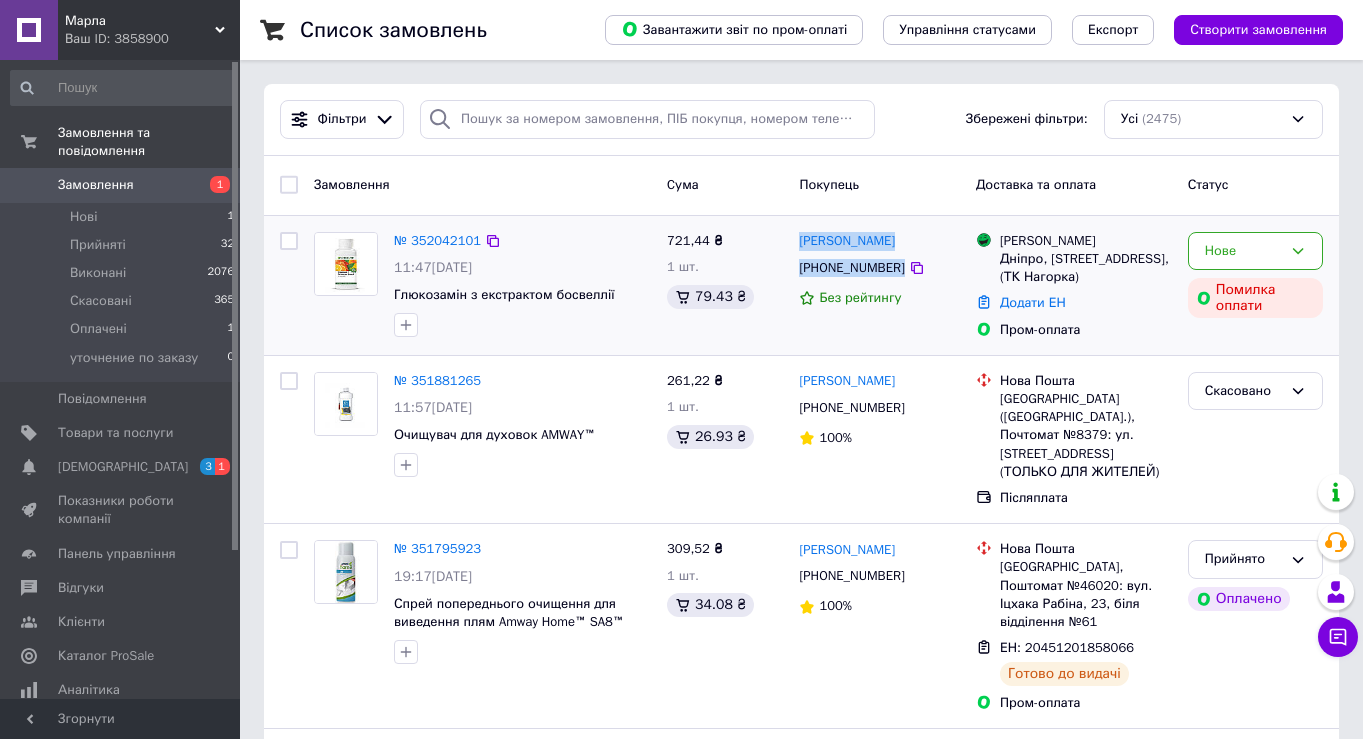 click at bounding box center (346, 264) 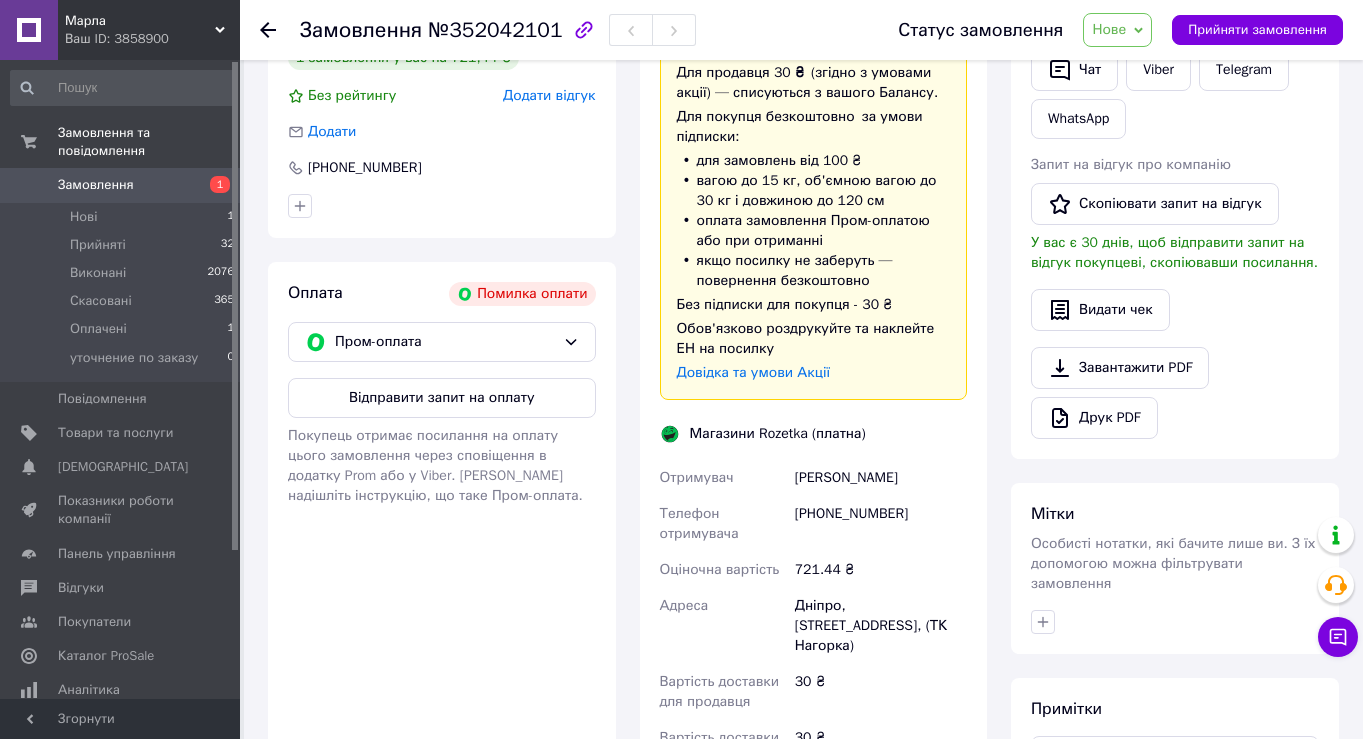 scroll, scrollTop: 488, scrollLeft: 0, axis: vertical 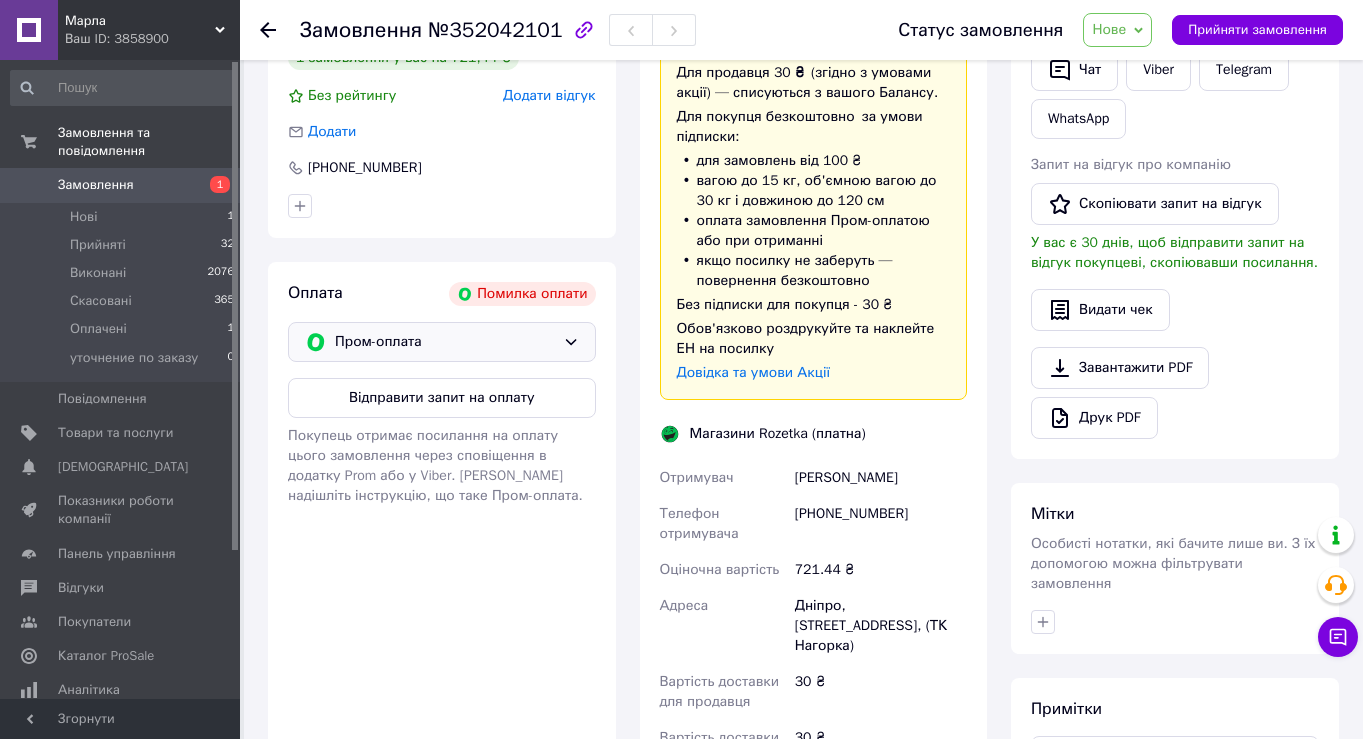 click on "Пром-оплата" at bounding box center [445, 342] 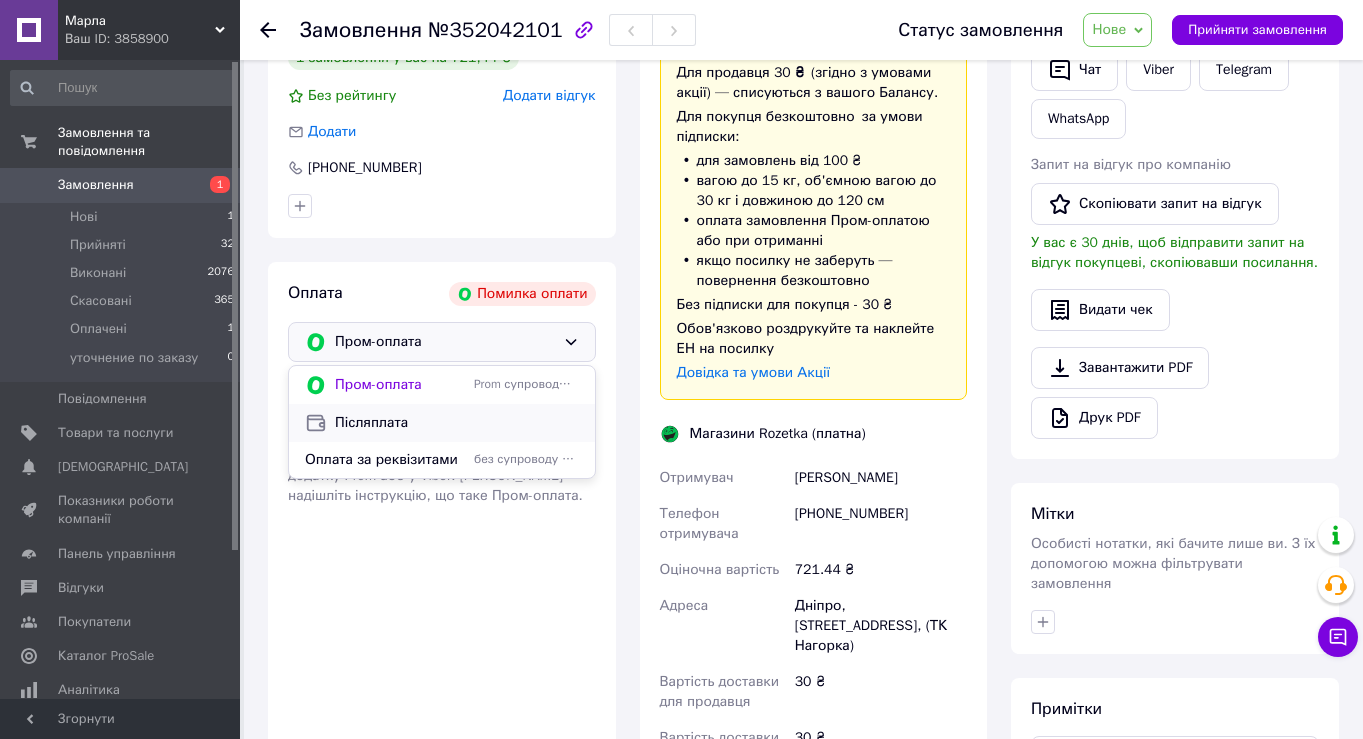 click on "Післяплата" at bounding box center [457, 423] 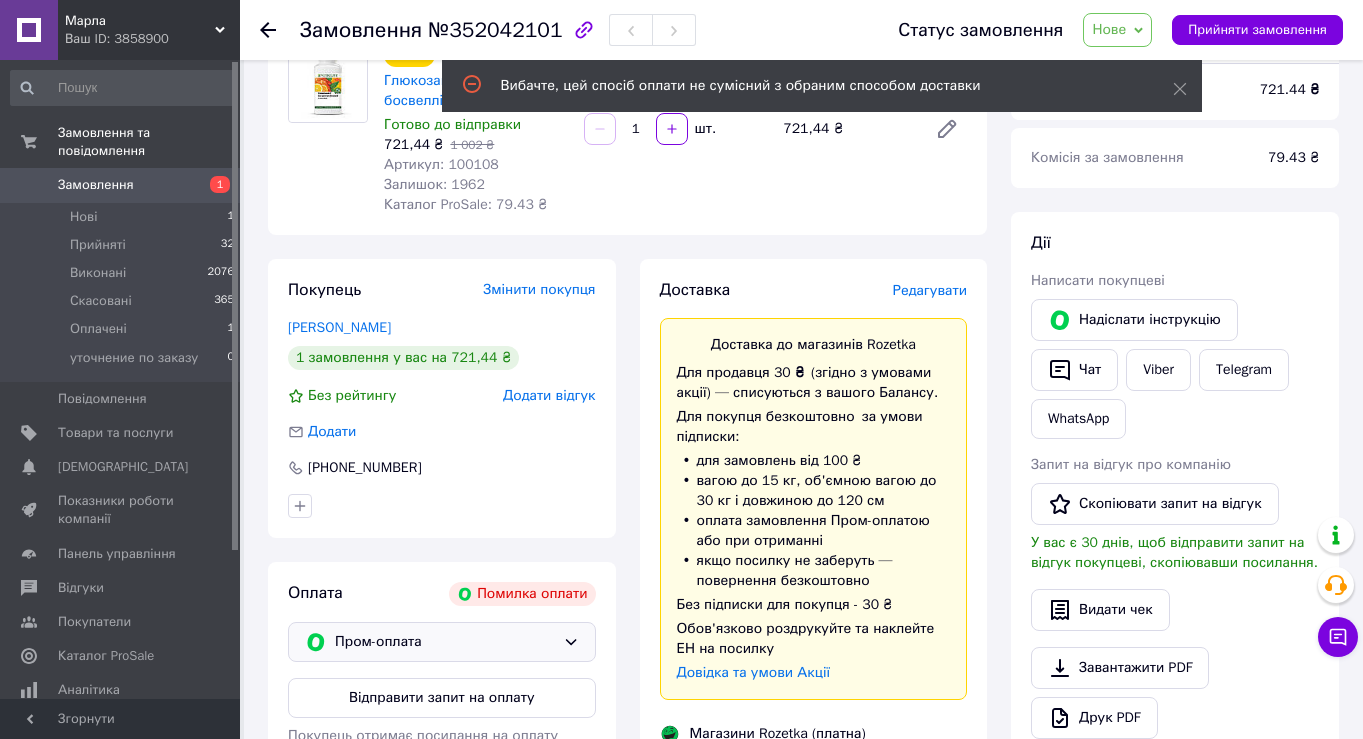 scroll, scrollTop: 173, scrollLeft: 0, axis: vertical 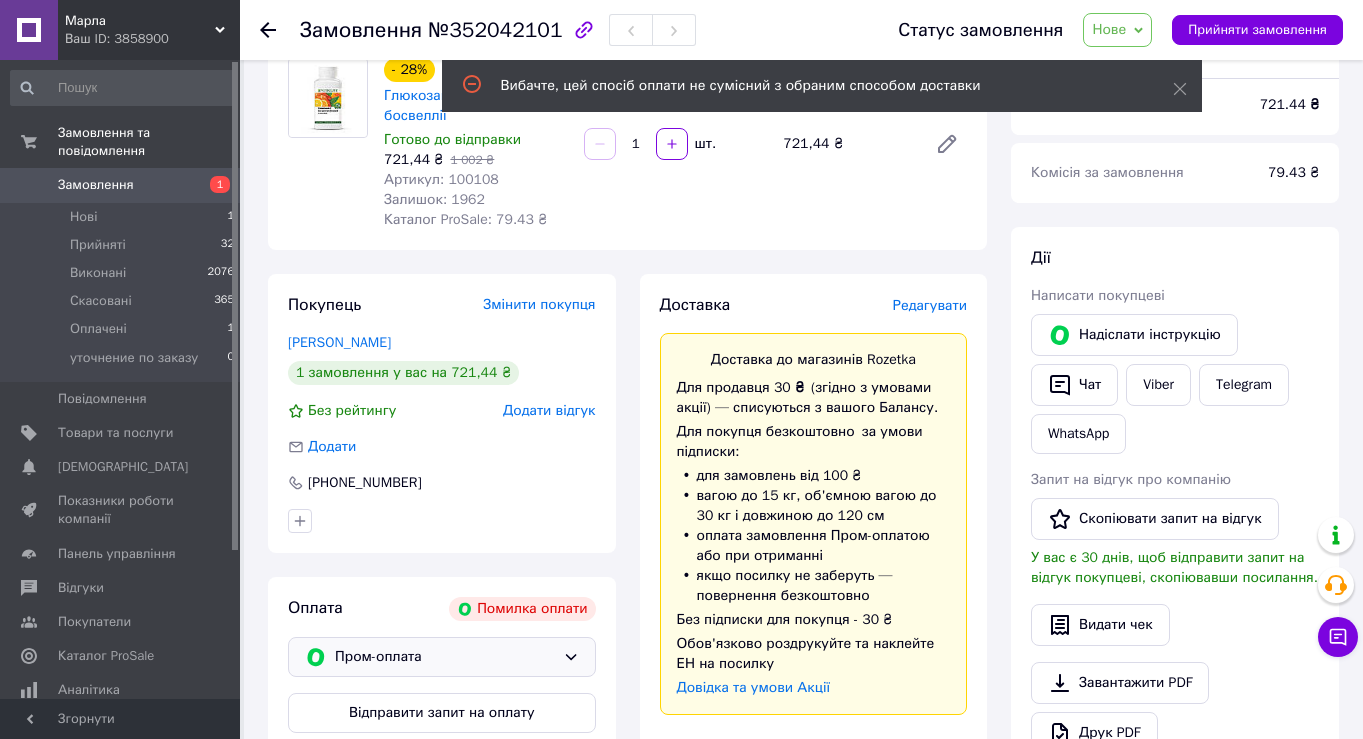 click on "Редагувати" at bounding box center [930, 305] 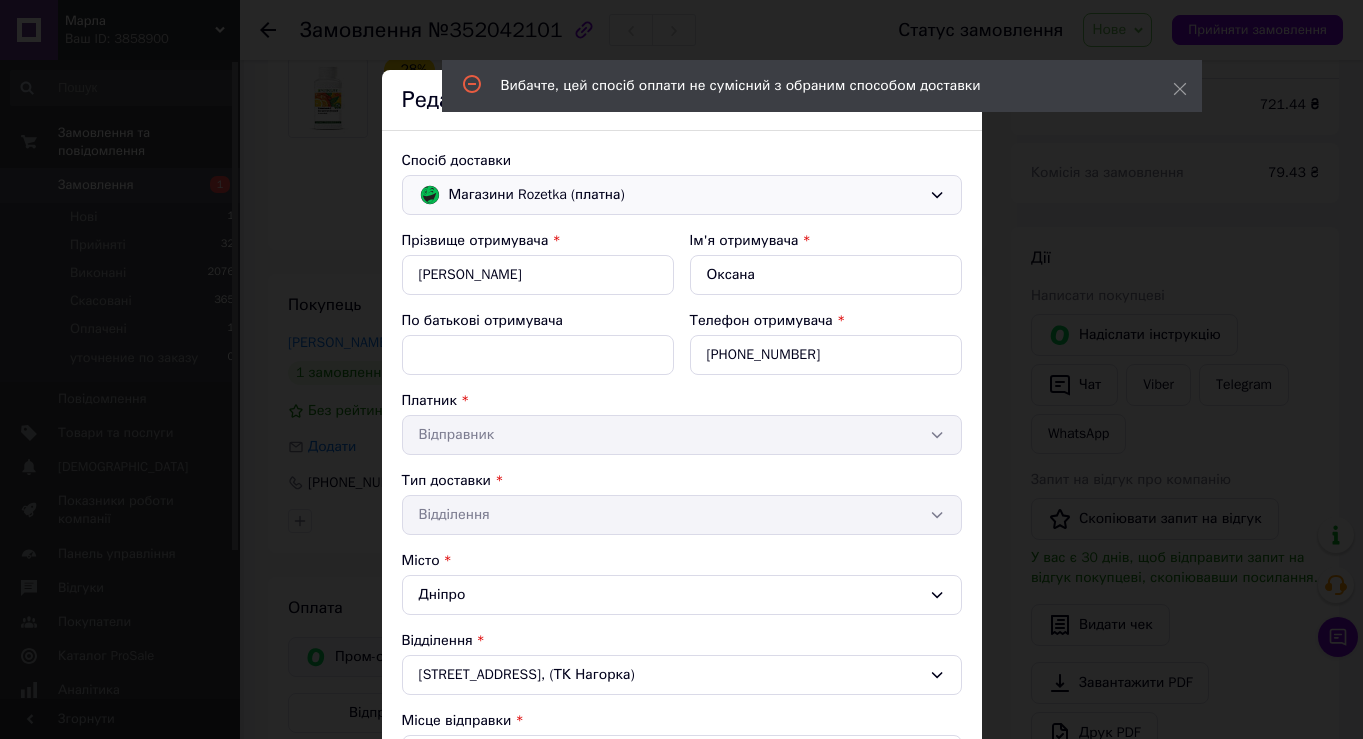 click on "Магазини Rozetka (платна)" at bounding box center [682, 195] 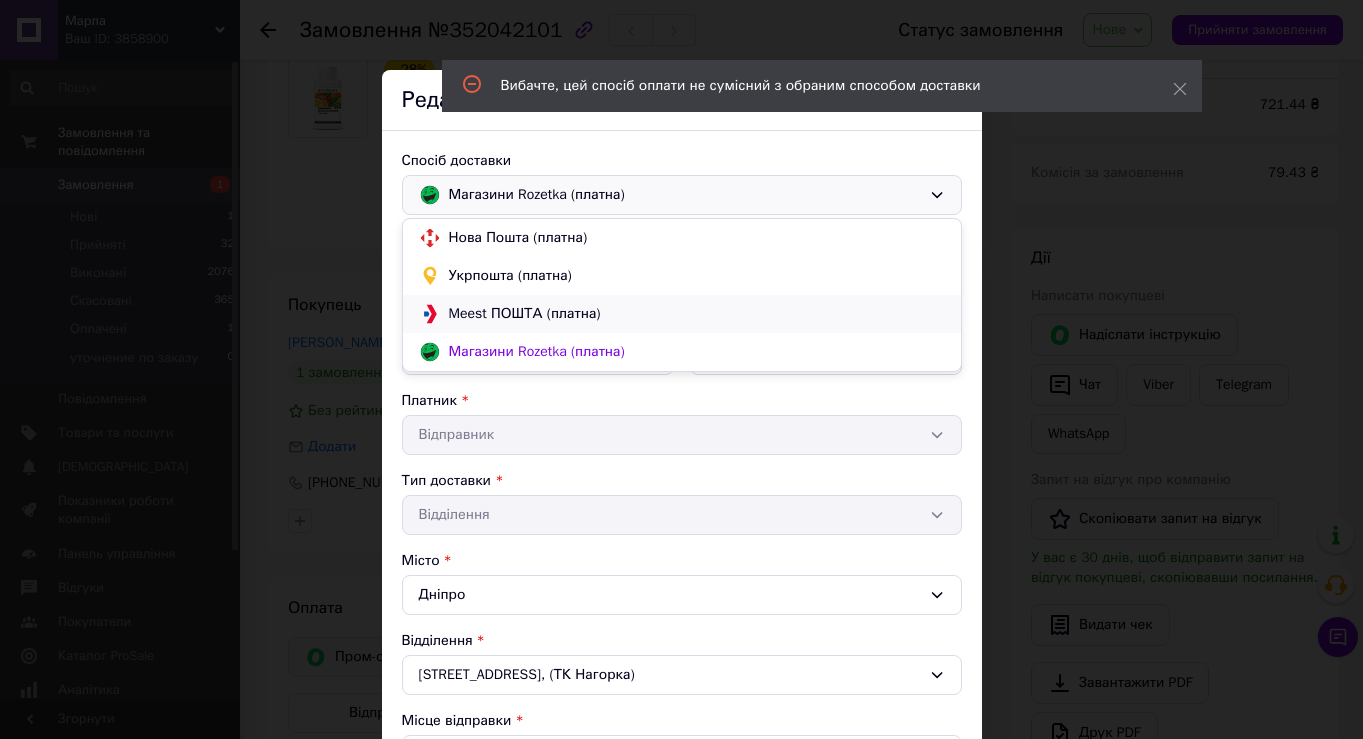 click on "Meest ПОШТА (платна)" at bounding box center (697, 314) 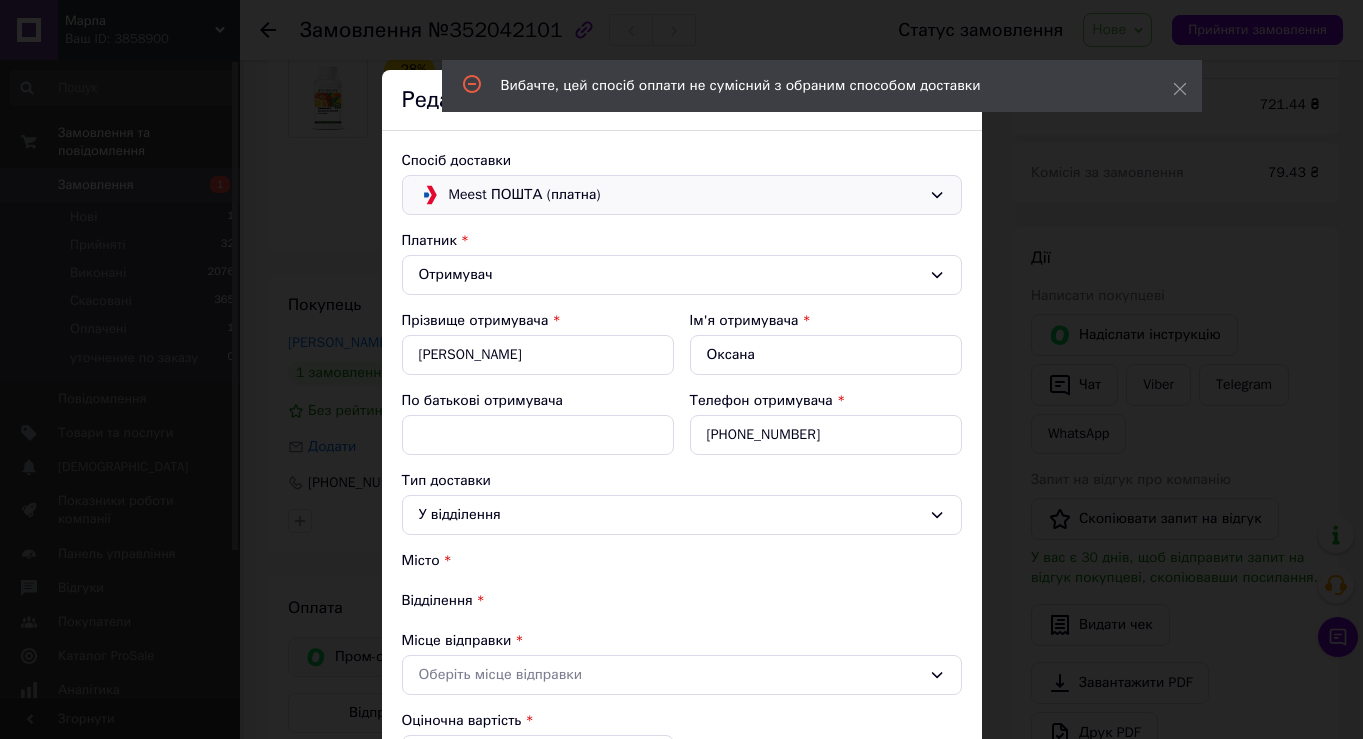 type on "1002" 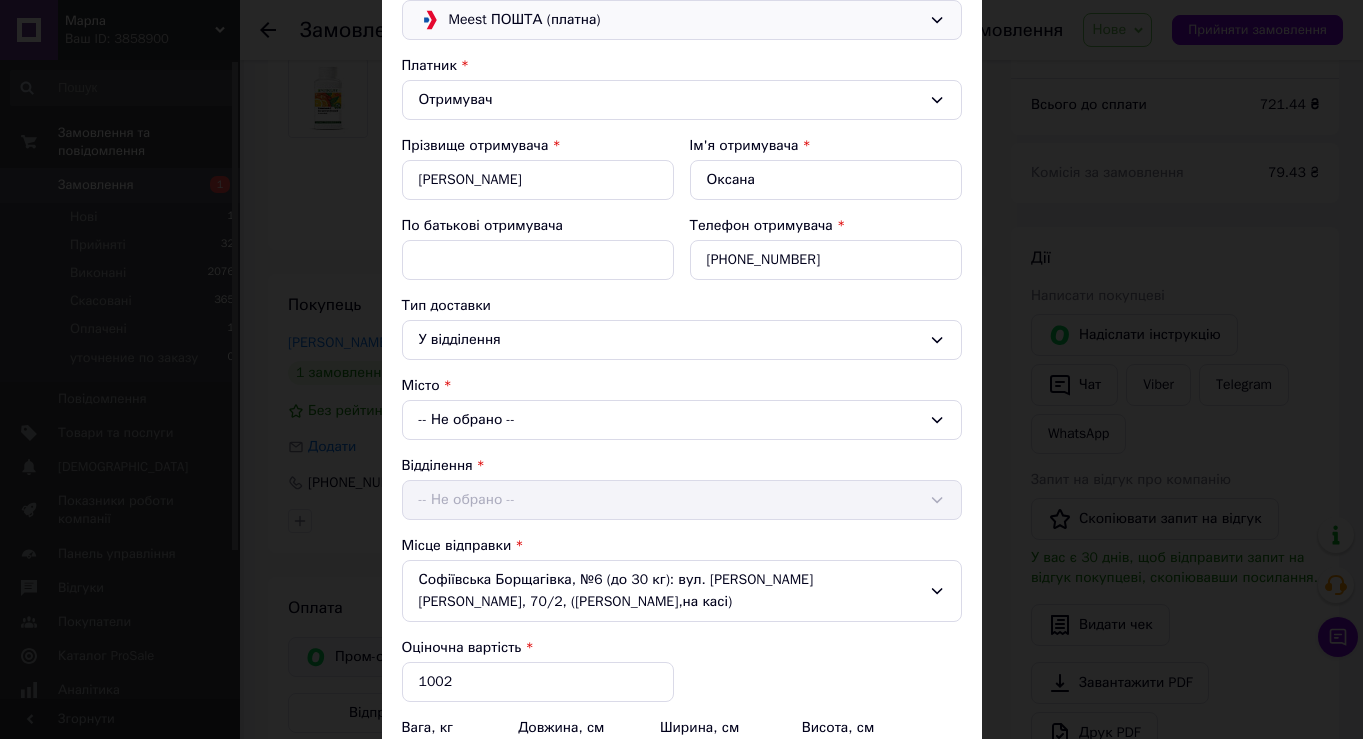 scroll, scrollTop: 174, scrollLeft: 0, axis: vertical 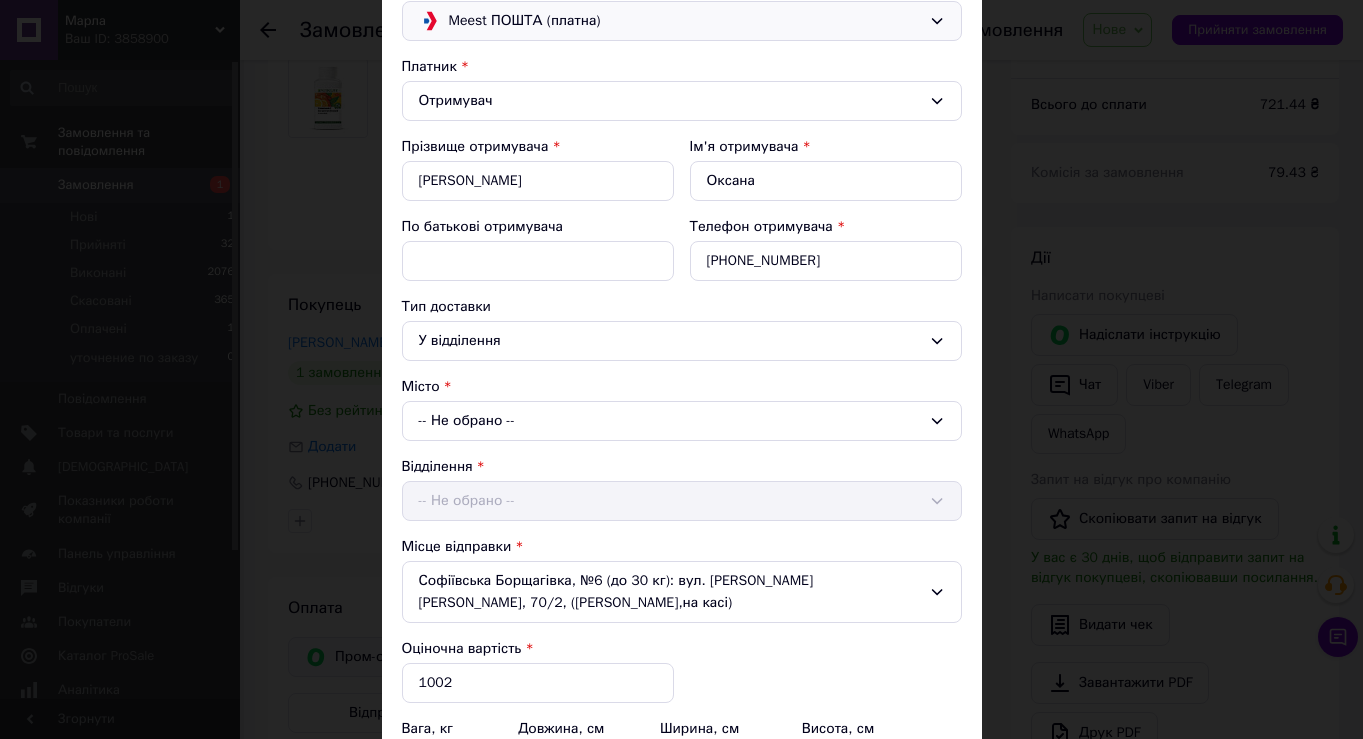 click on "-- Не обрано --" at bounding box center [682, 421] 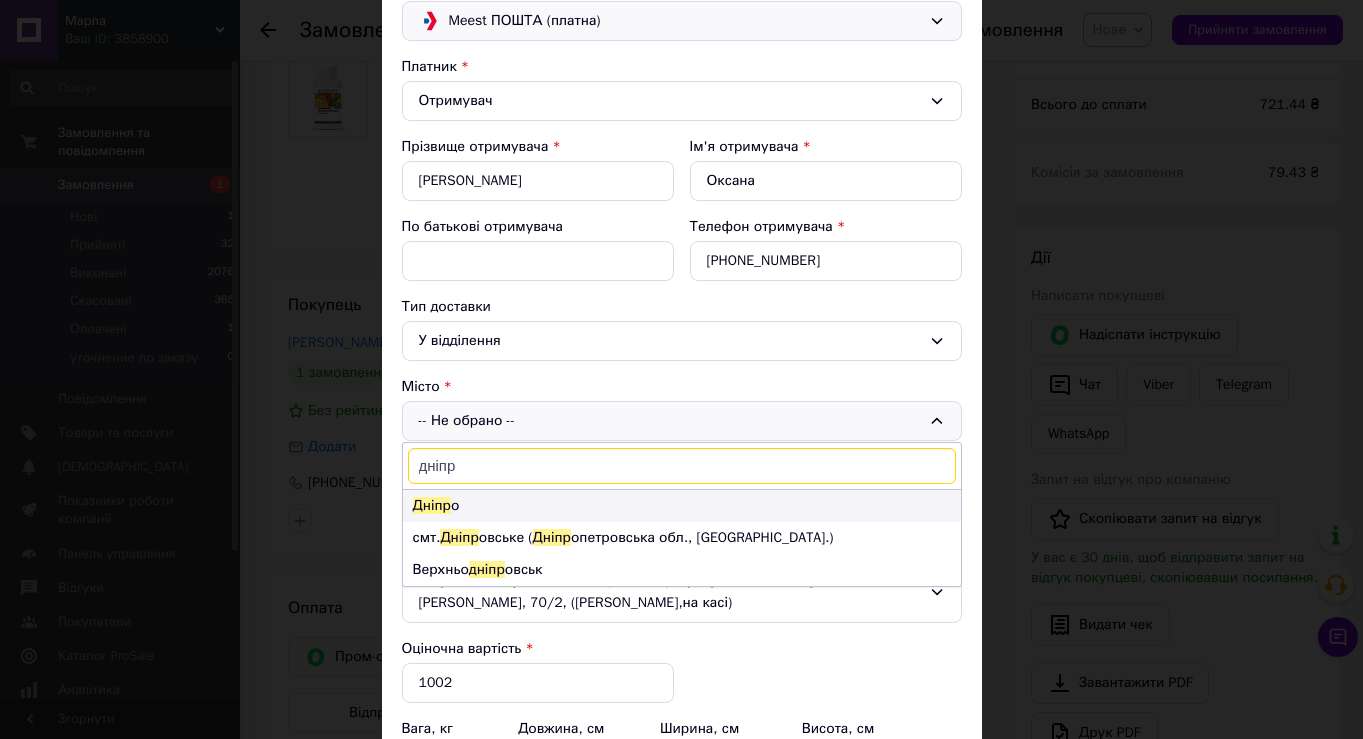 type on "дніпр" 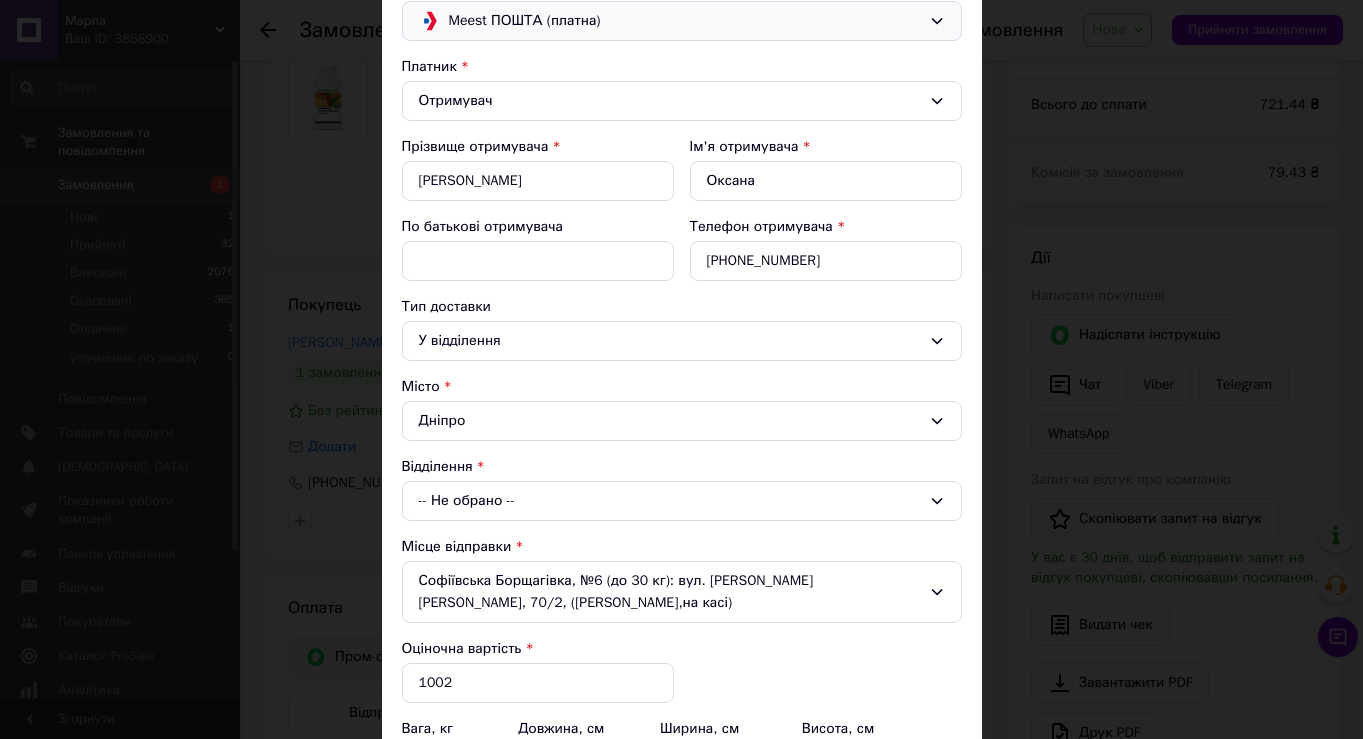 click on "-- Не обрано --" at bounding box center [682, 501] 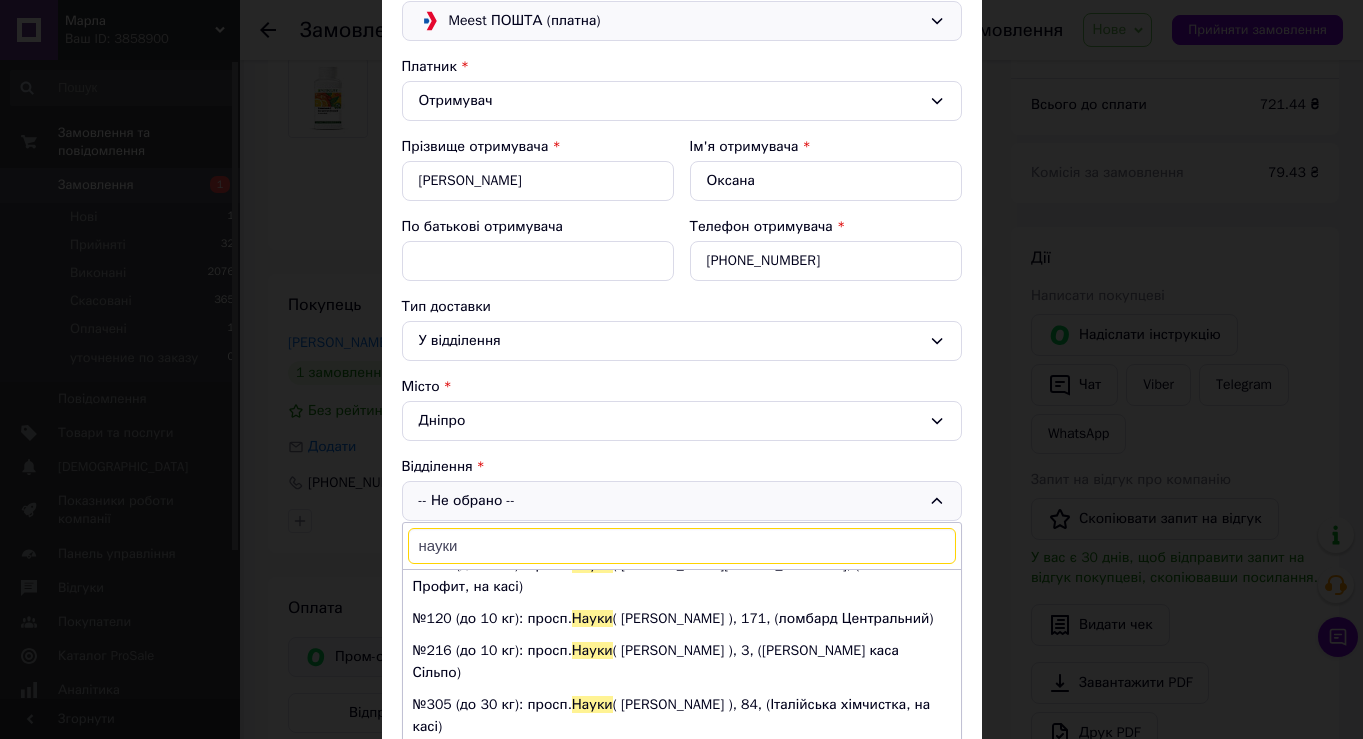 scroll, scrollTop: 214, scrollLeft: 0, axis: vertical 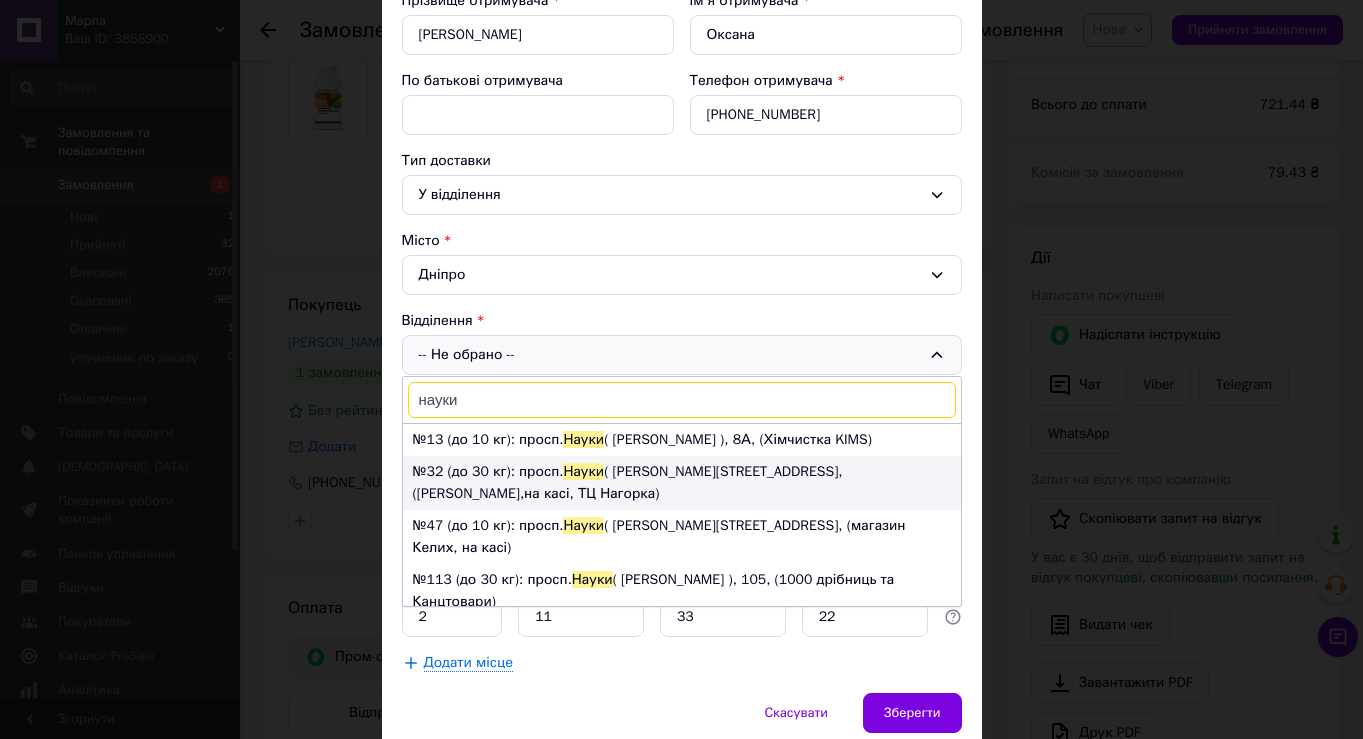 type on "науки" 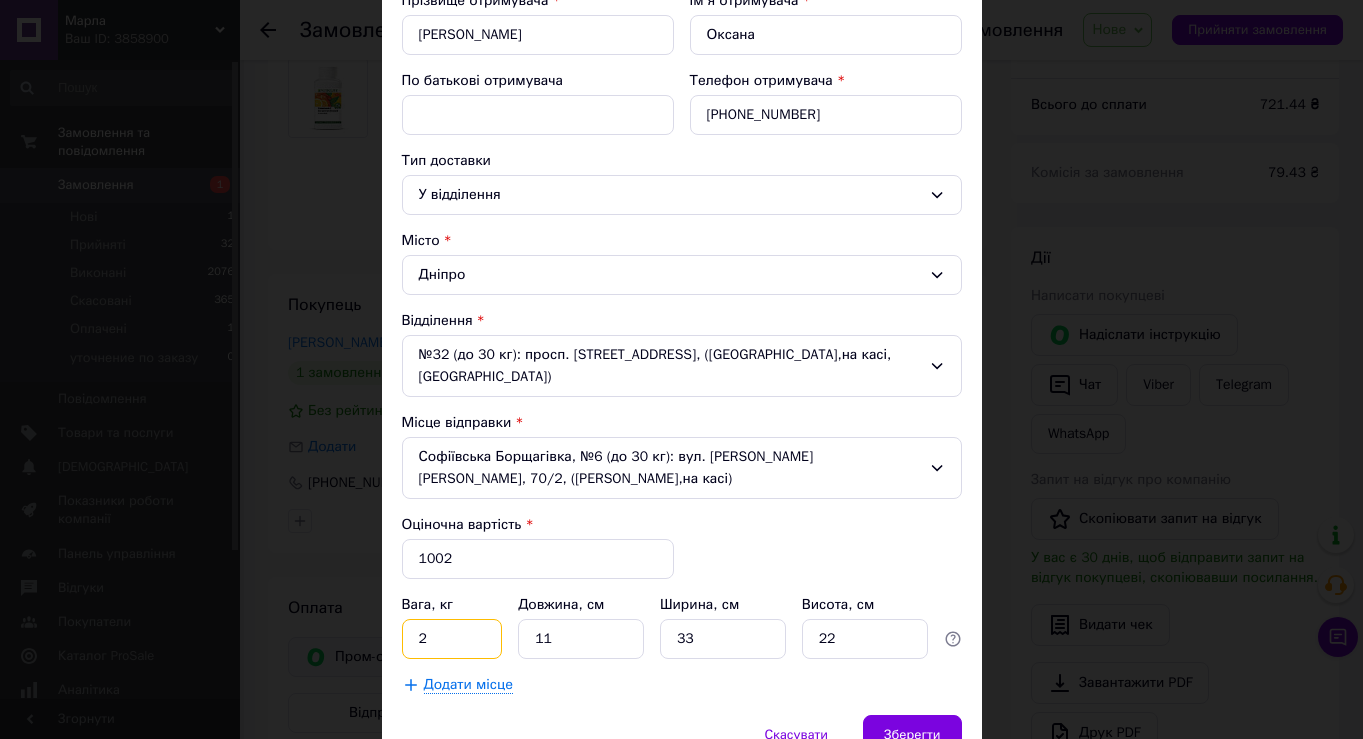 click on "2" at bounding box center (452, 639) 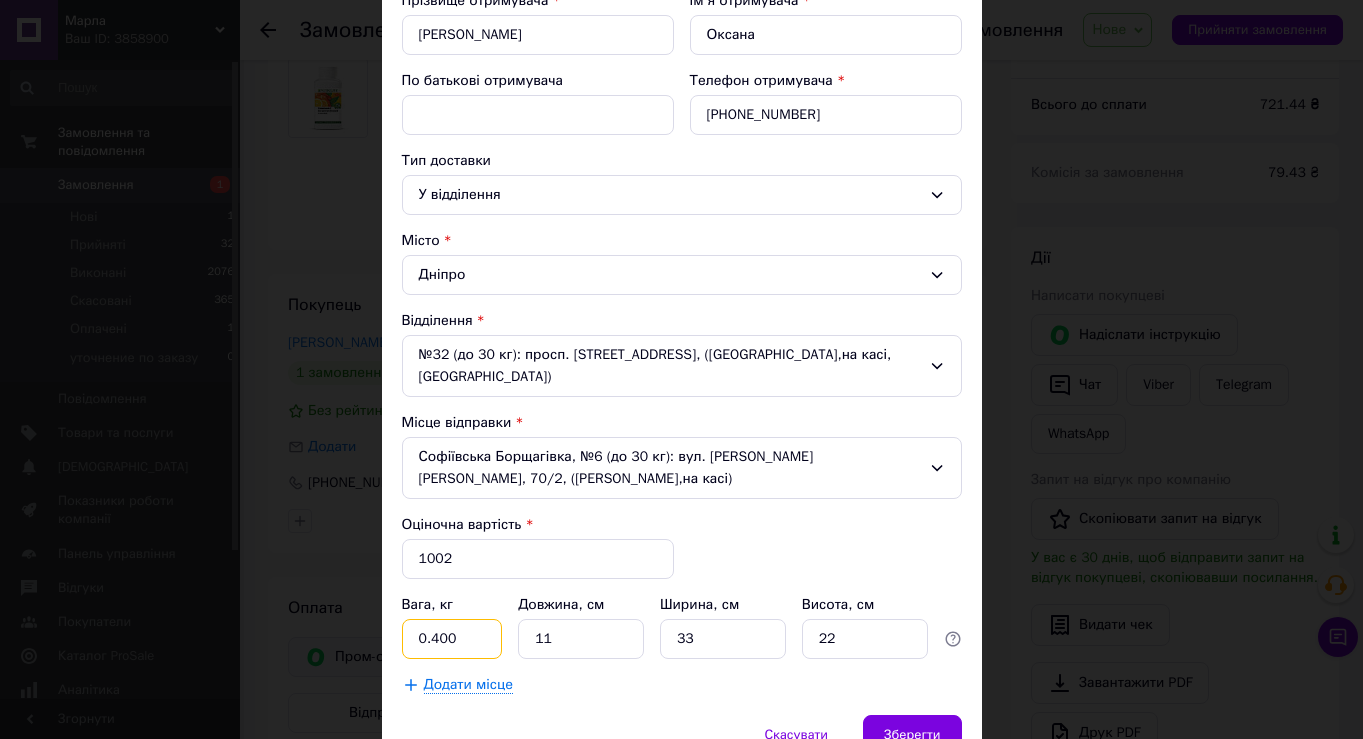 type on "0.400" 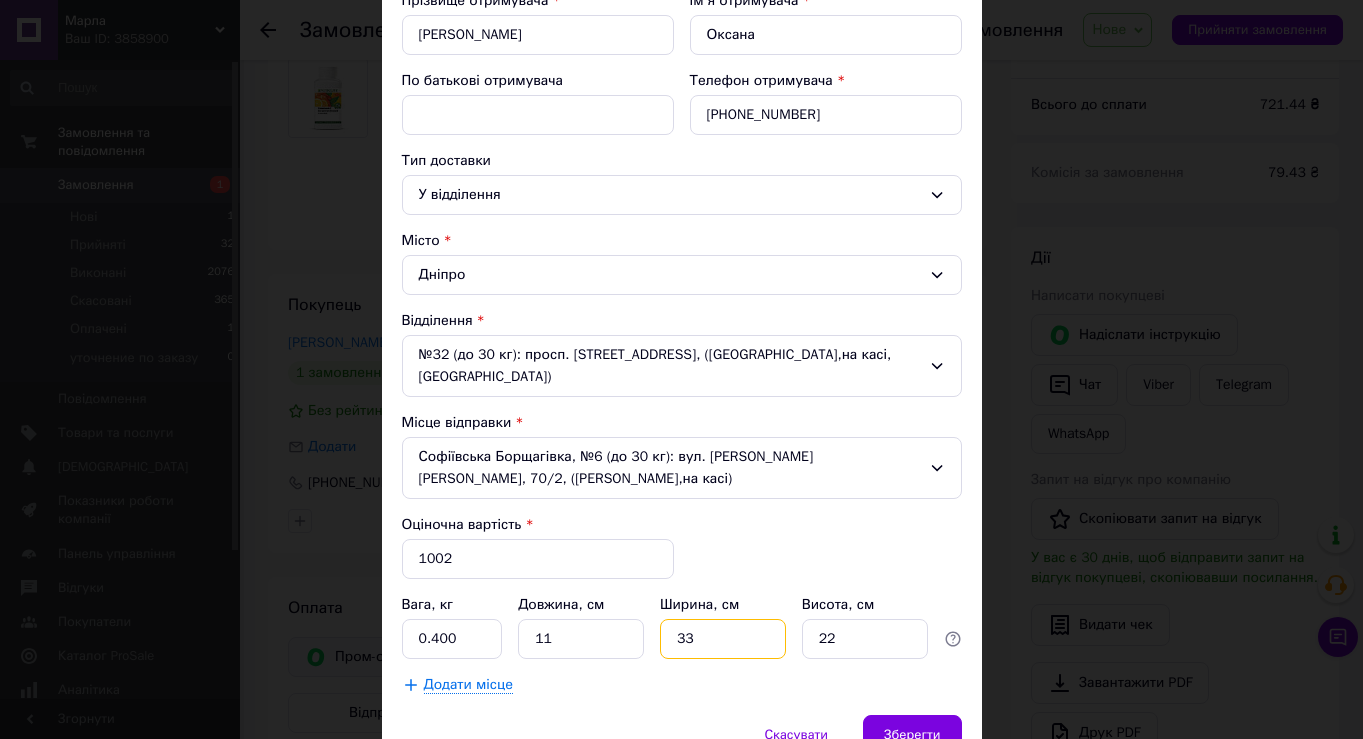 click on "33" at bounding box center [723, 639] 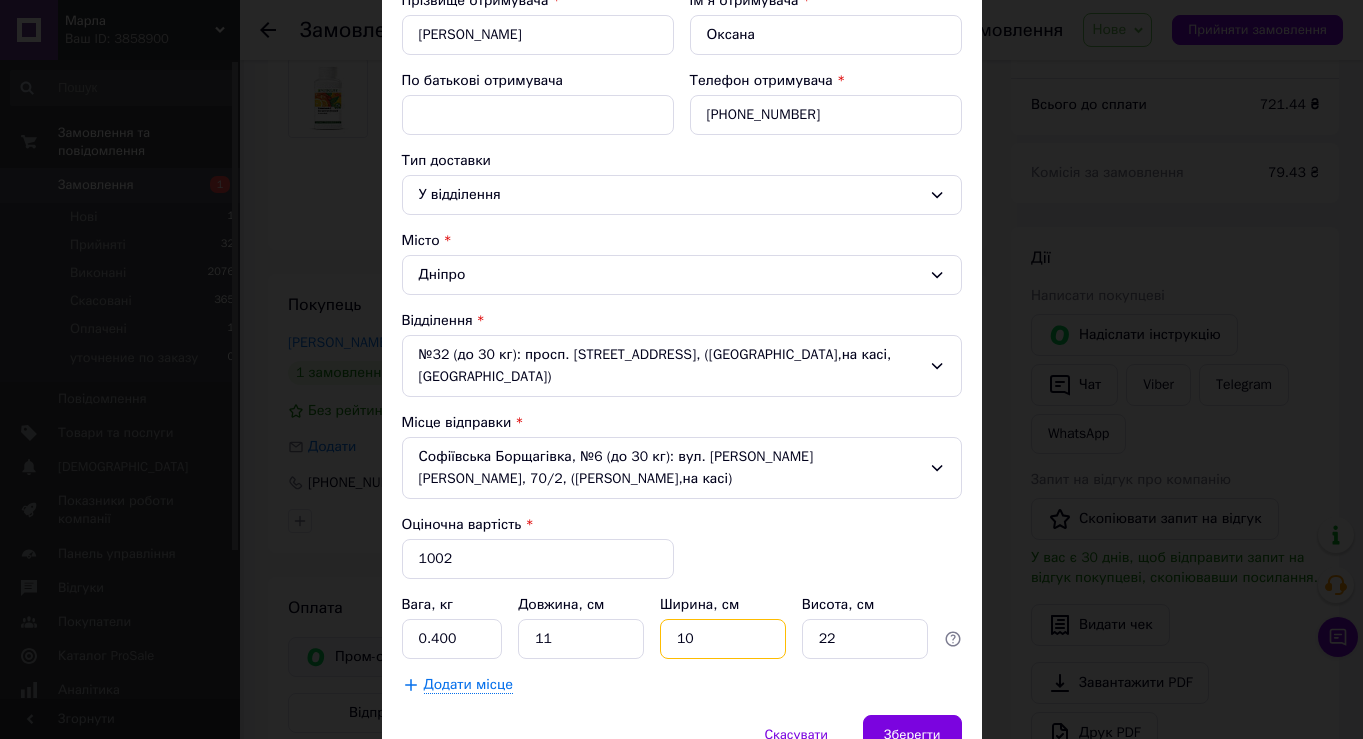 type on "10" 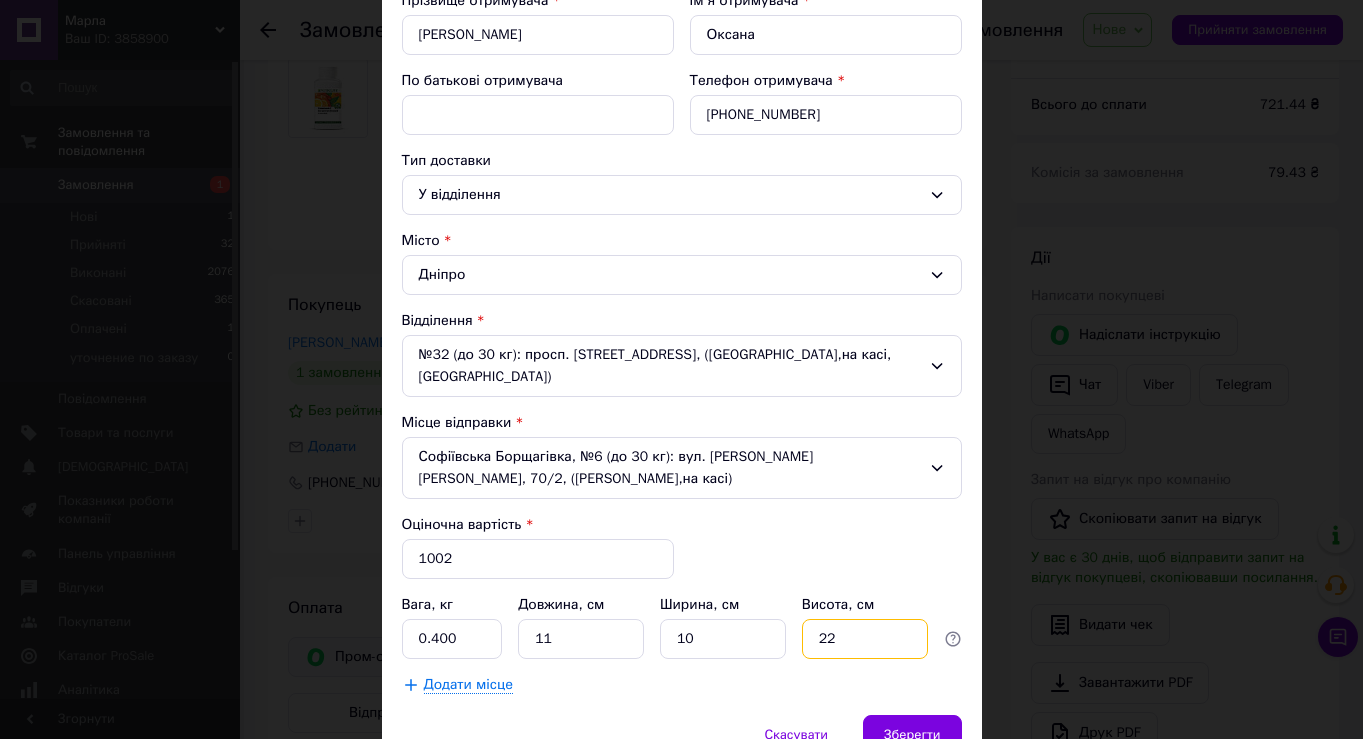 click on "22" at bounding box center [865, 639] 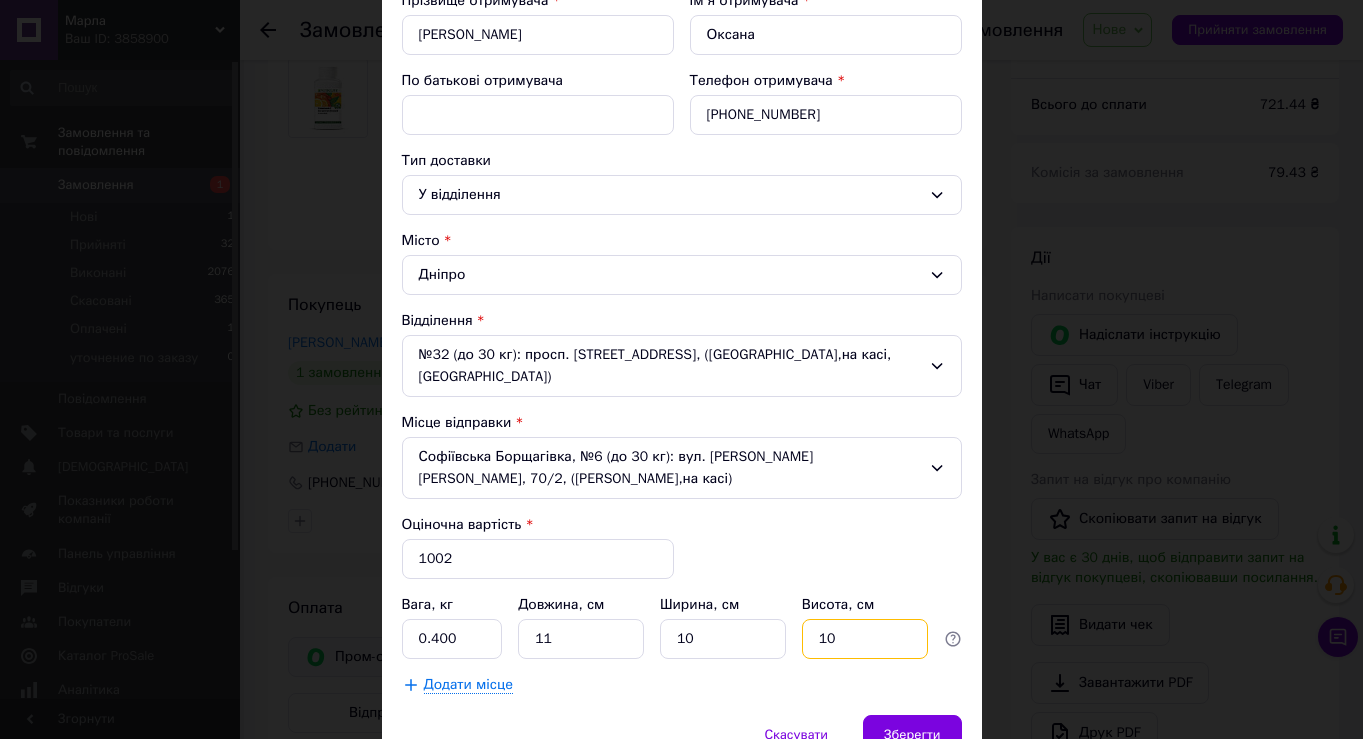 scroll, scrollTop: 405, scrollLeft: 0, axis: vertical 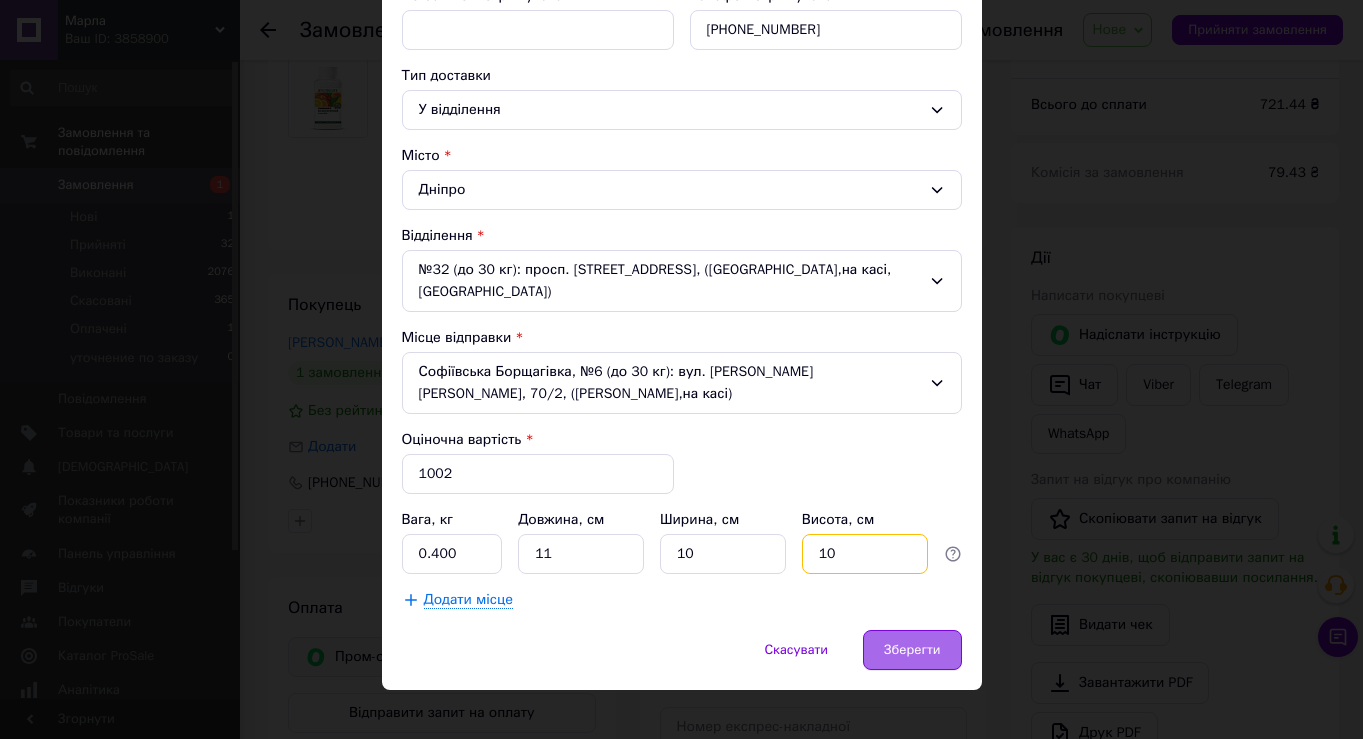 type on "10" 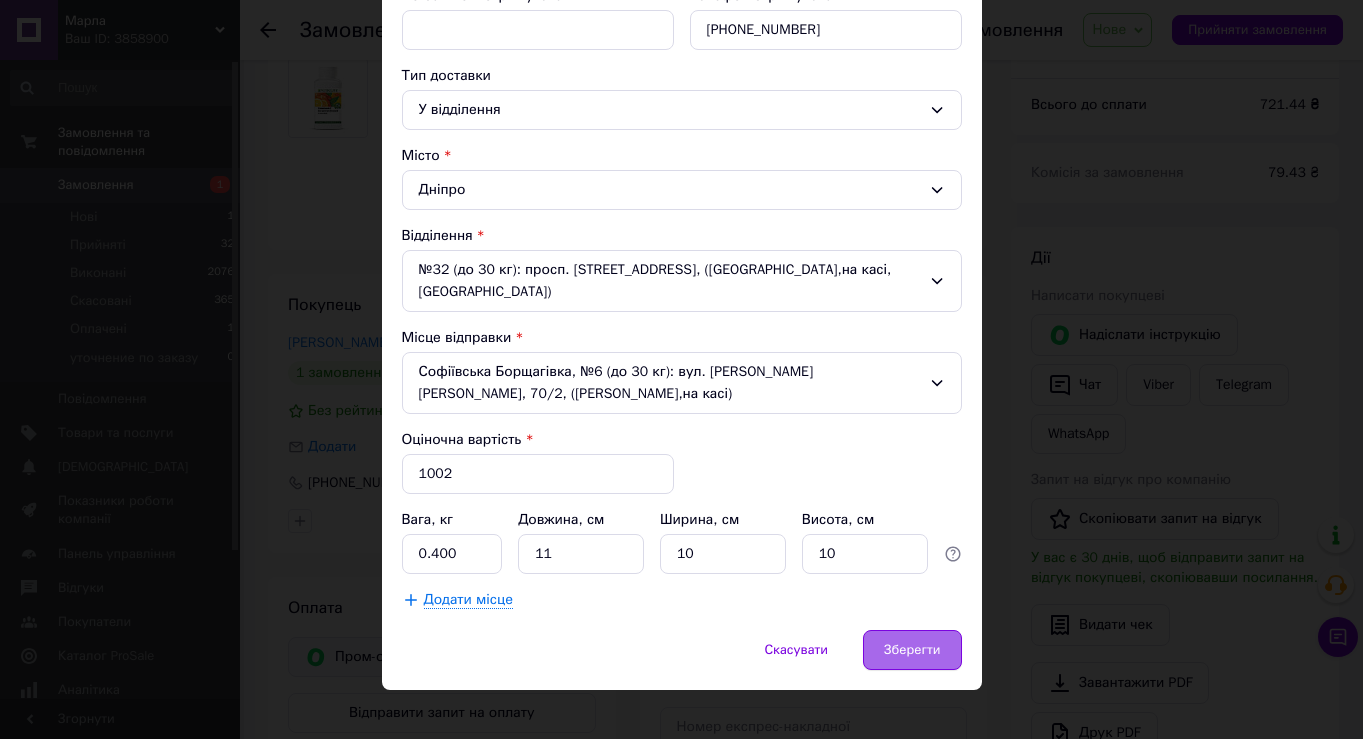 click on "Зберегти" at bounding box center (912, 650) 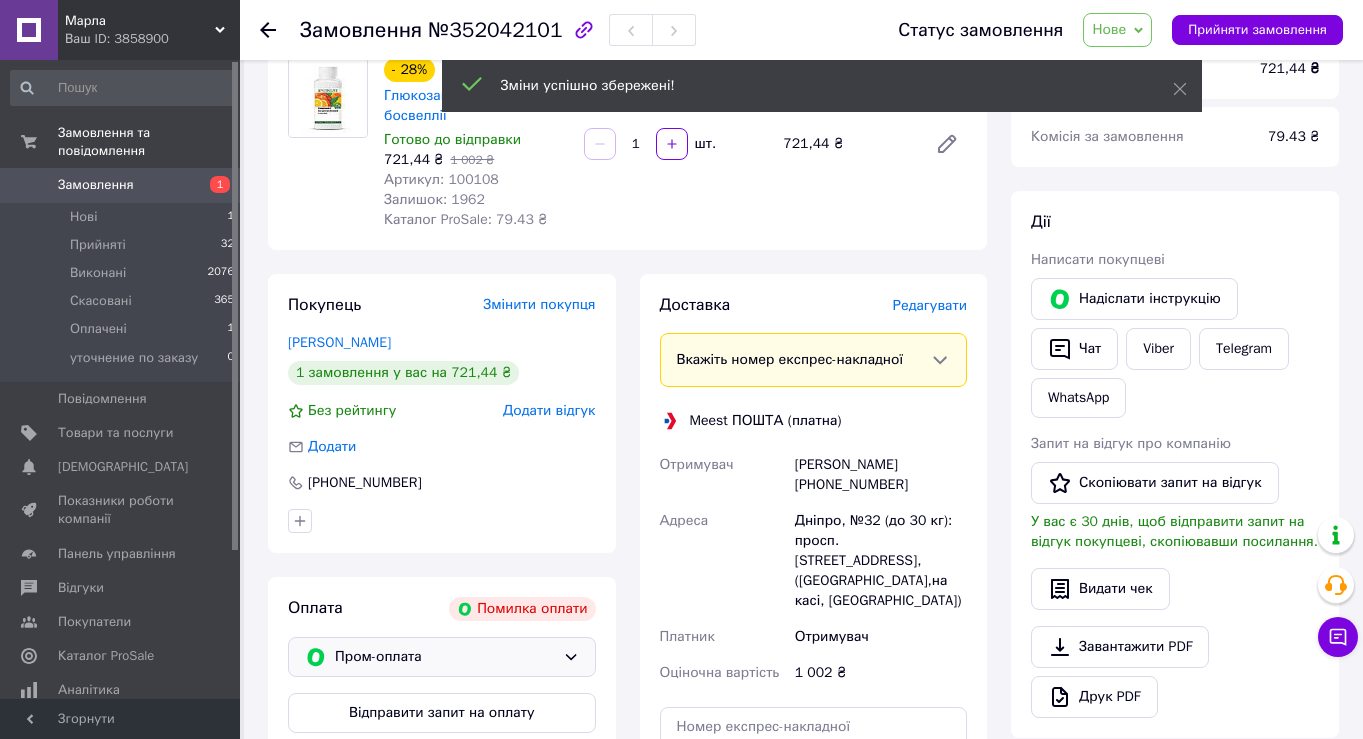 click 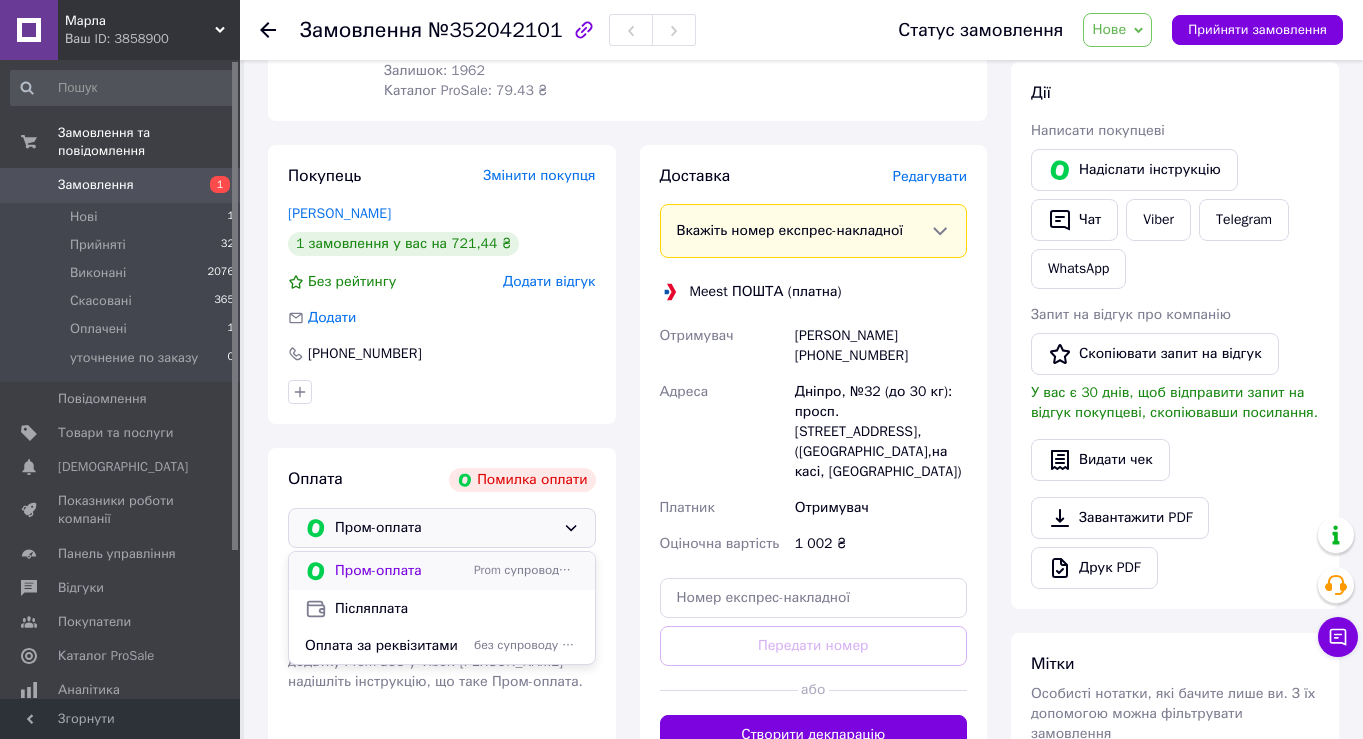 scroll, scrollTop: 302, scrollLeft: 0, axis: vertical 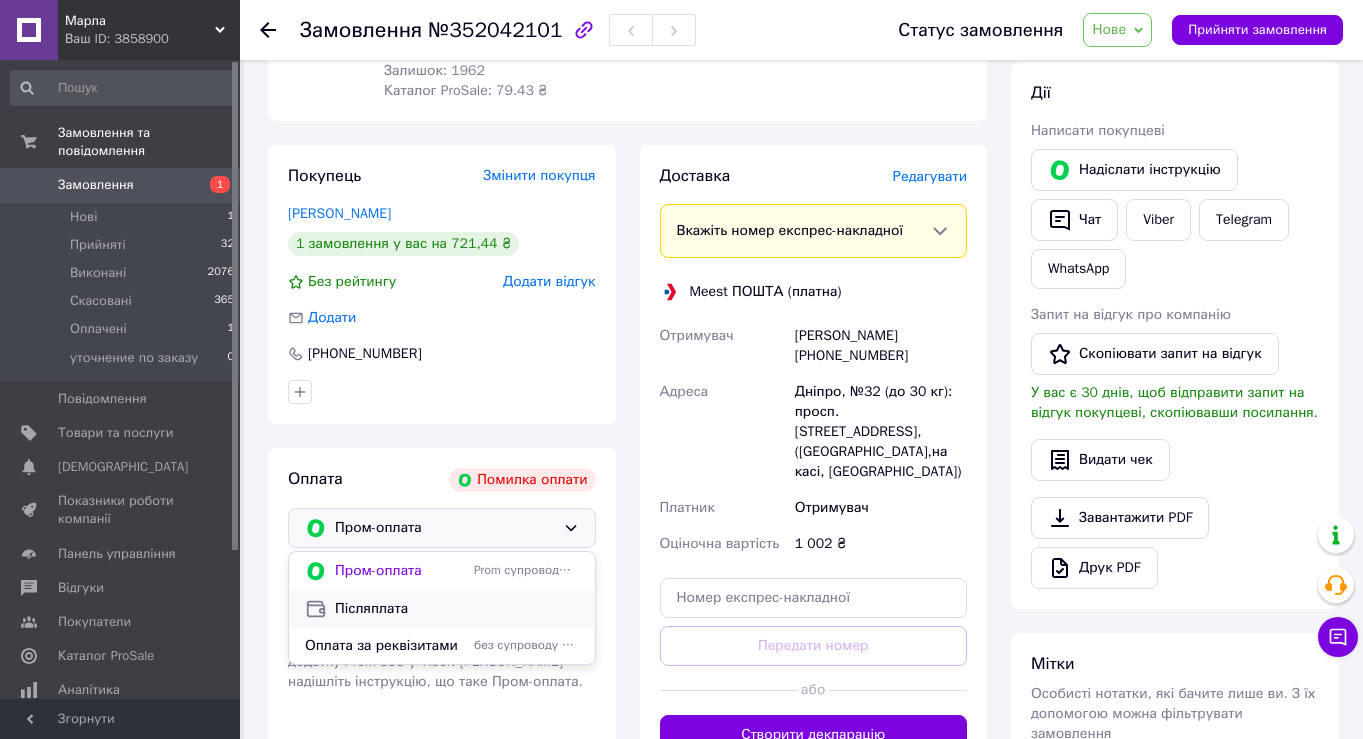 click on "Післяплата" at bounding box center [457, 609] 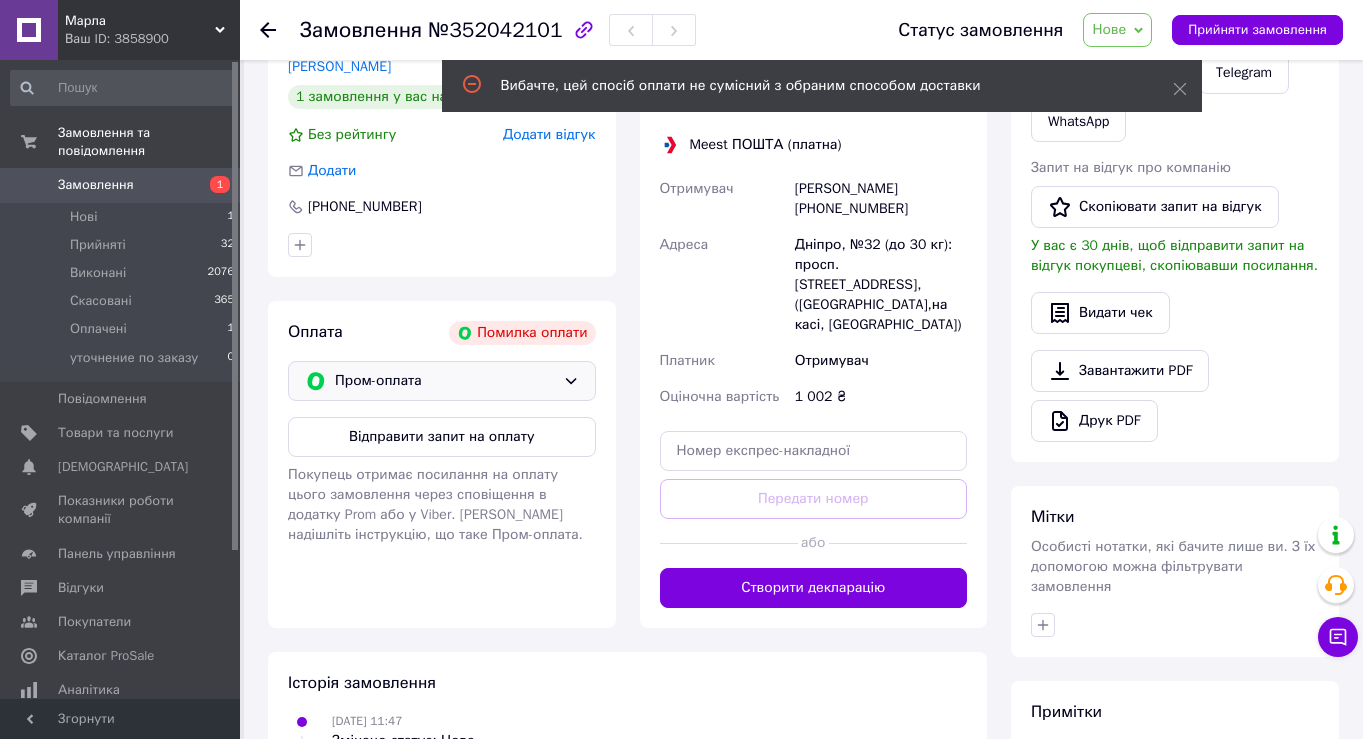 scroll, scrollTop: 453, scrollLeft: 0, axis: vertical 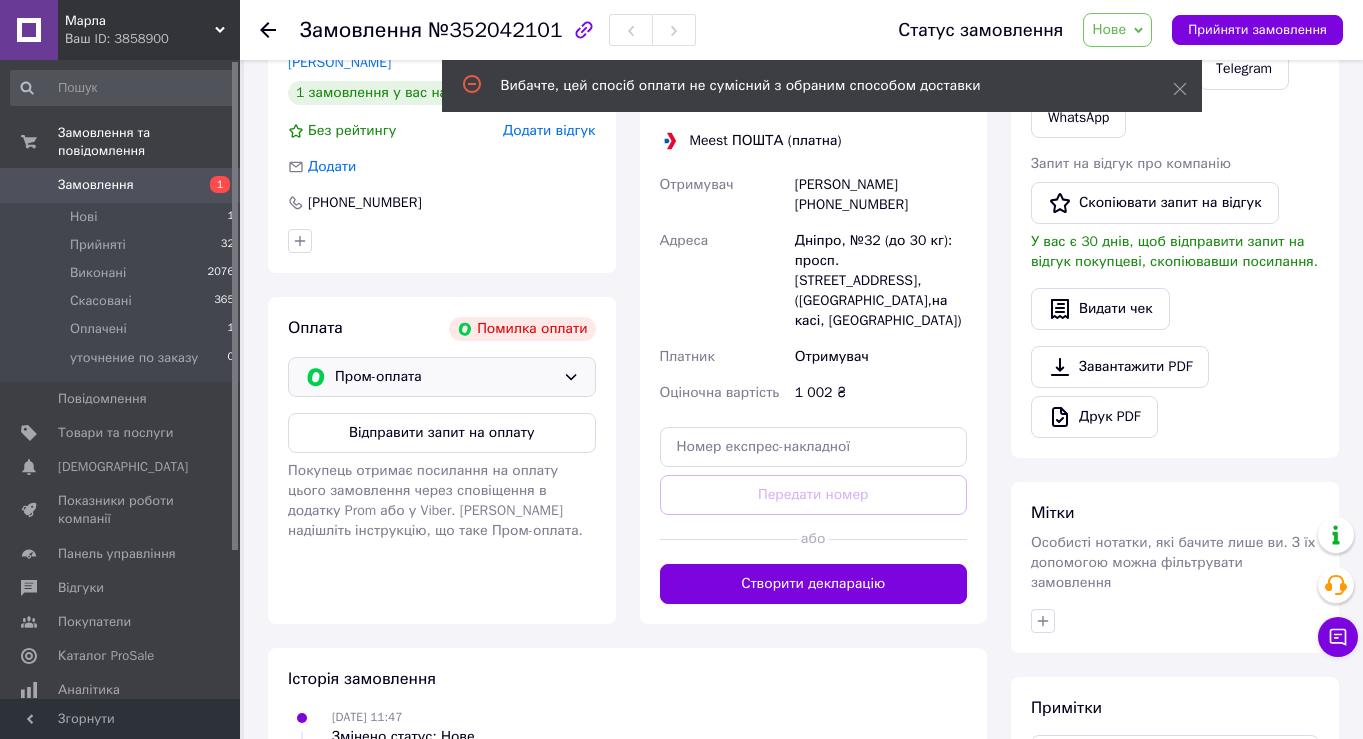 click on "Пром-оплата" at bounding box center [445, 377] 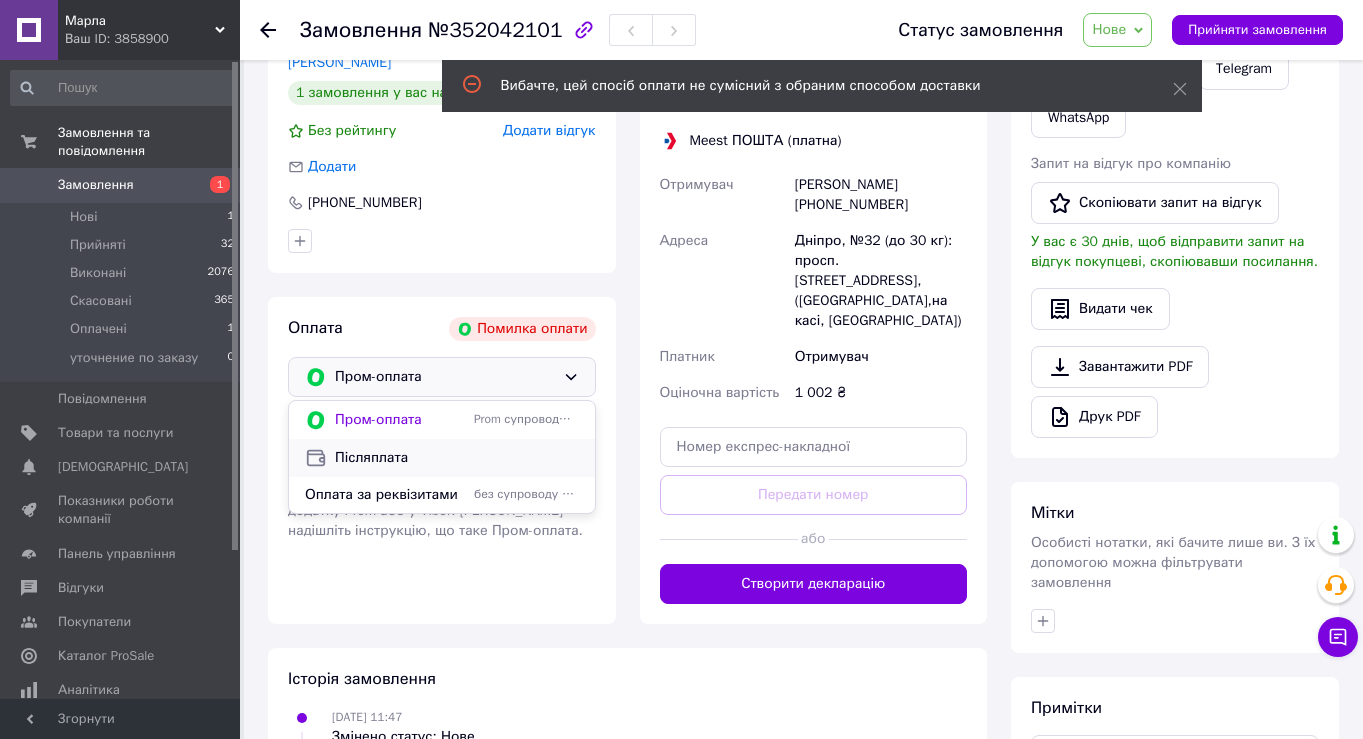 click on "Післяплата" at bounding box center (457, 458) 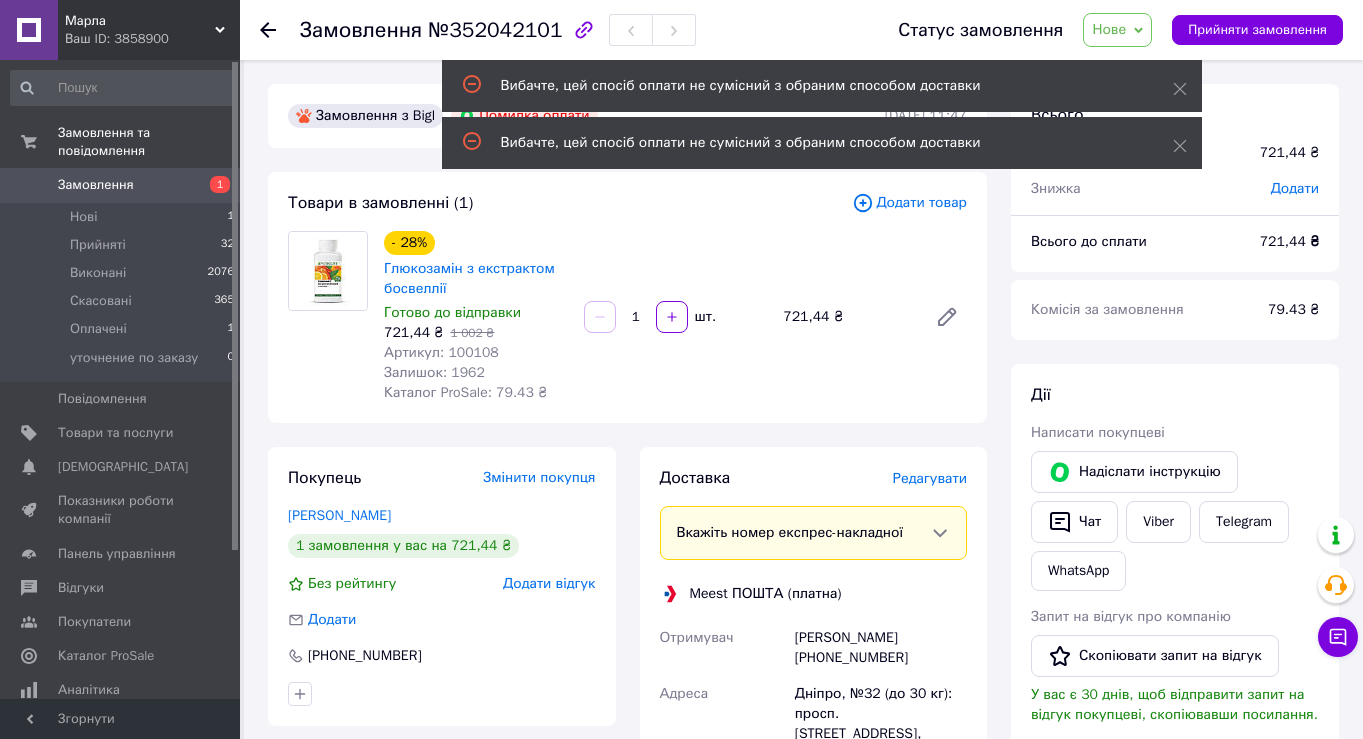 scroll, scrollTop: 0, scrollLeft: 0, axis: both 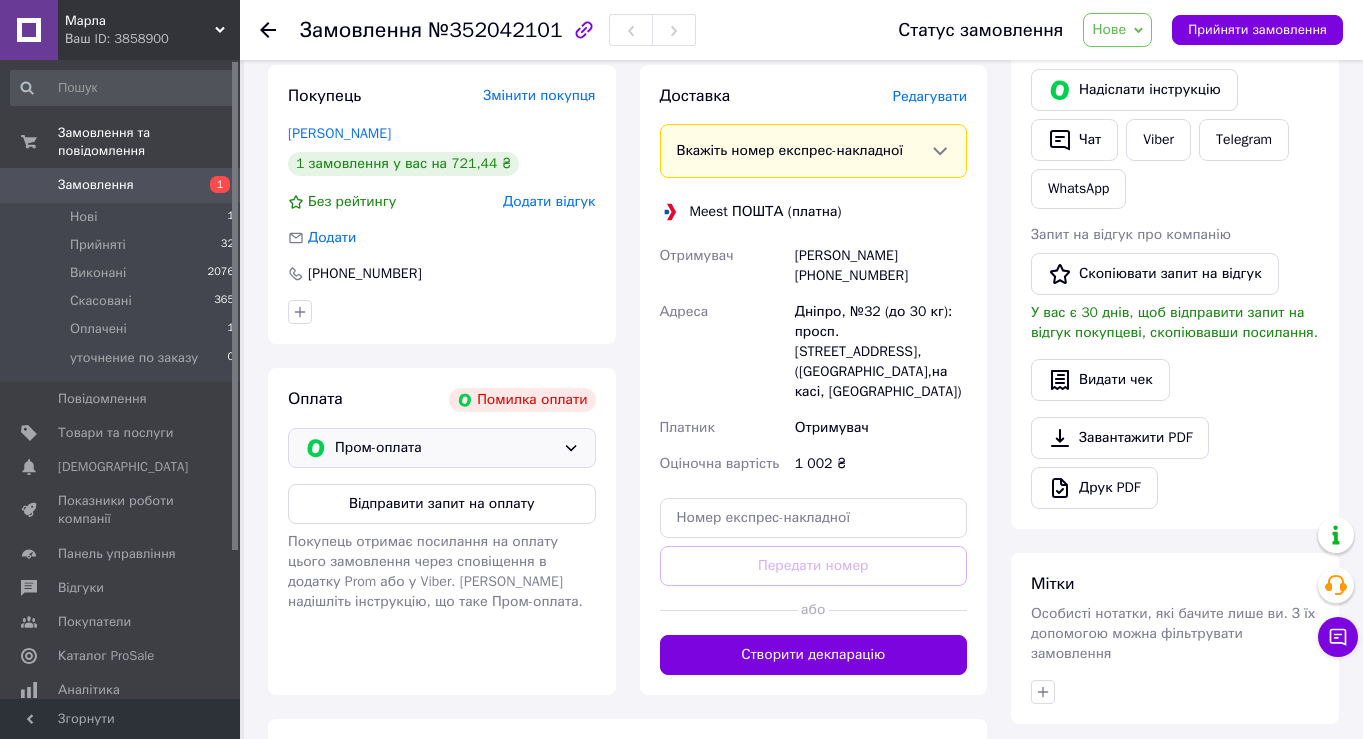 click on "Пром-оплата" at bounding box center [445, 448] 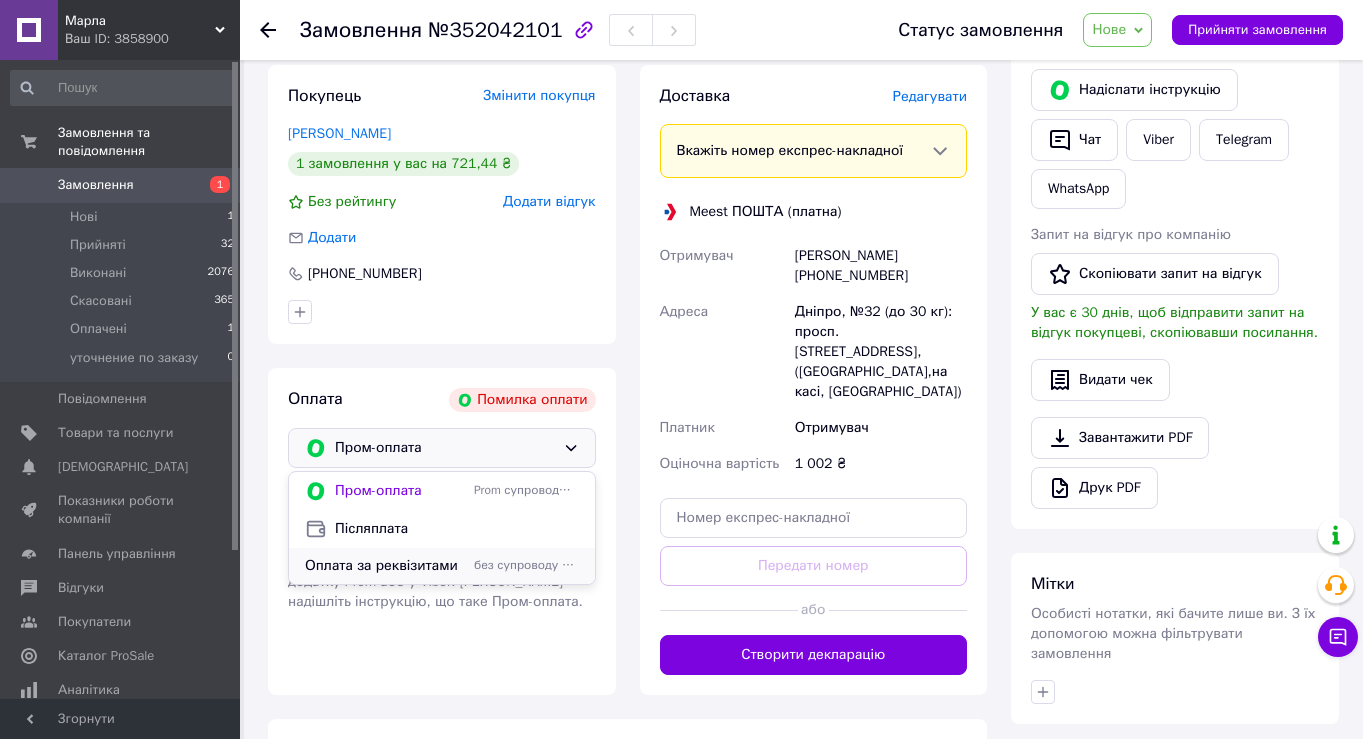click on "Оплата за реквізитами без супроводу Prom" at bounding box center [442, 566] 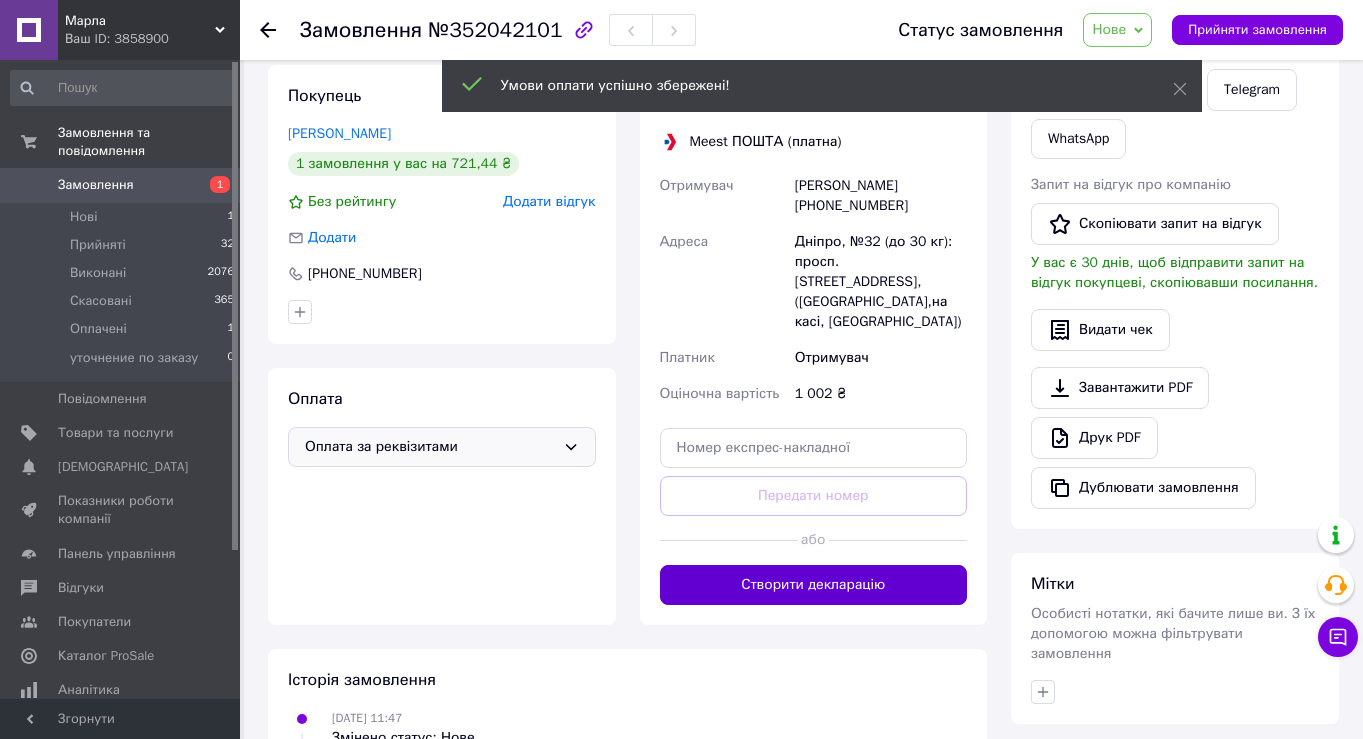 click on "Створити декларацію" at bounding box center (814, 585) 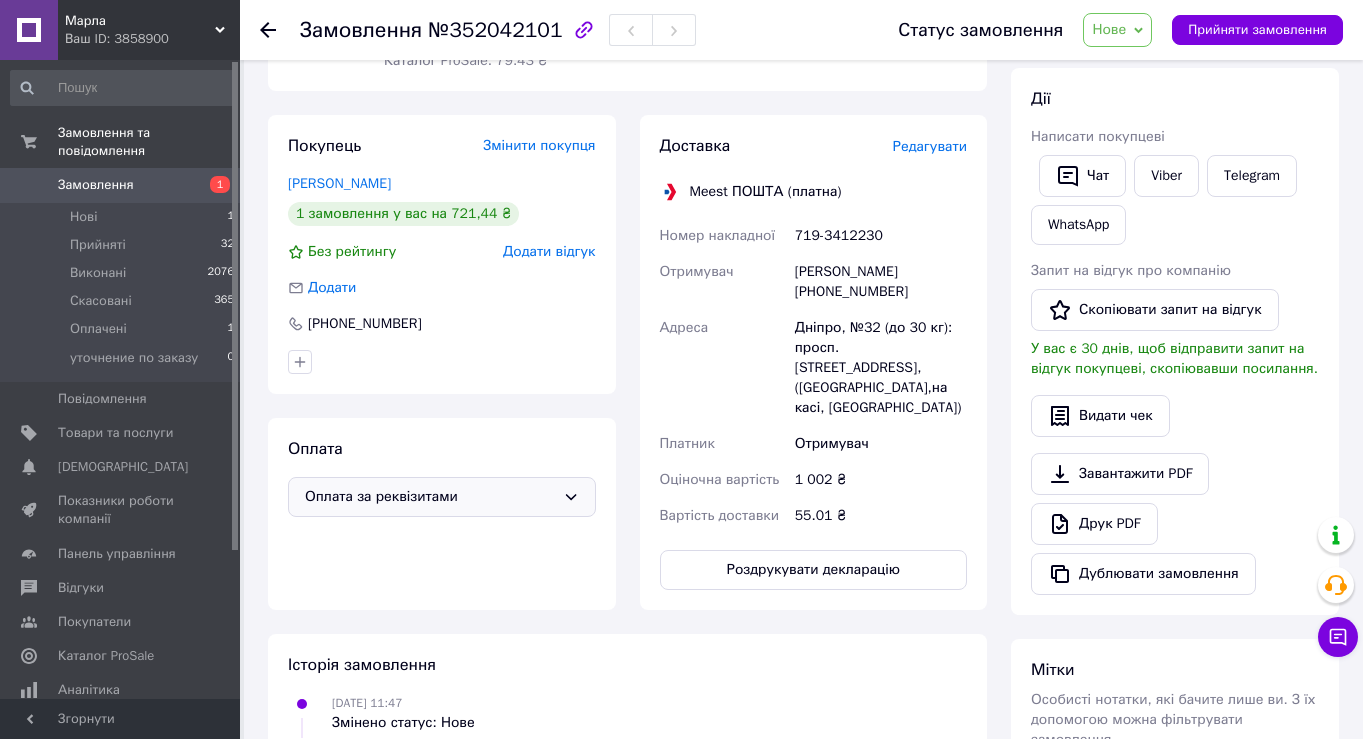 scroll, scrollTop: 310, scrollLeft: 0, axis: vertical 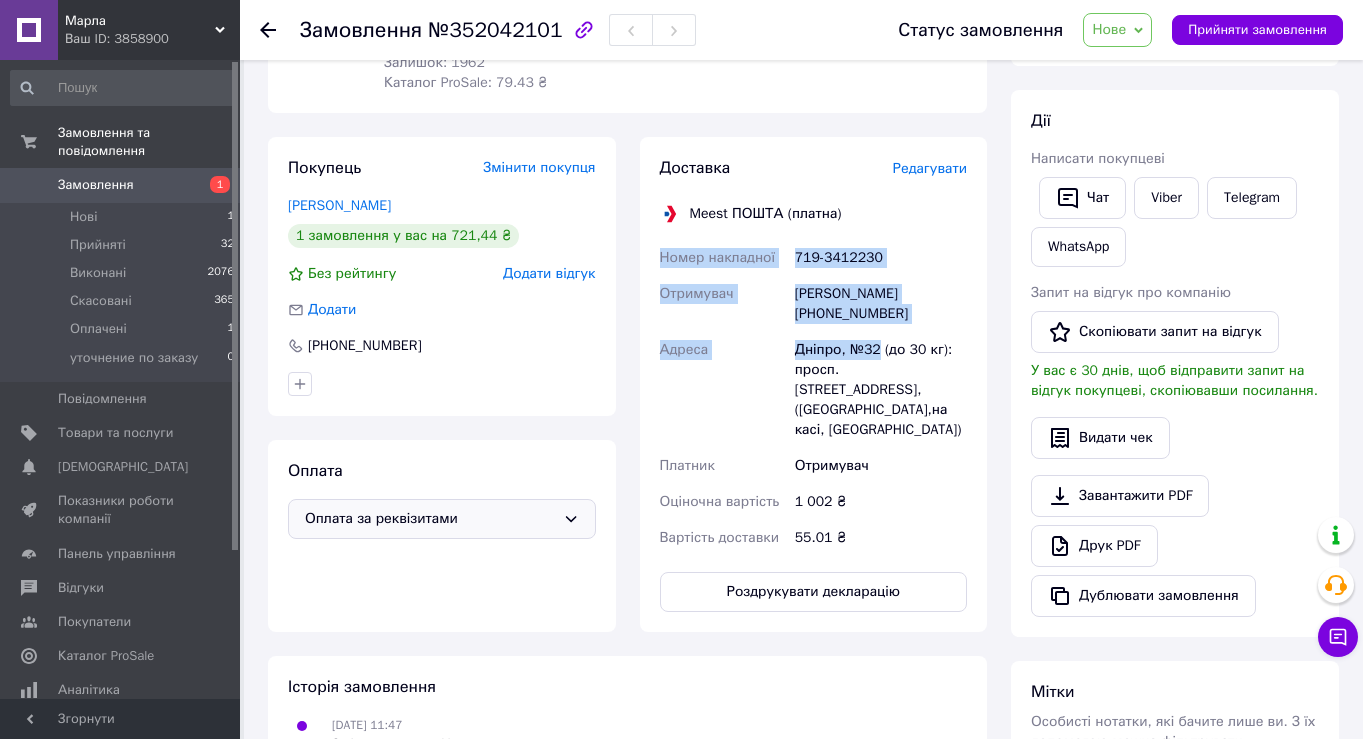 drag, startPoint x: 879, startPoint y: 356, endPoint x: 647, endPoint y: 239, distance: 259.83264 